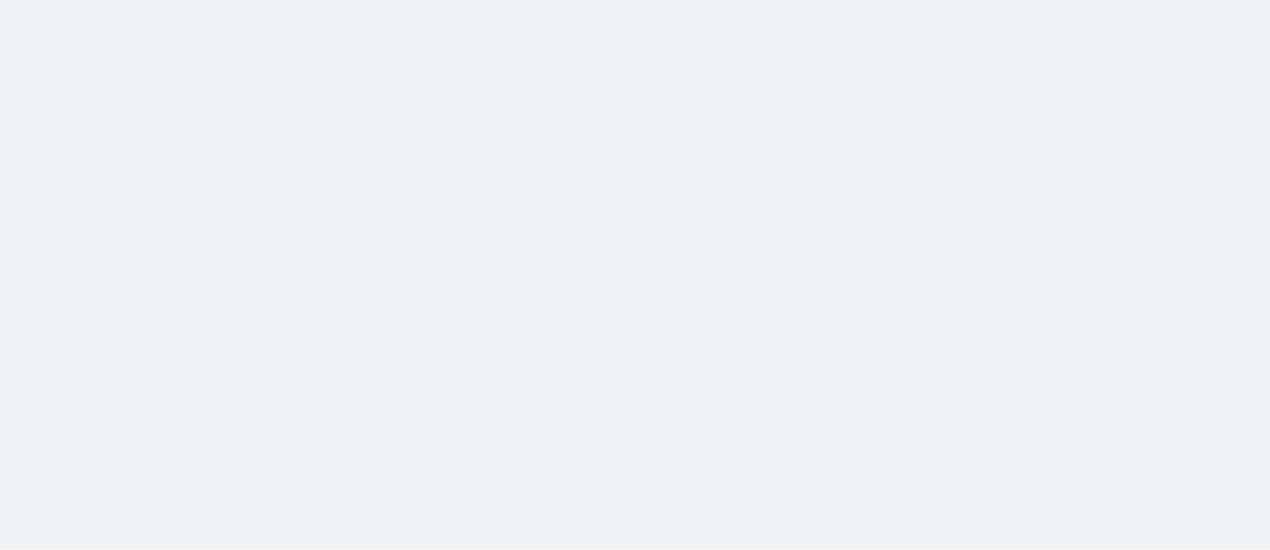 scroll, scrollTop: 0, scrollLeft: 0, axis: both 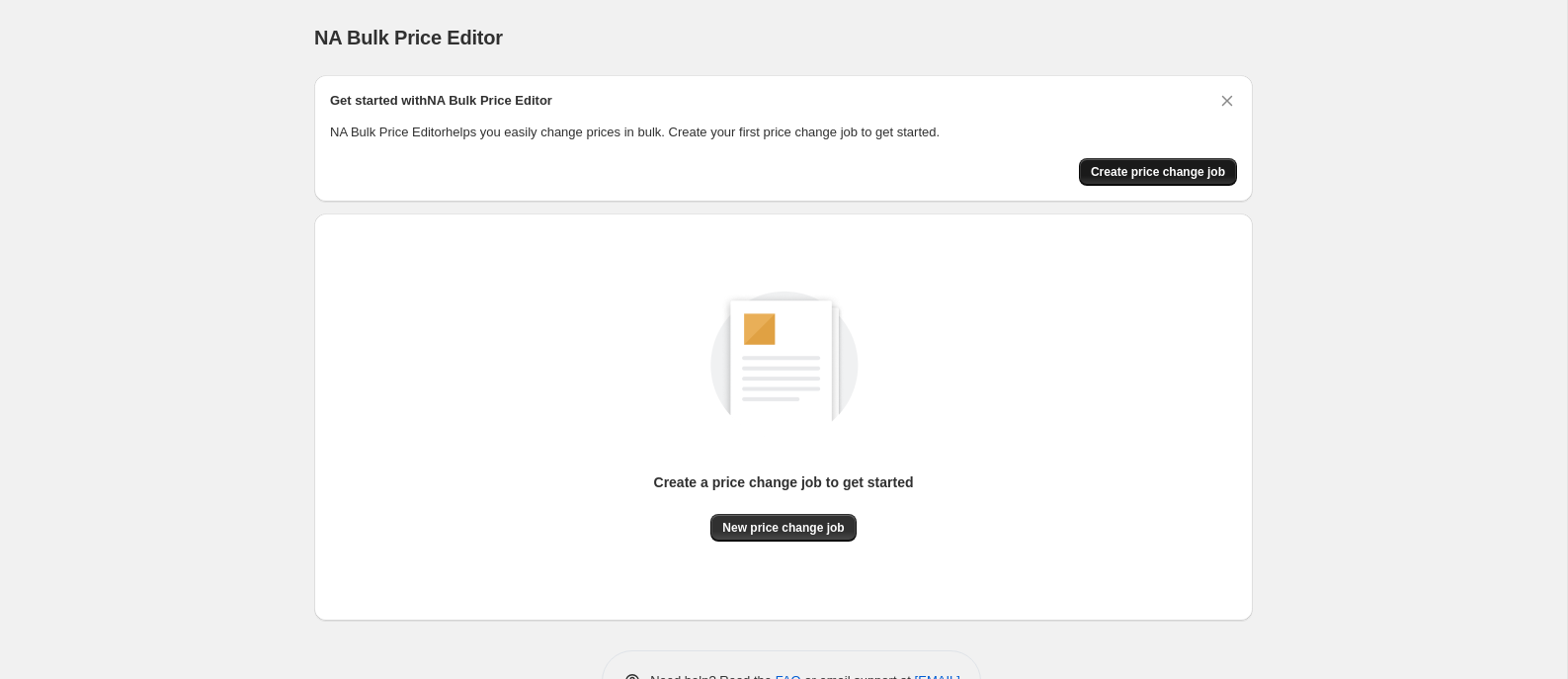 click on "Create price change job" at bounding box center [1158, 172] 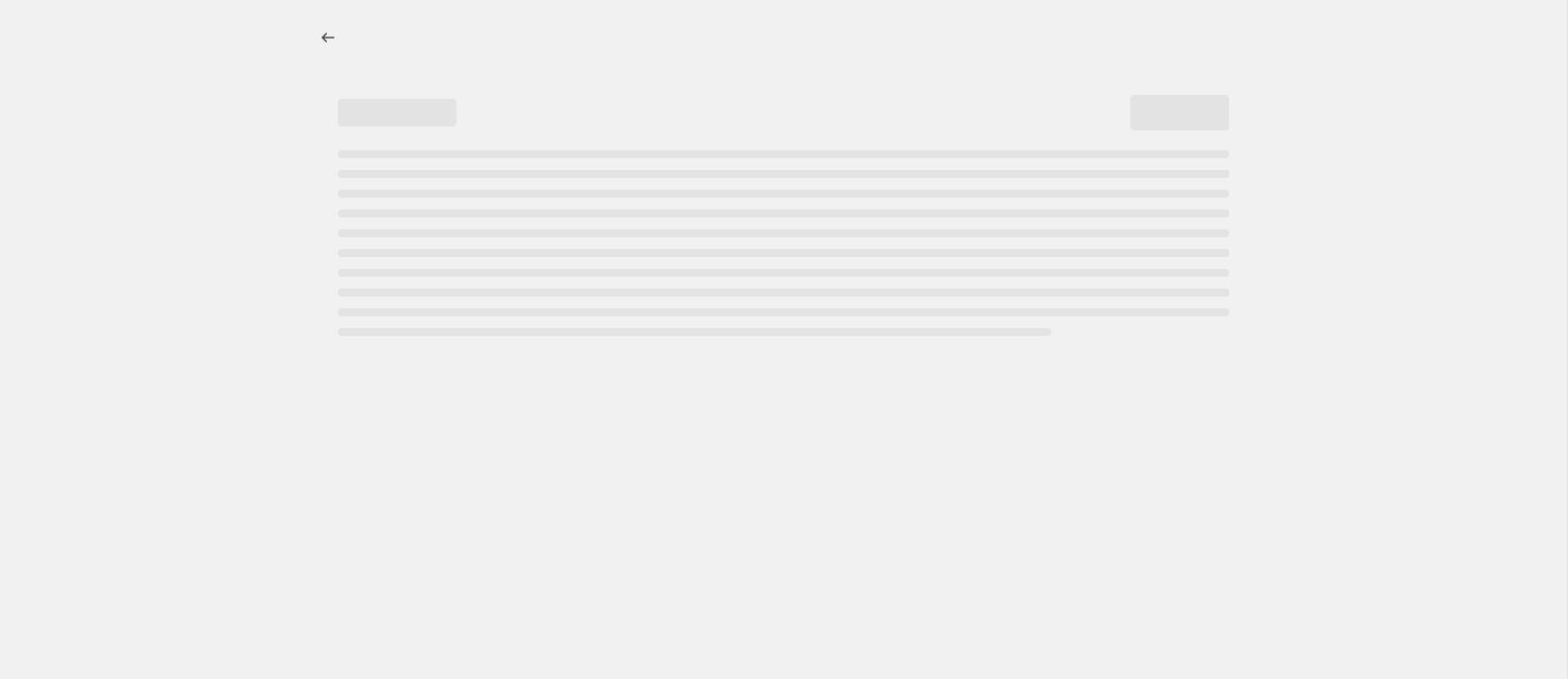 select on "percentage" 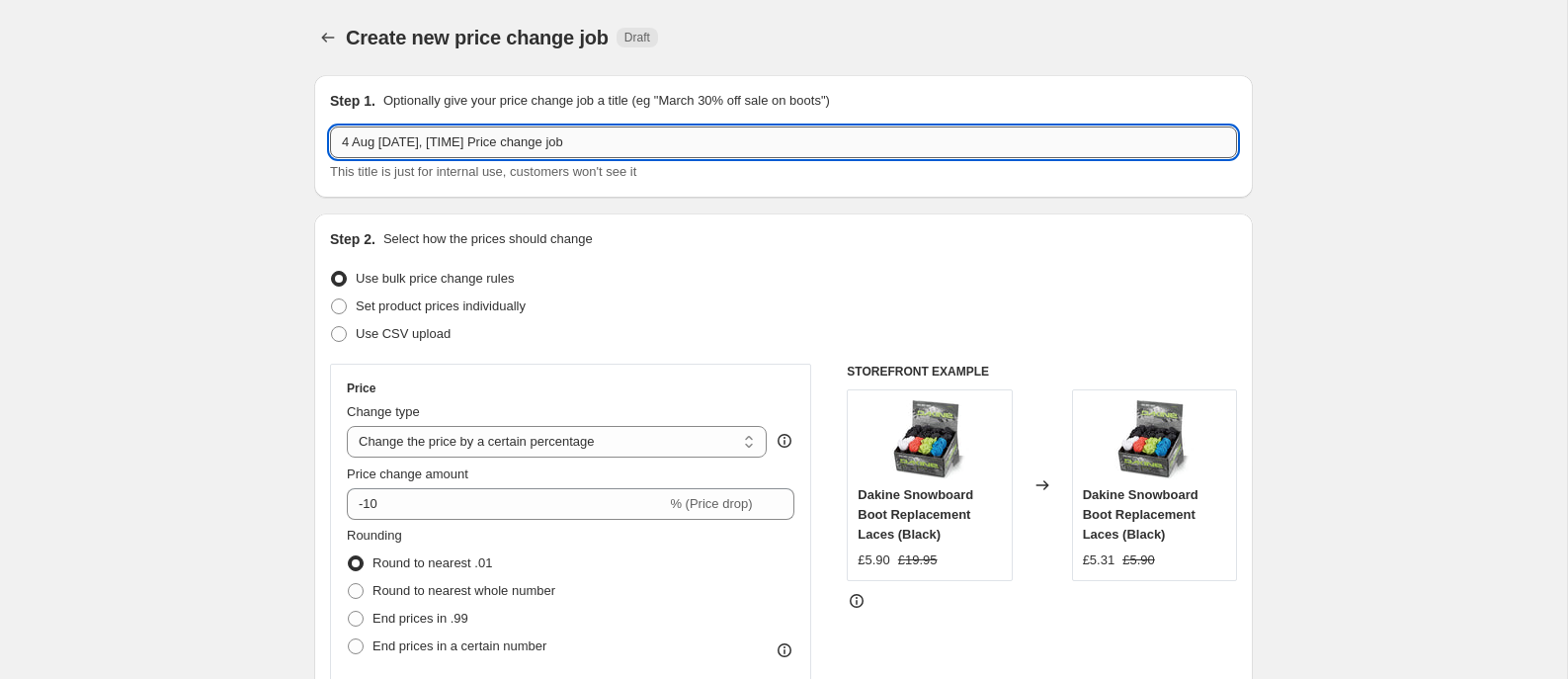 click on "4 Aug [DATE], [TIME] Price change job" at bounding box center [784, 142] 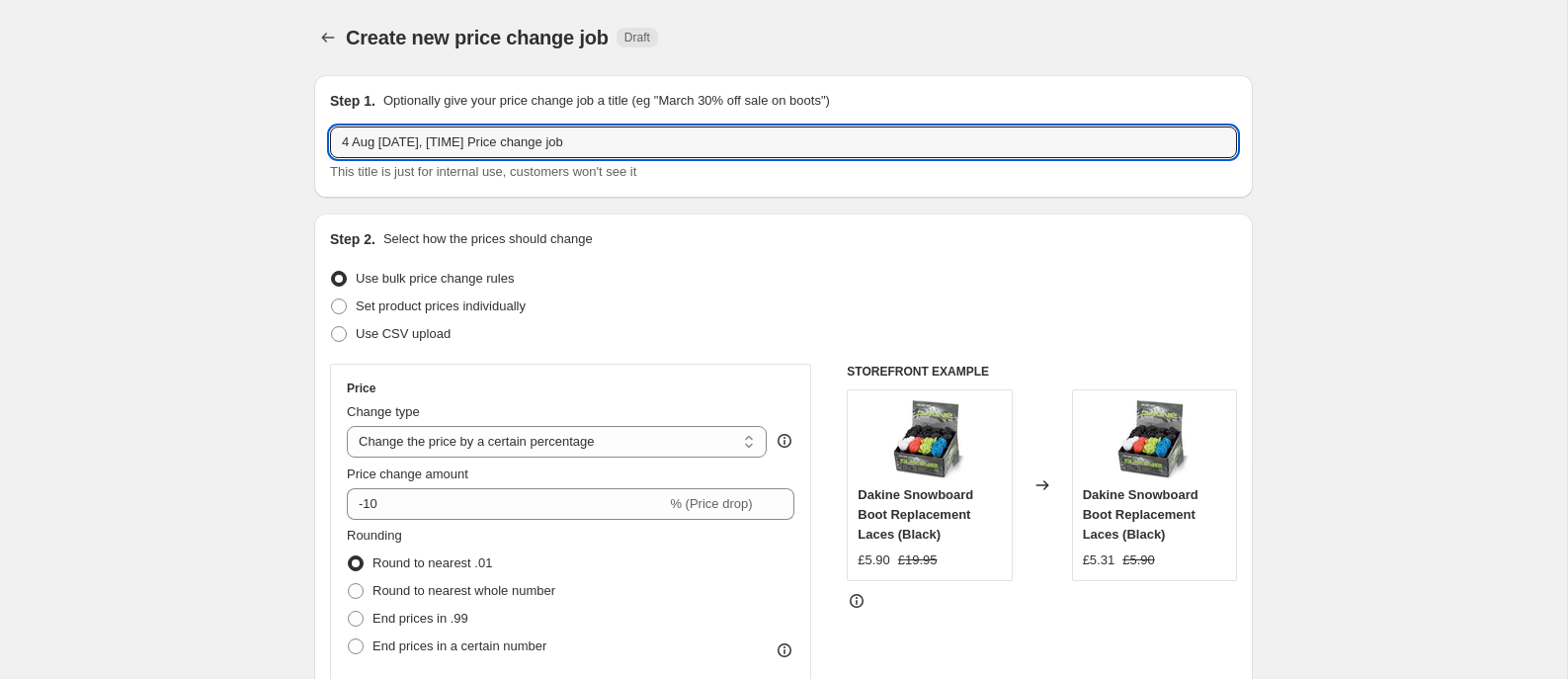 drag, startPoint x: 597, startPoint y: 141, endPoint x: 326, endPoint y: 117, distance: 272.06066 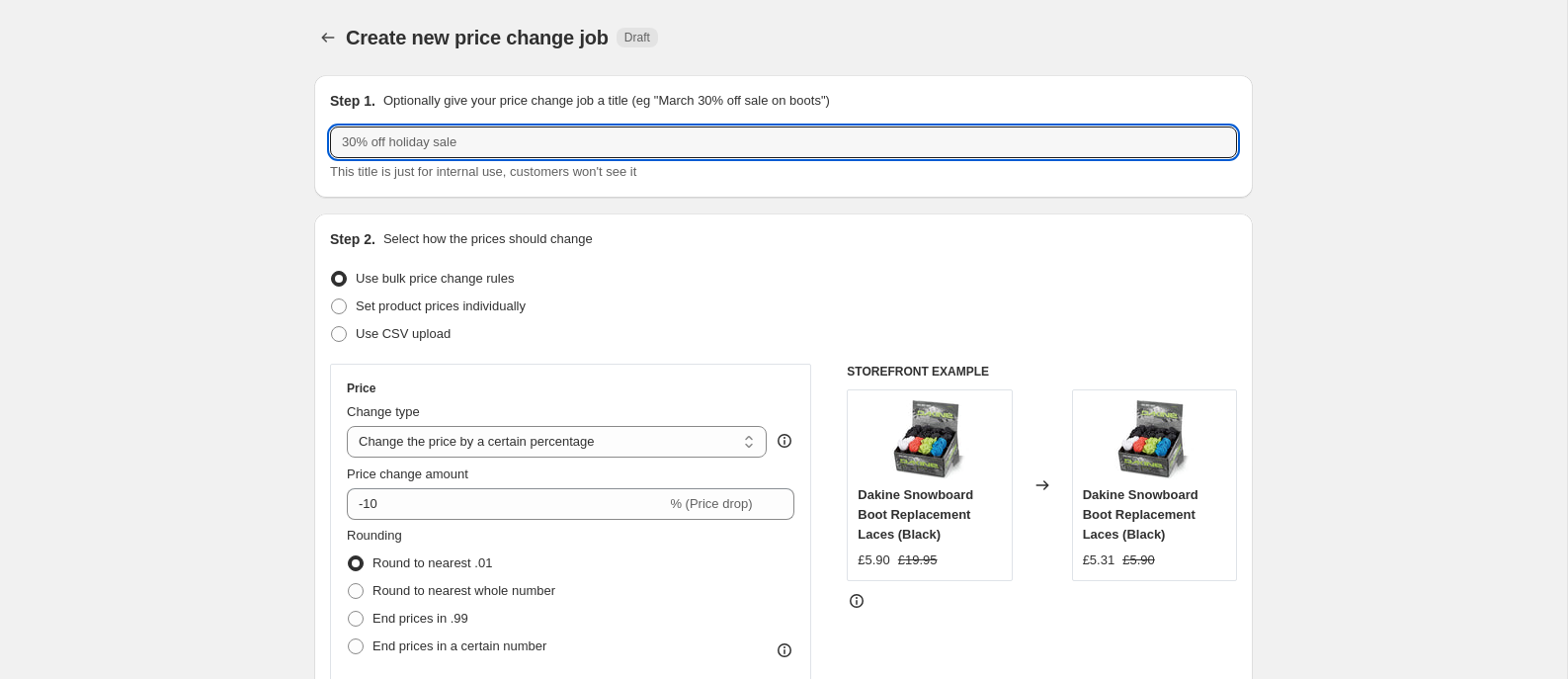 type 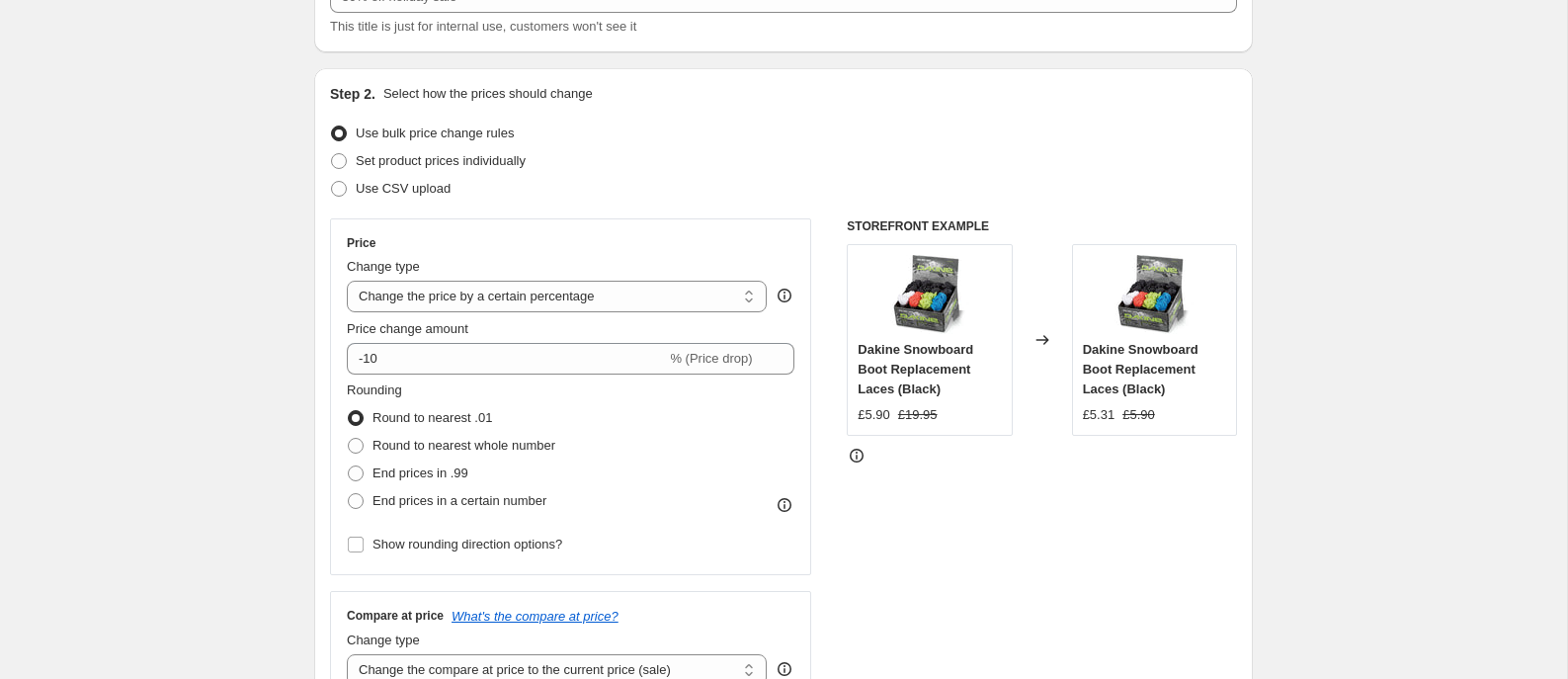 scroll, scrollTop: 149, scrollLeft: 0, axis: vertical 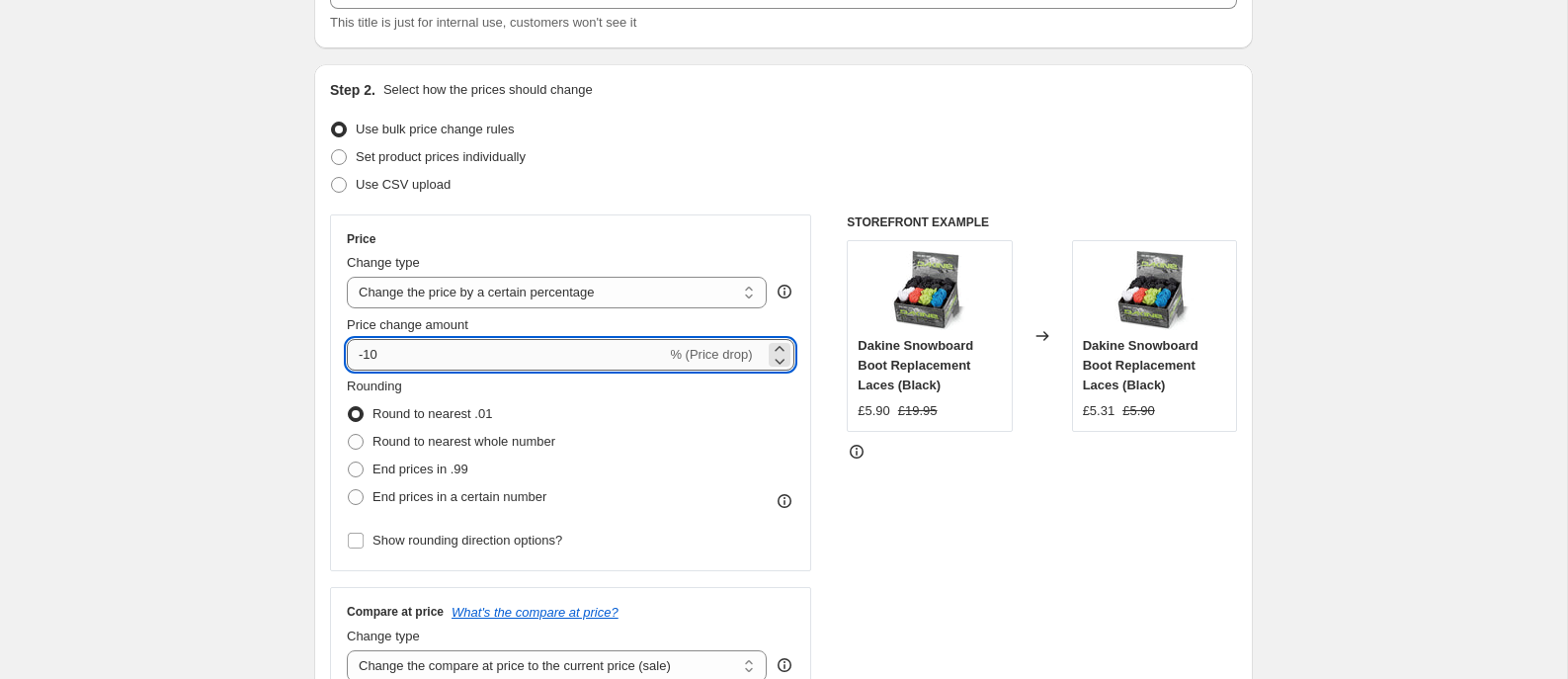click on "-10" at bounding box center [506, 355] 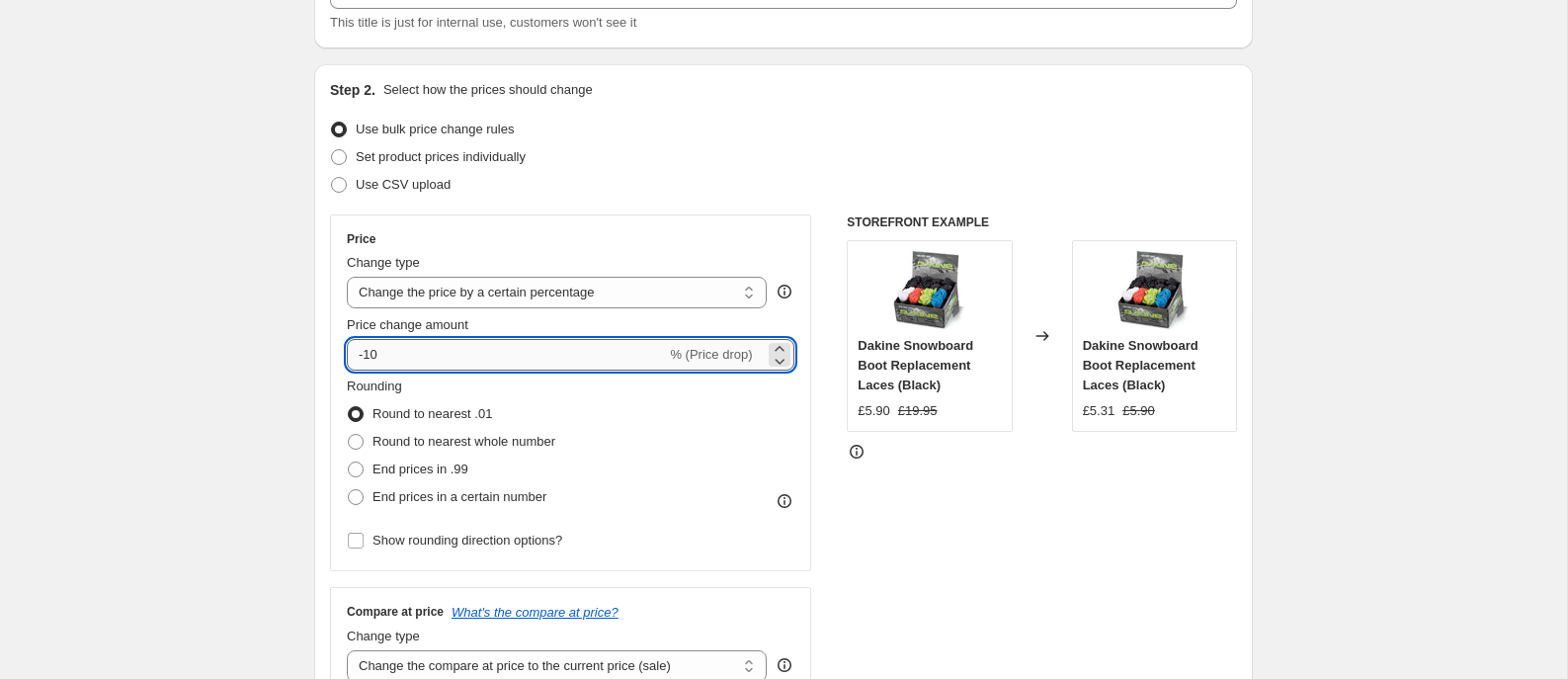 type on "-1" 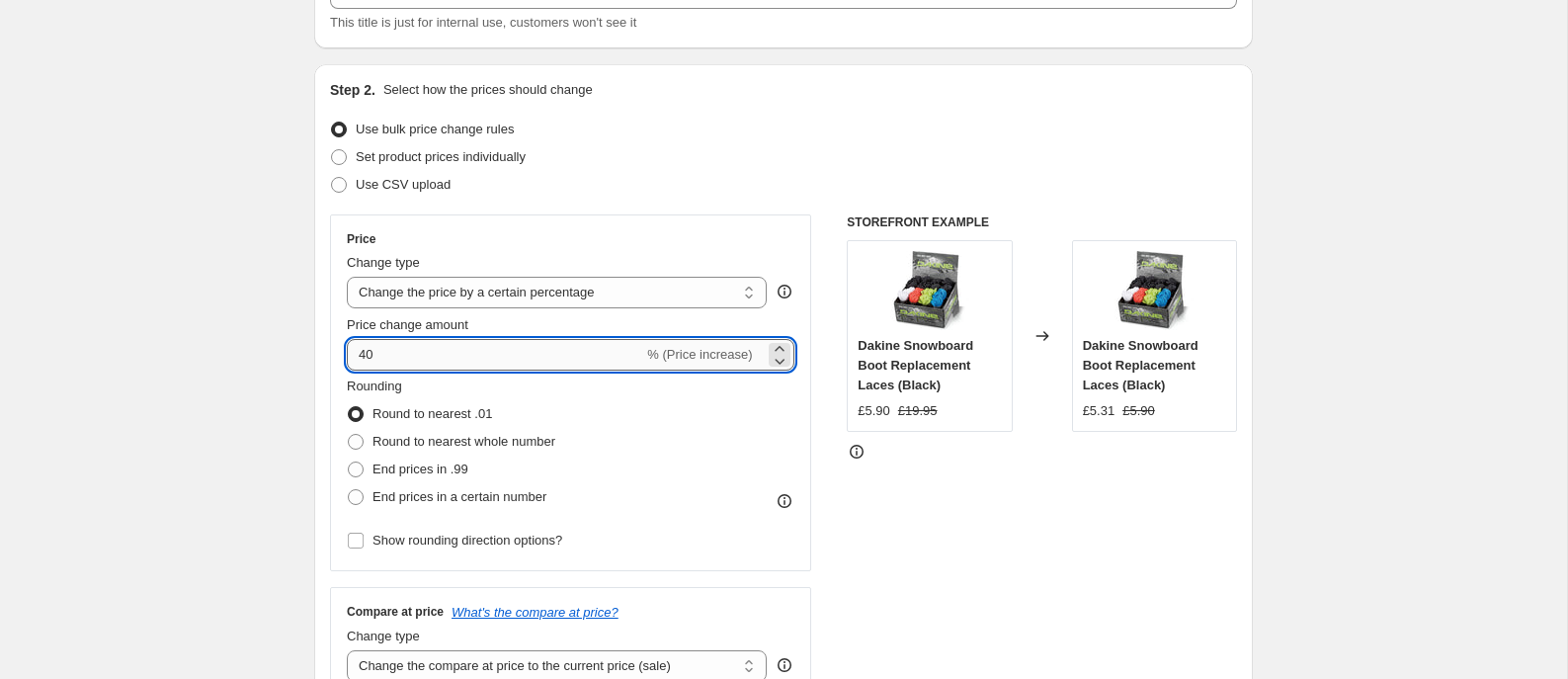 click on "40" at bounding box center [495, 355] 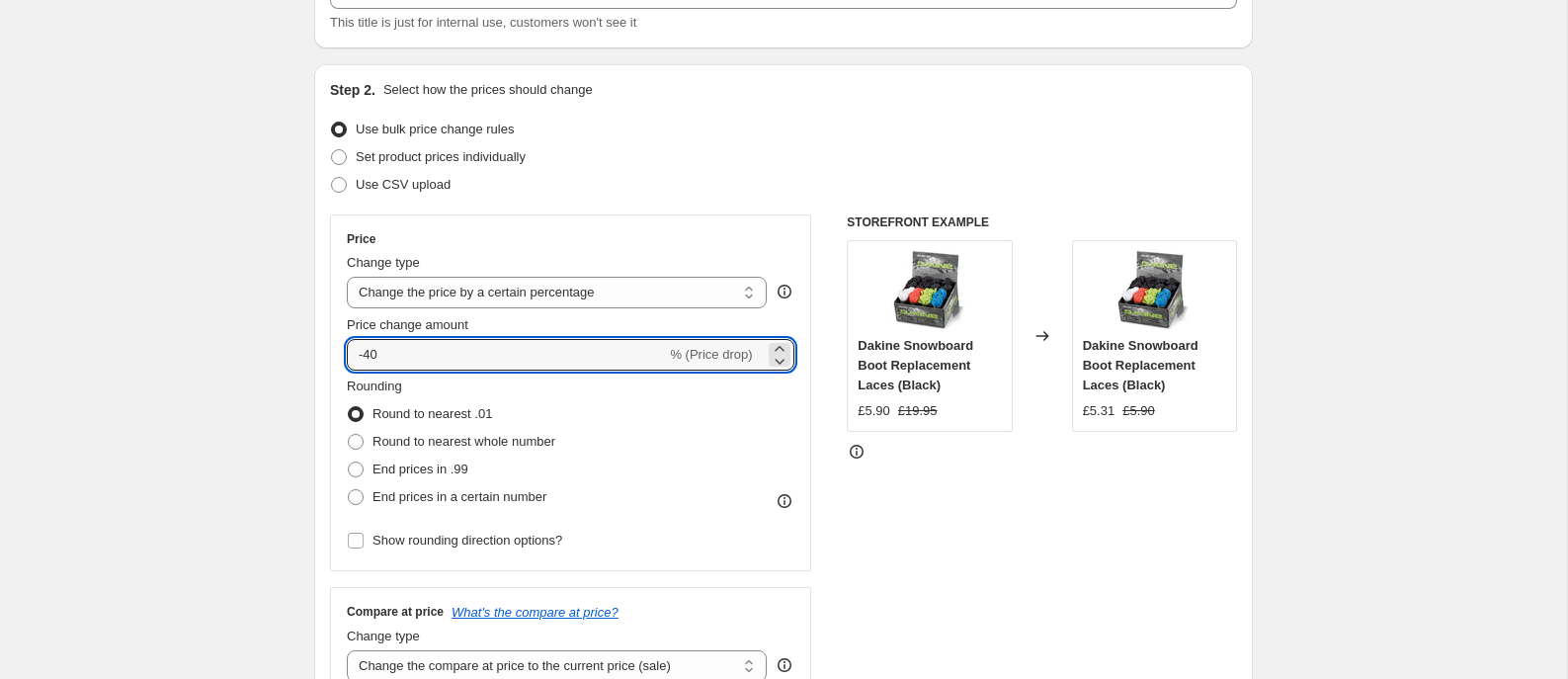 type on "-40" 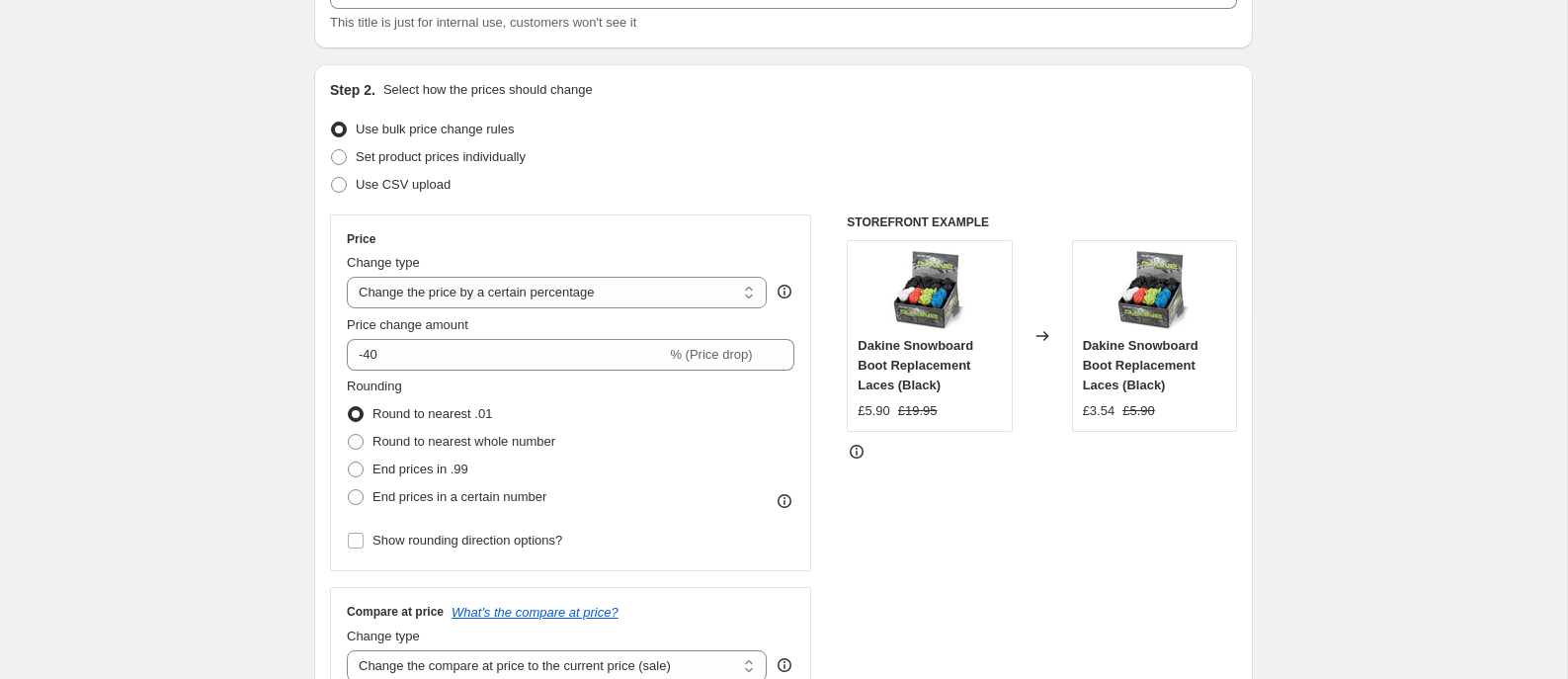 click on "Rounding Round to nearest .01 Round to nearest whole number End prices in .99 End prices in a certain number" at bounding box center (570, 444) 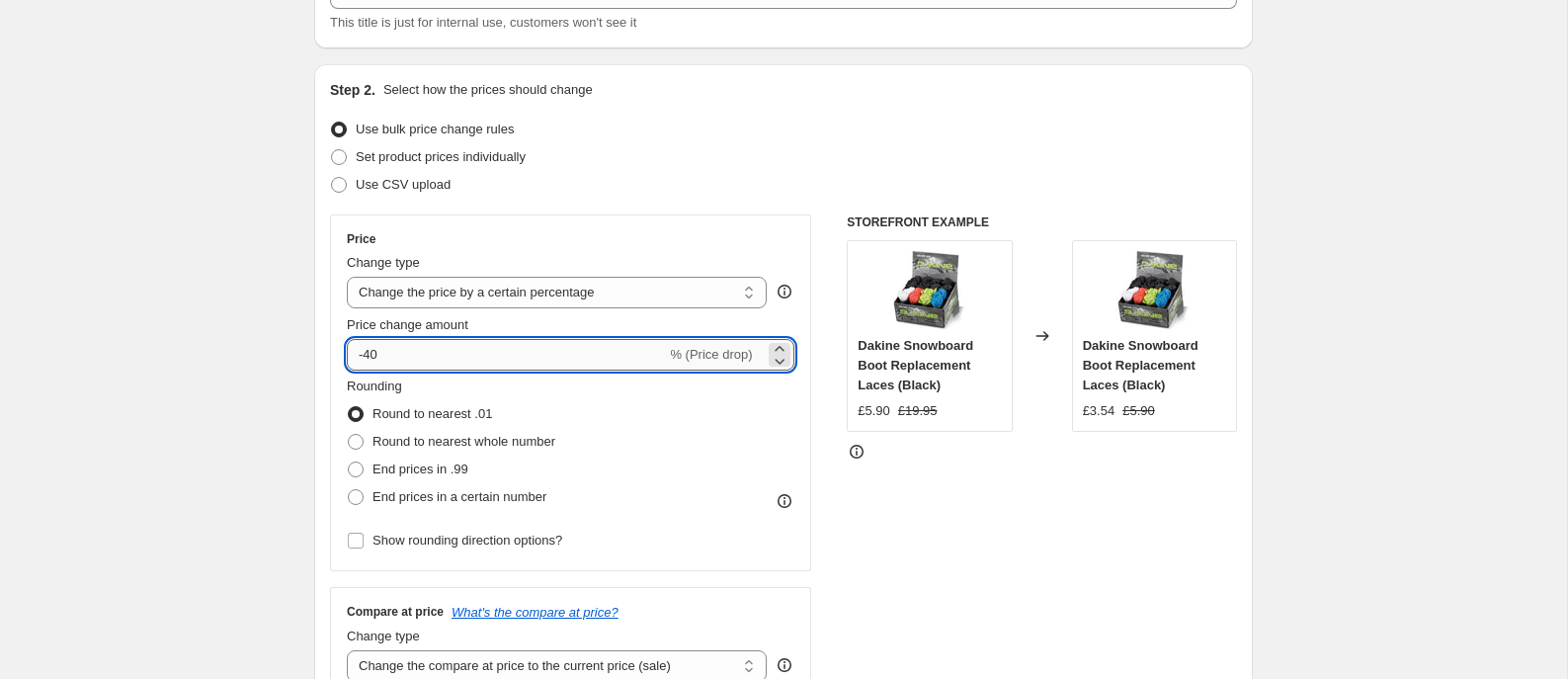 click on "-40" at bounding box center (506, 355) 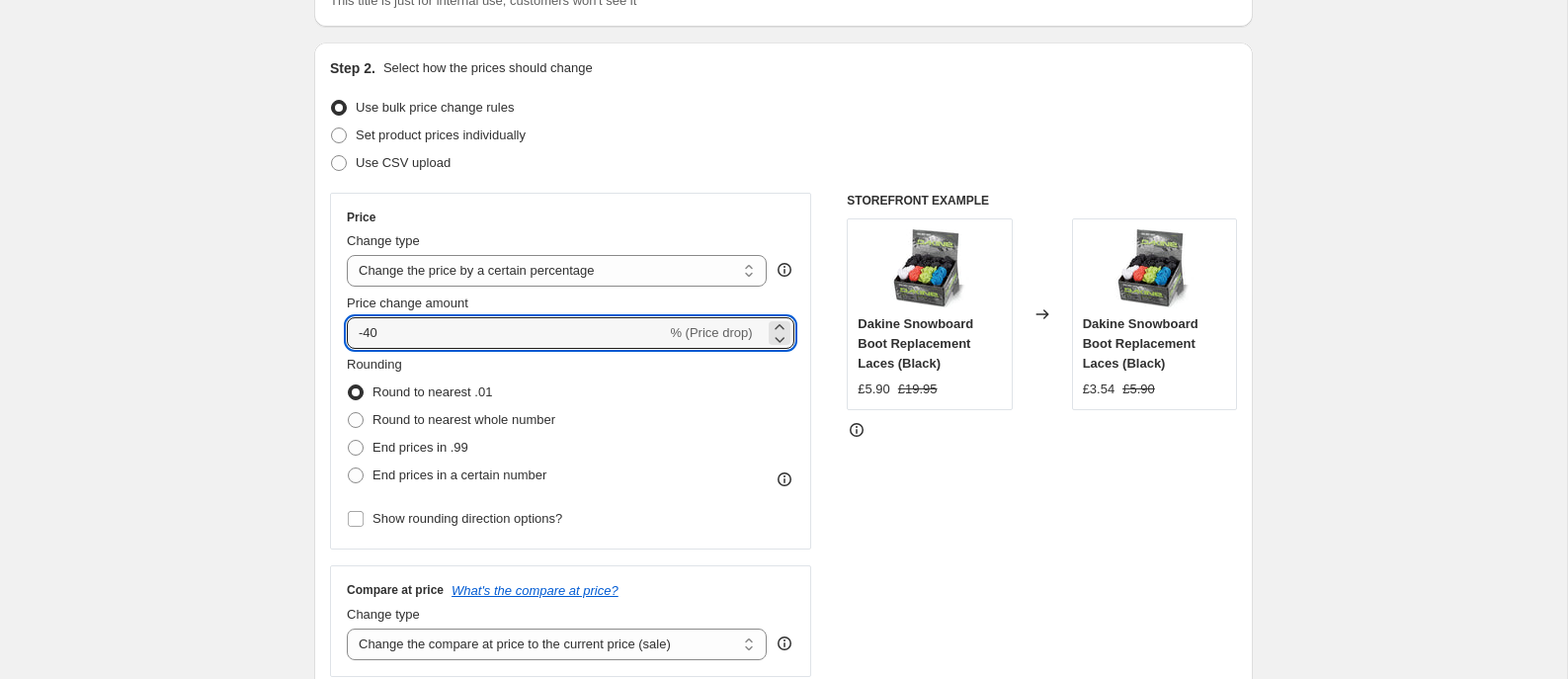 scroll, scrollTop: 179, scrollLeft: 0, axis: vertical 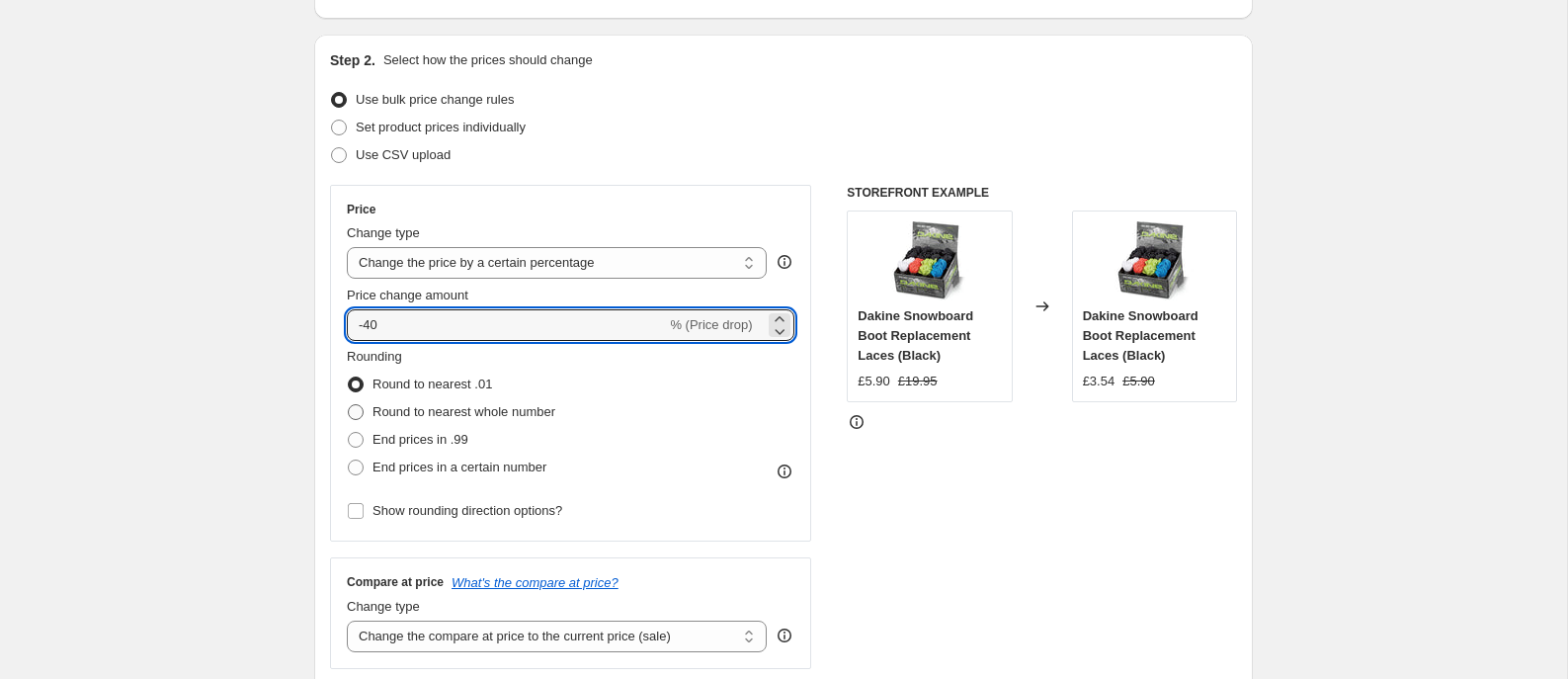 click at bounding box center (356, 412) 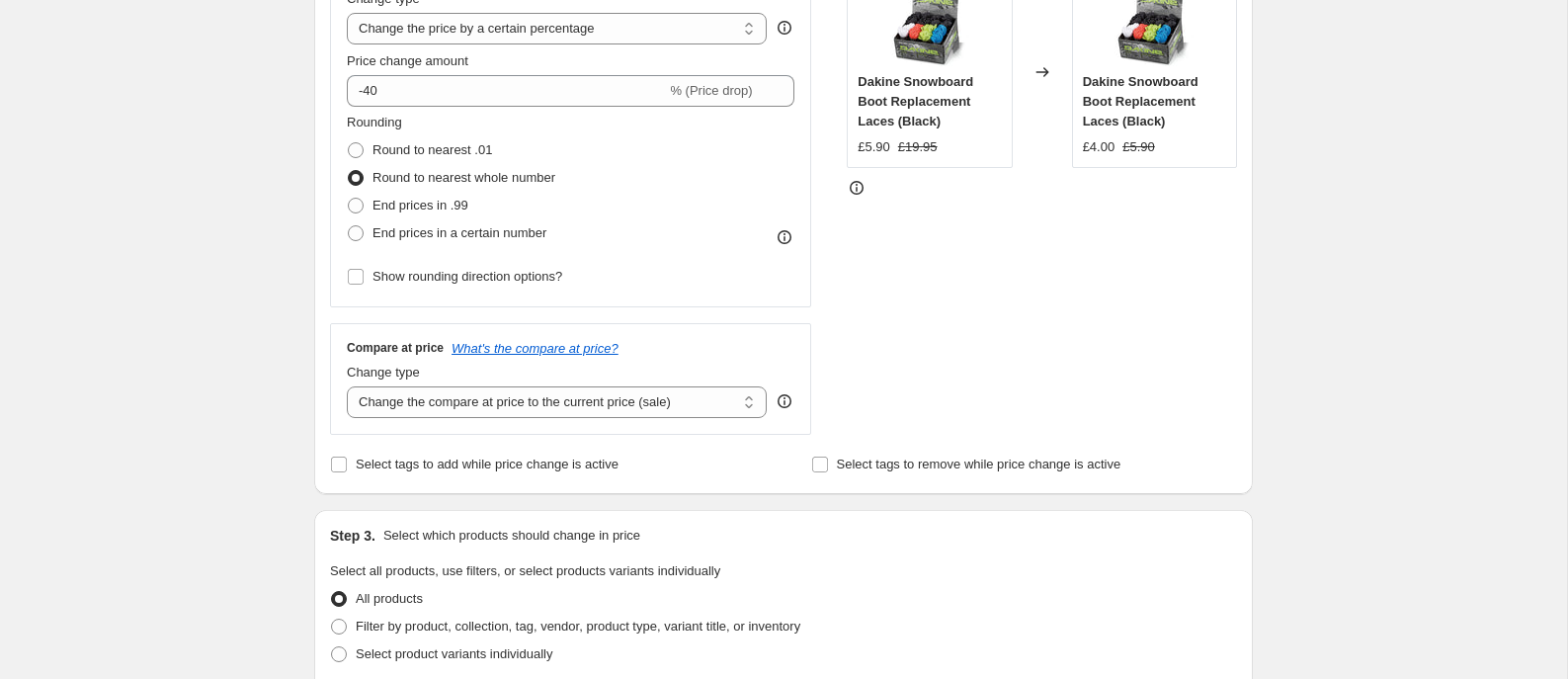 scroll, scrollTop: 416, scrollLeft: 0, axis: vertical 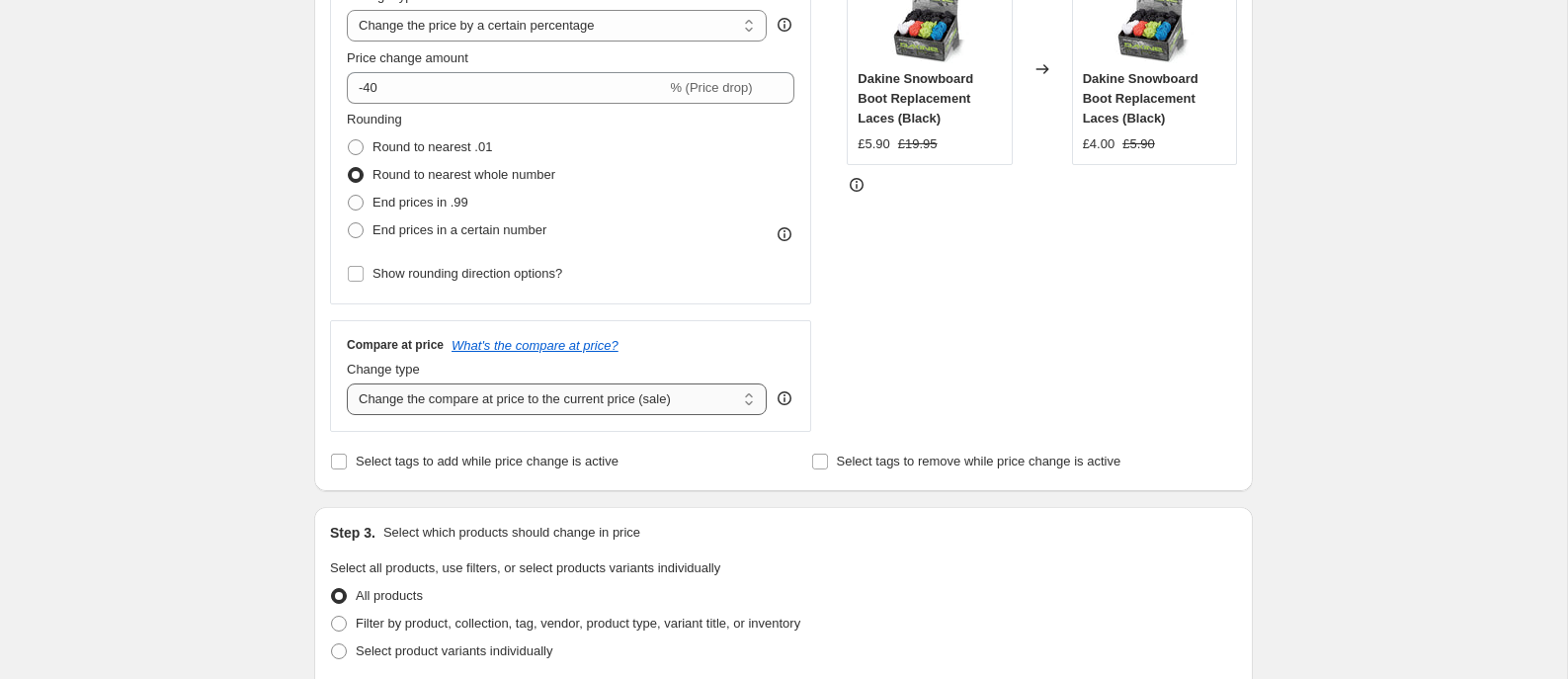 click on "Change the compare at price to the current price (sale) Change the compare at price to a certain amount Change the compare at price by a certain amount Change the compare at price by a certain percentage Change the compare at price by a certain amount relative to the actual price Change the compare at price by a certain percentage relative to the actual price Don't change the compare at price Remove the compare at price" at bounding box center [556, 399] 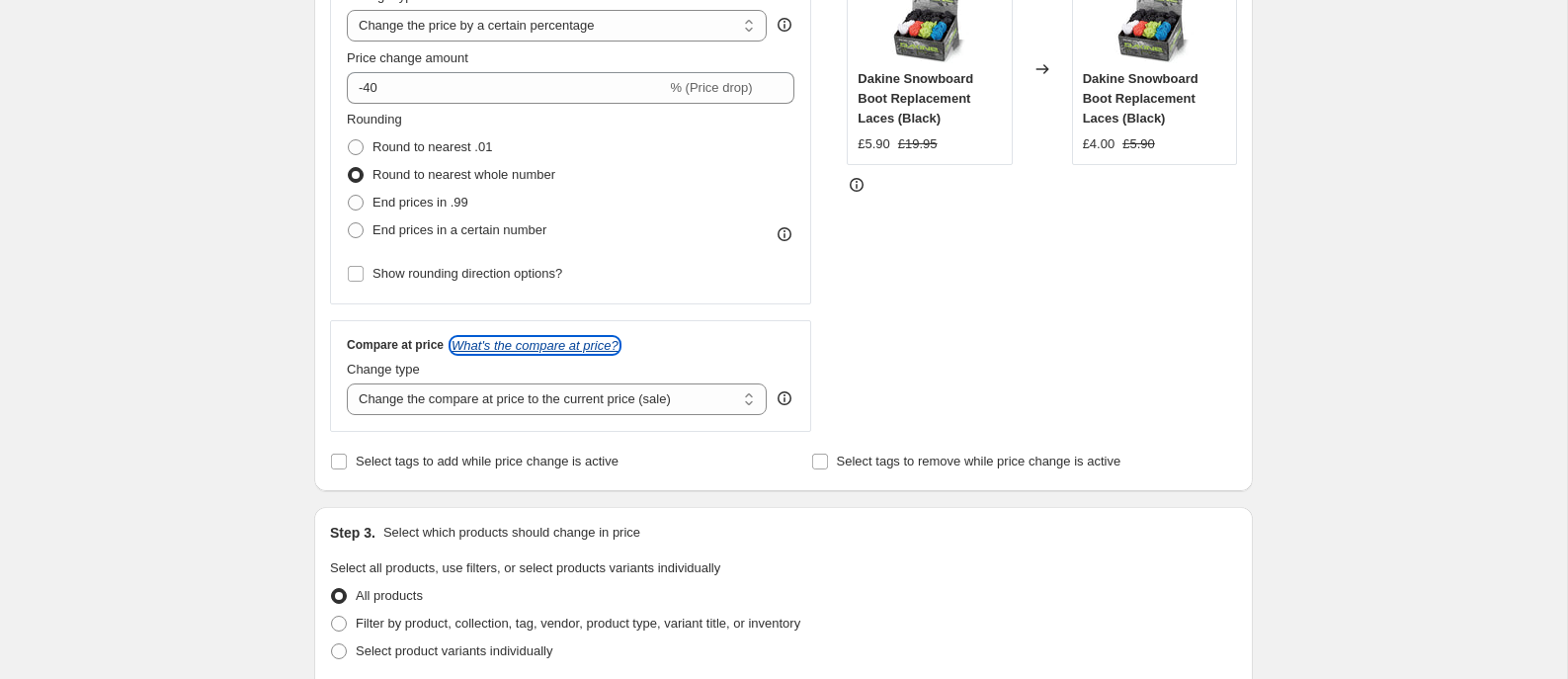 click on "What's the compare at price?" at bounding box center [535, 345] 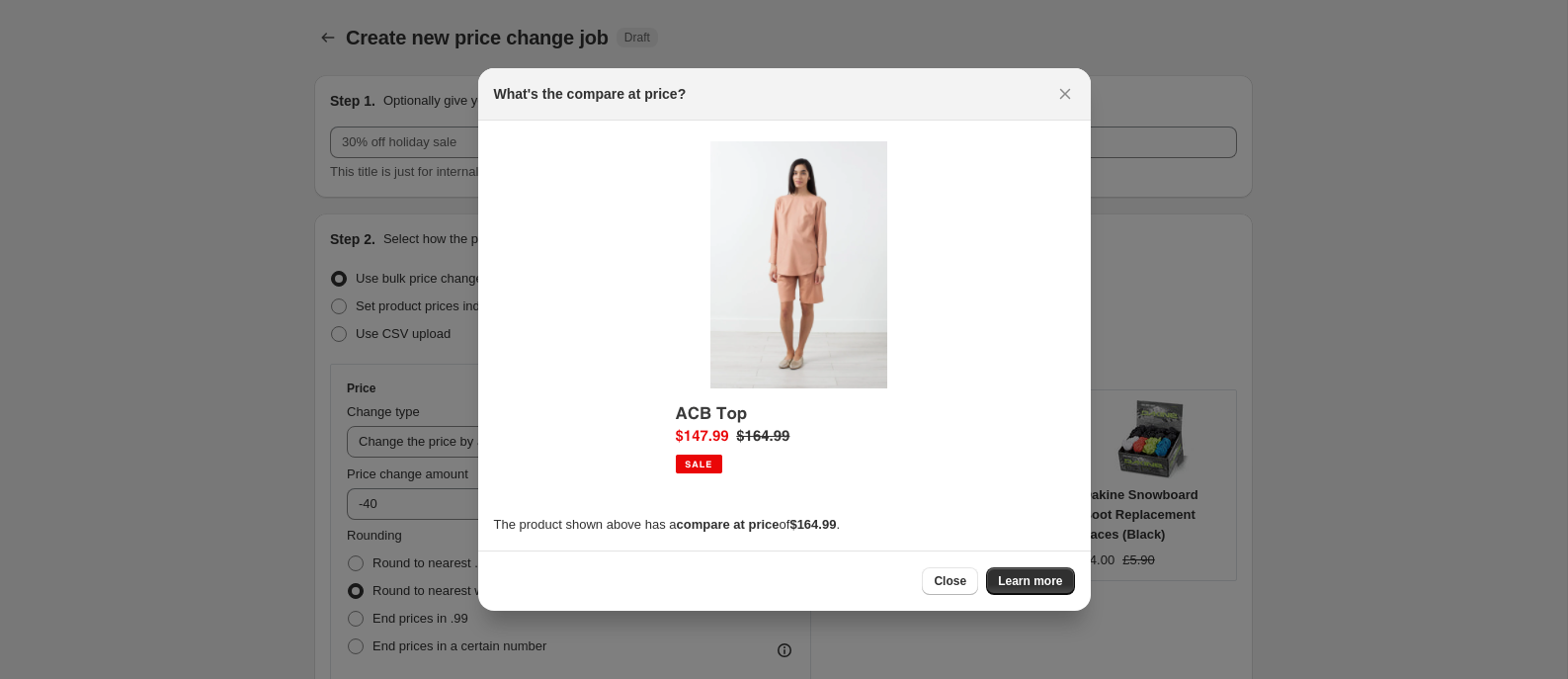 scroll, scrollTop: 416, scrollLeft: 0, axis: vertical 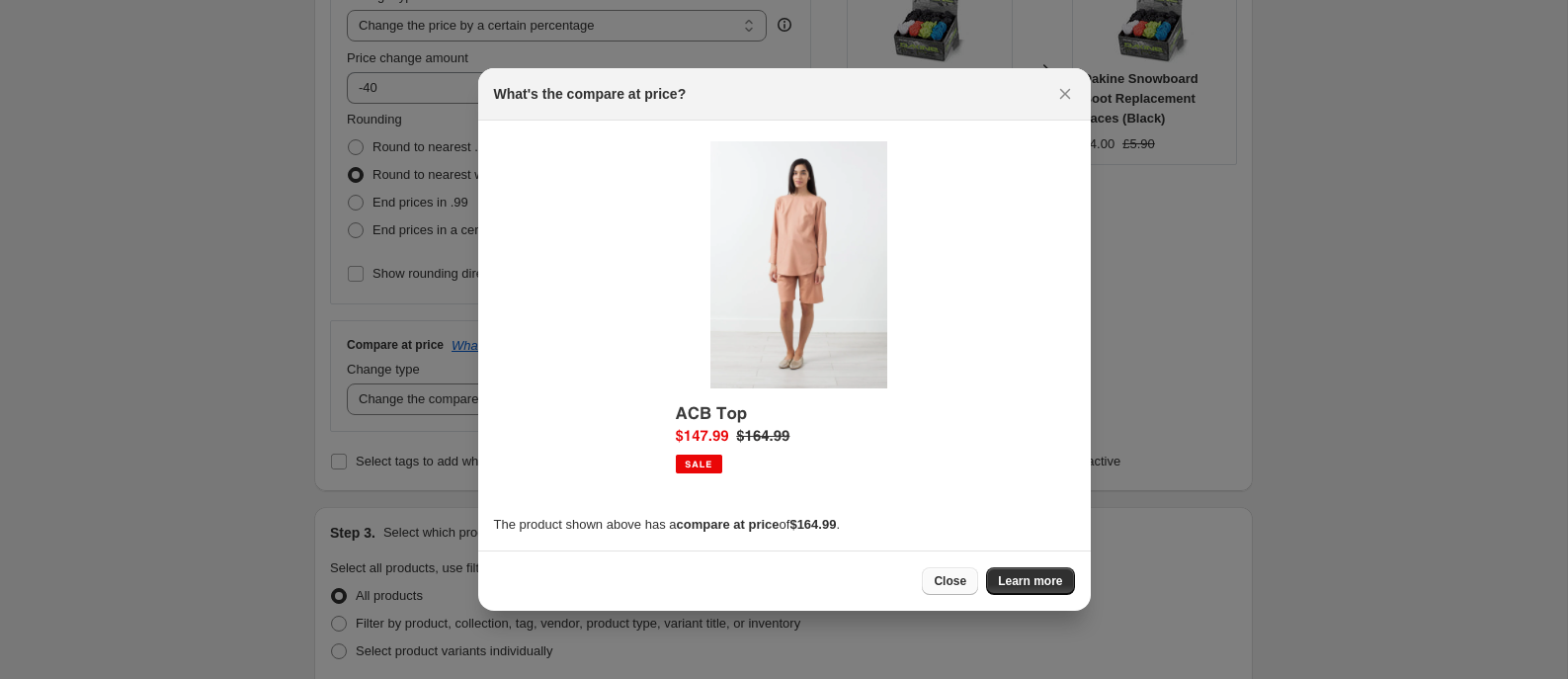 click on "Close" at bounding box center (949, 581) 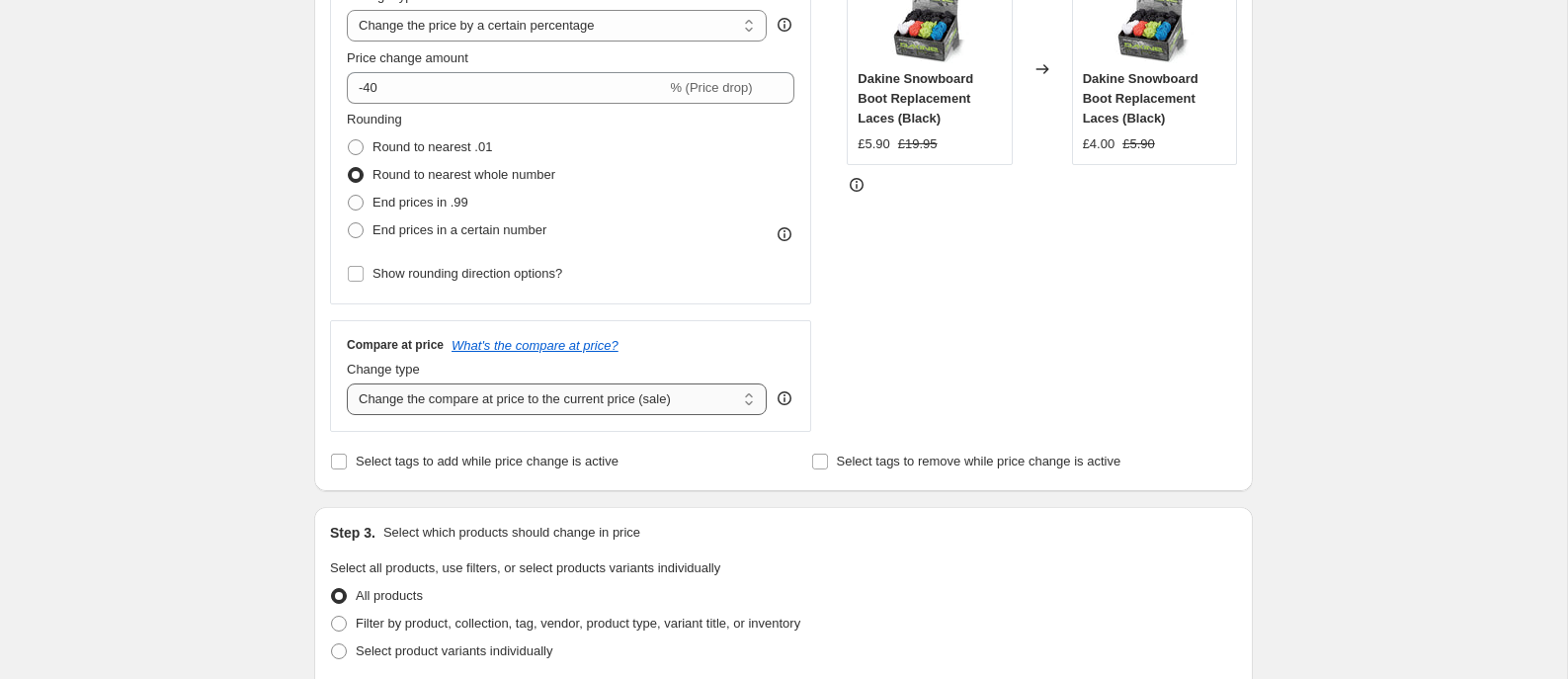 click on "Change the compare at price to the current price (sale) Change the compare at price to a certain amount Change the compare at price by a certain amount Change the compare at price by a certain percentage Change the compare at price by a certain amount relative to the actual price Change the compare at price by a certain percentage relative to the actual price Don't change the compare at price Remove the compare at price" at bounding box center [556, 399] 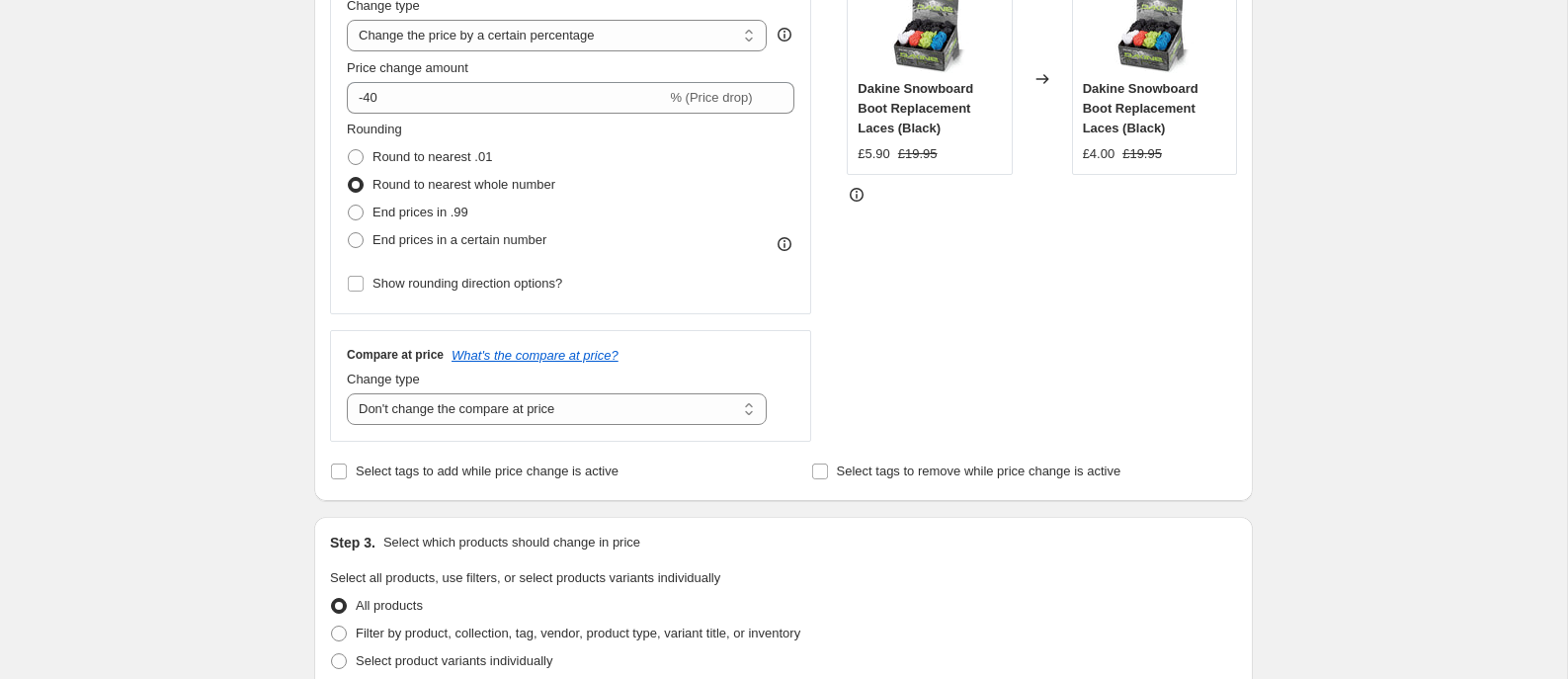 scroll, scrollTop: 408, scrollLeft: 0, axis: vertical 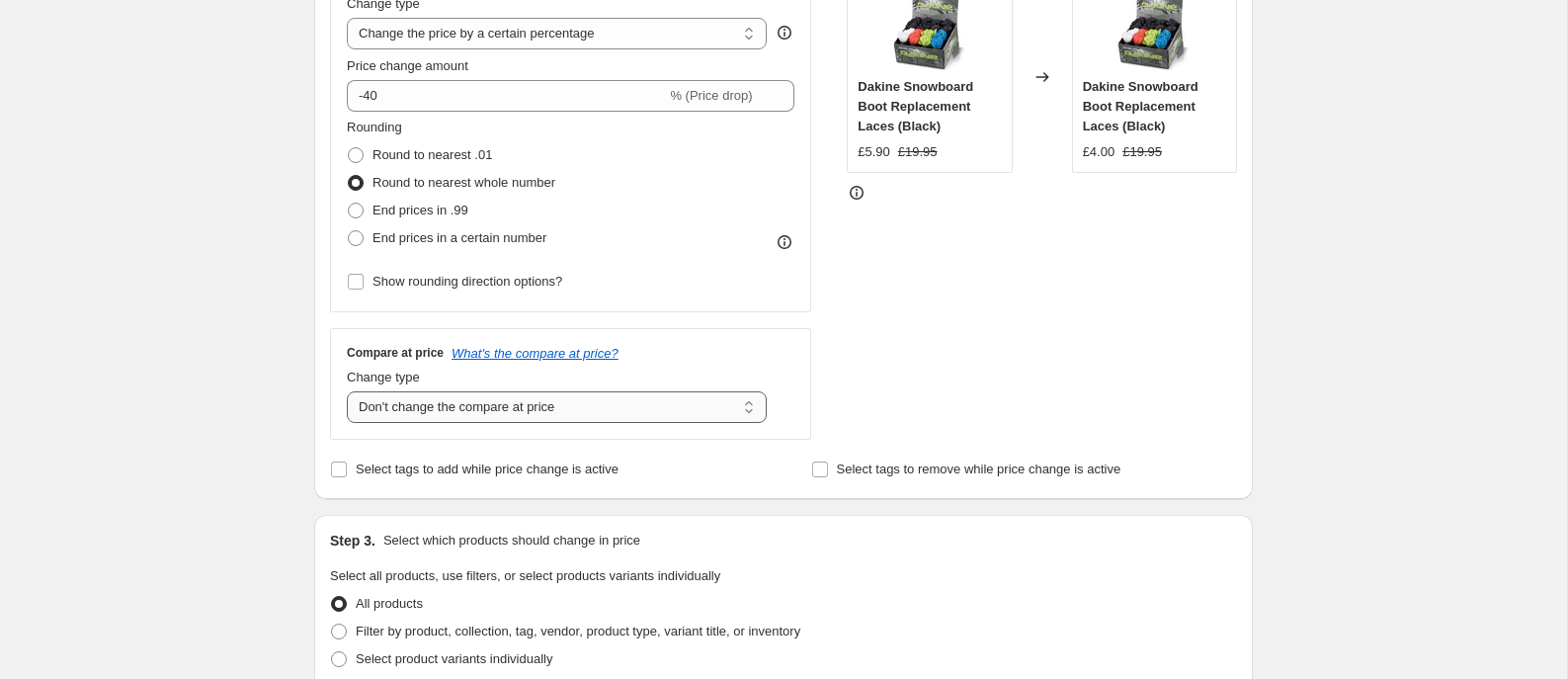 click on "Change the compare at price to the current price (sale) Change the compare at price to a certain amount Change the compare at price by a certain amount Change the compare at price by a certain percentage Change the compare at price by a certain amount relative to the actual price Change the compare at price by a certain percentage relative to the actual price Don't change the compare at price Remove the compare at price" at bounding box center [556, 407] 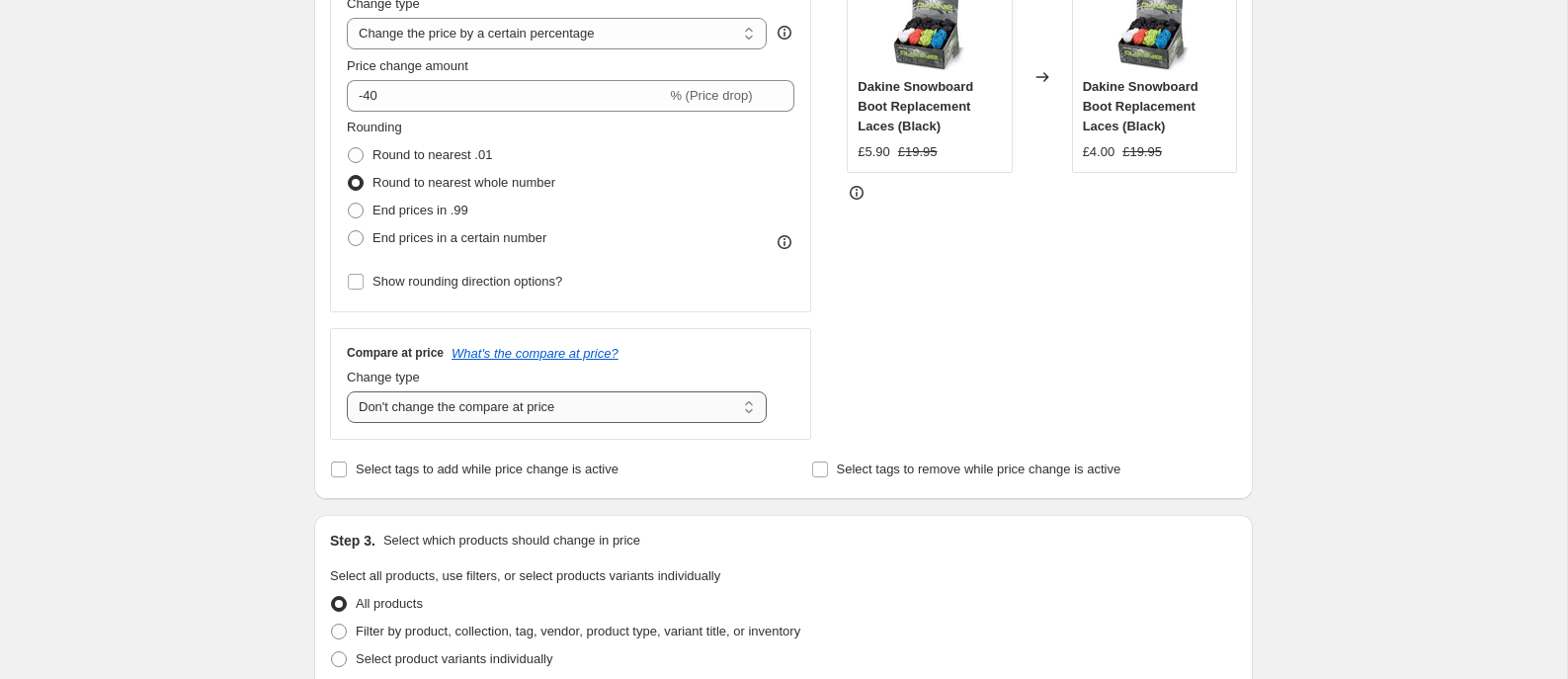 select on "ep" 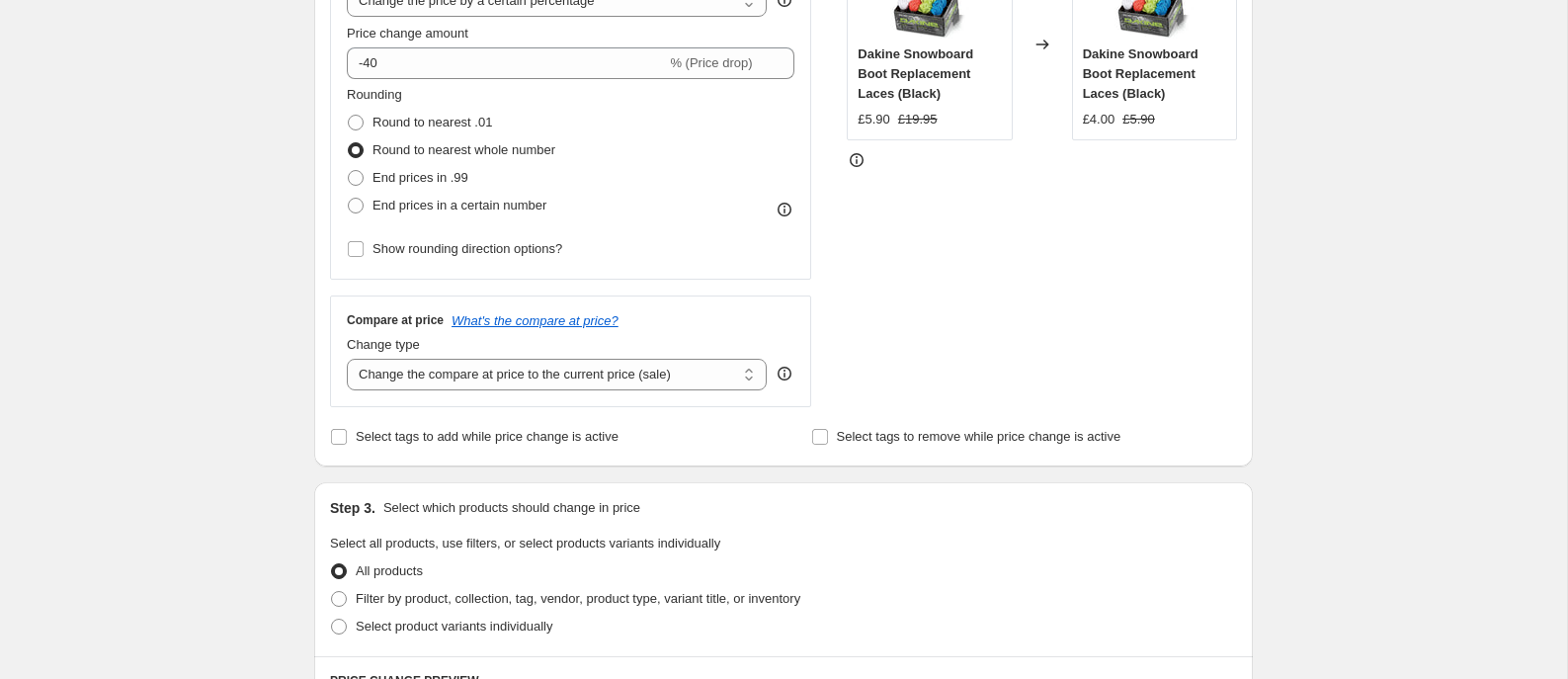 scroll, scrollTop: 446, scrollLeft: 0, axis: vertical 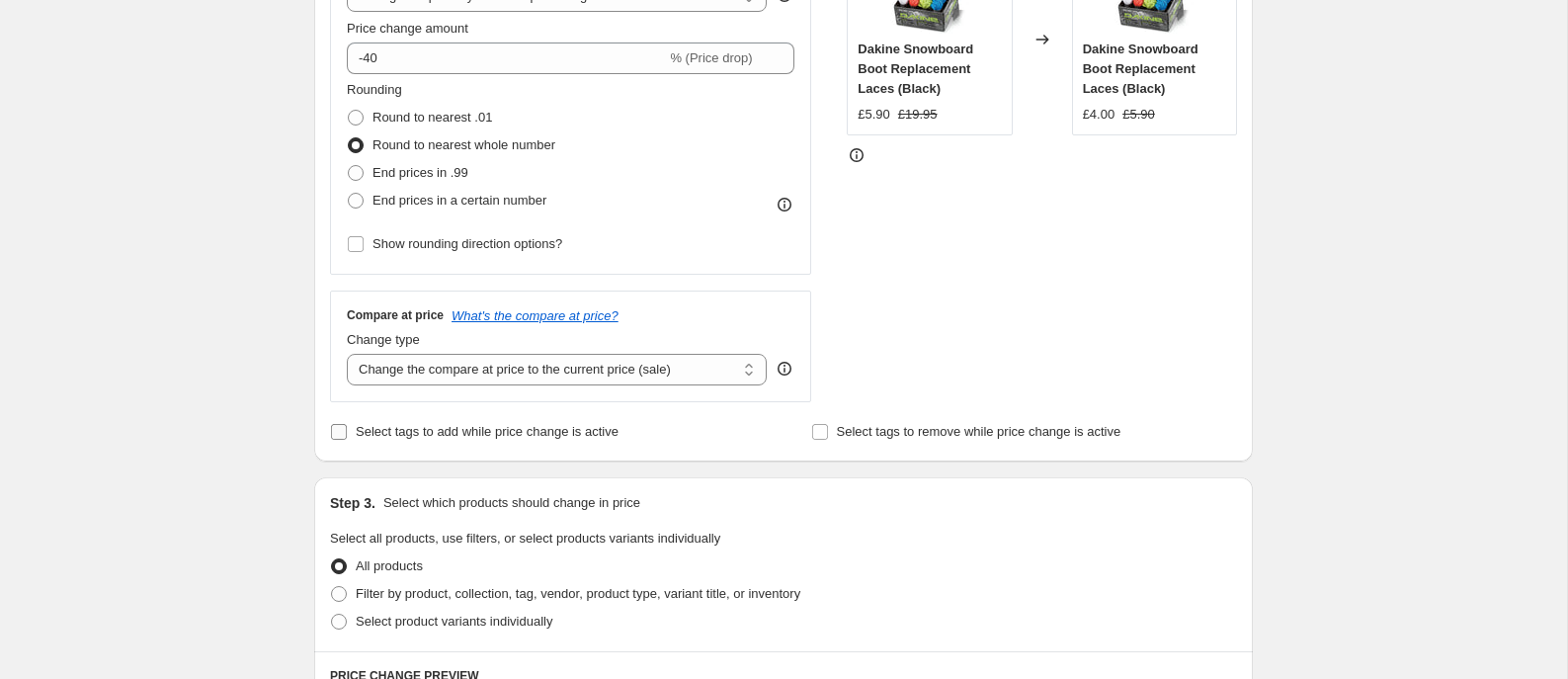 click on "Select tags to add while price change is active" at bounding box center (339, 432) 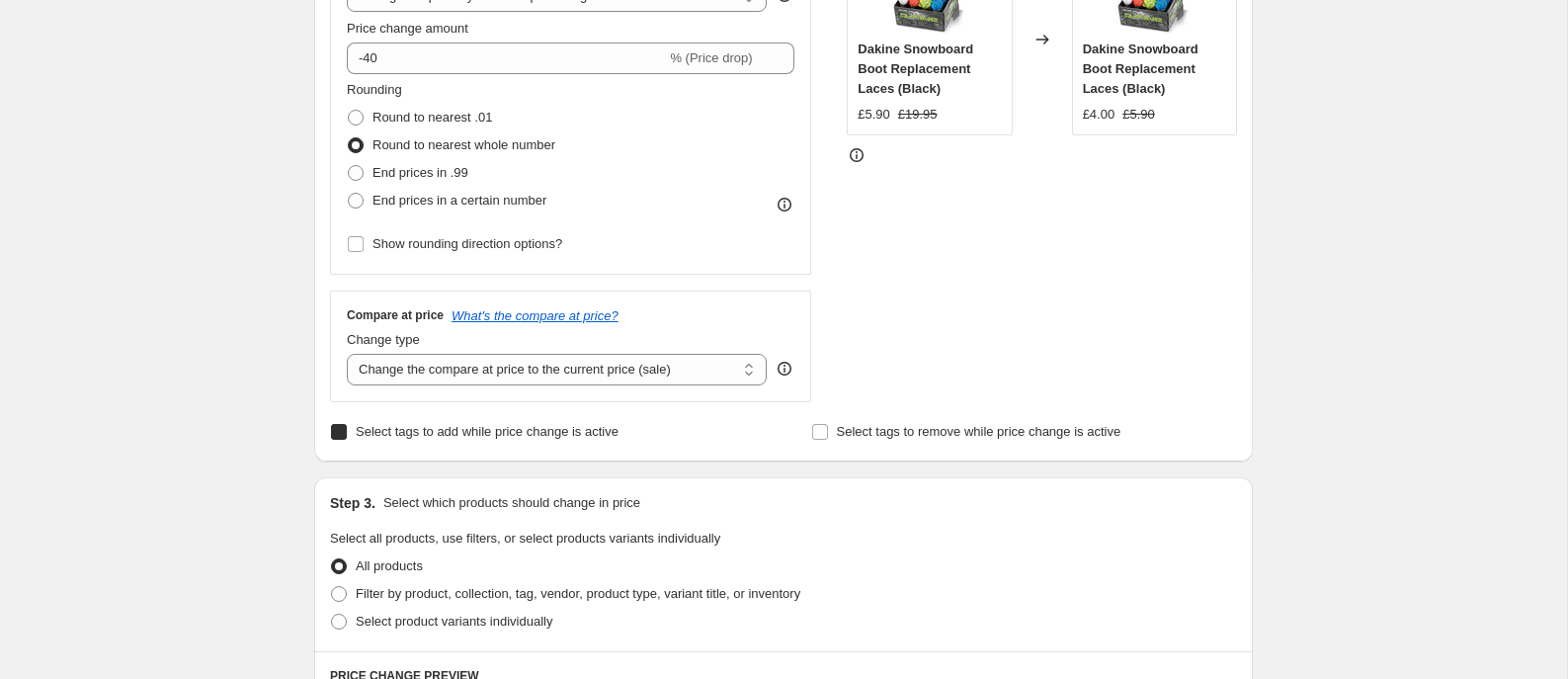 checkbox on "true" 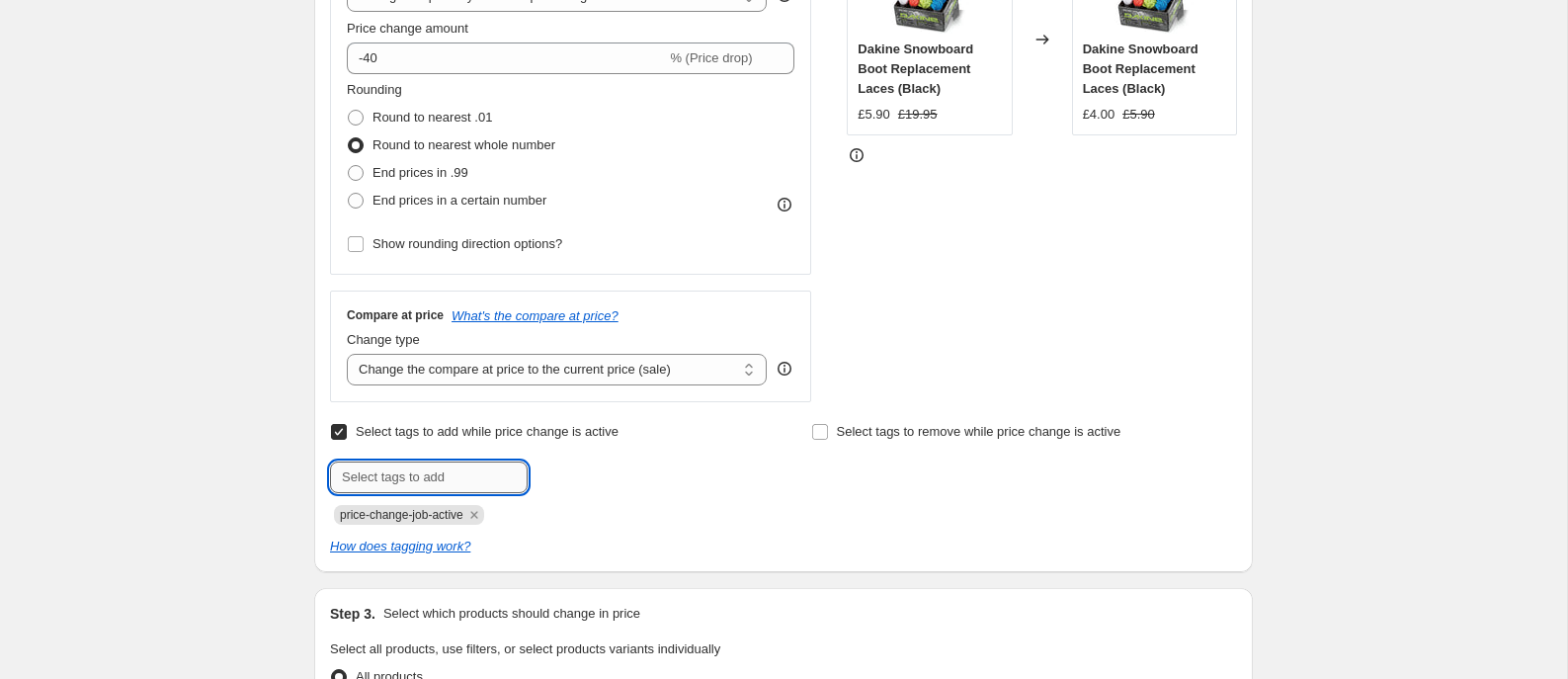 click at bounding box center [429, 477] 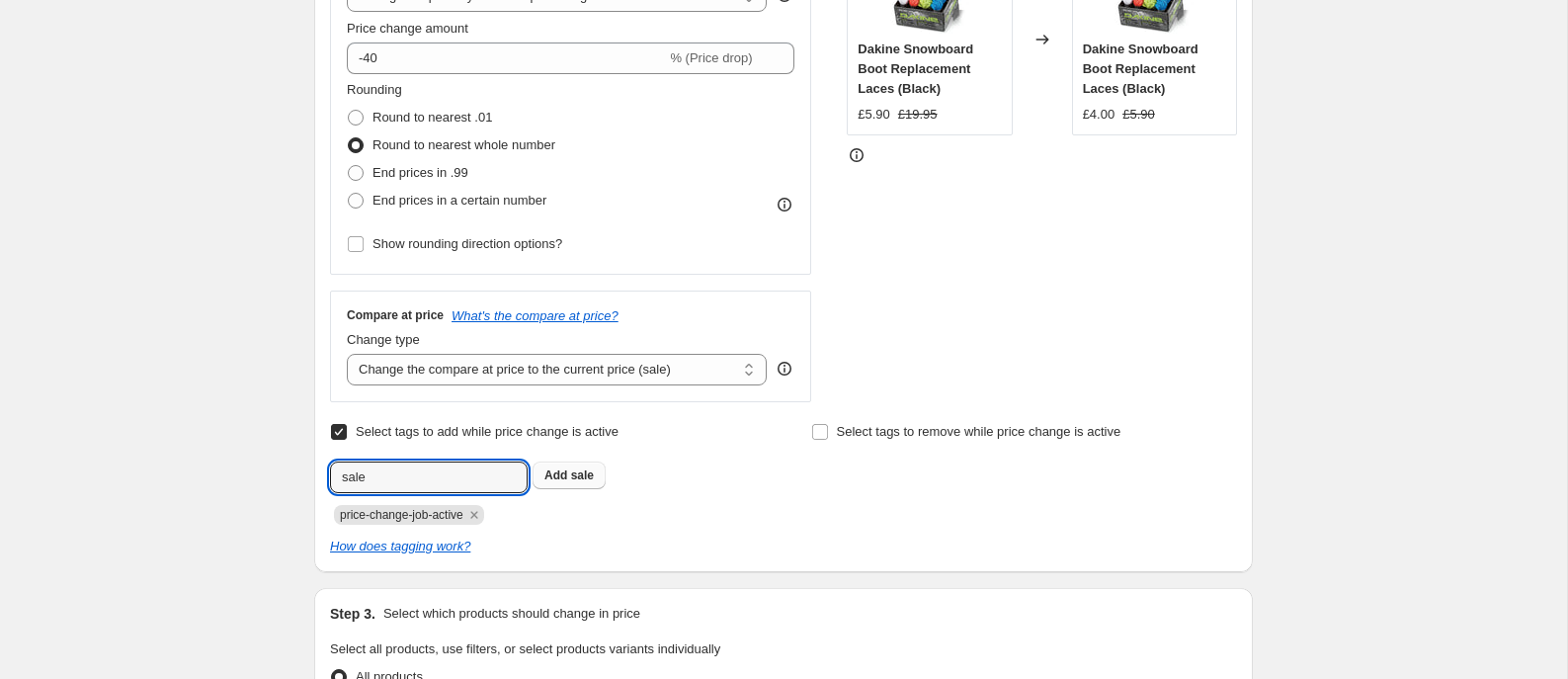 type on "sale" 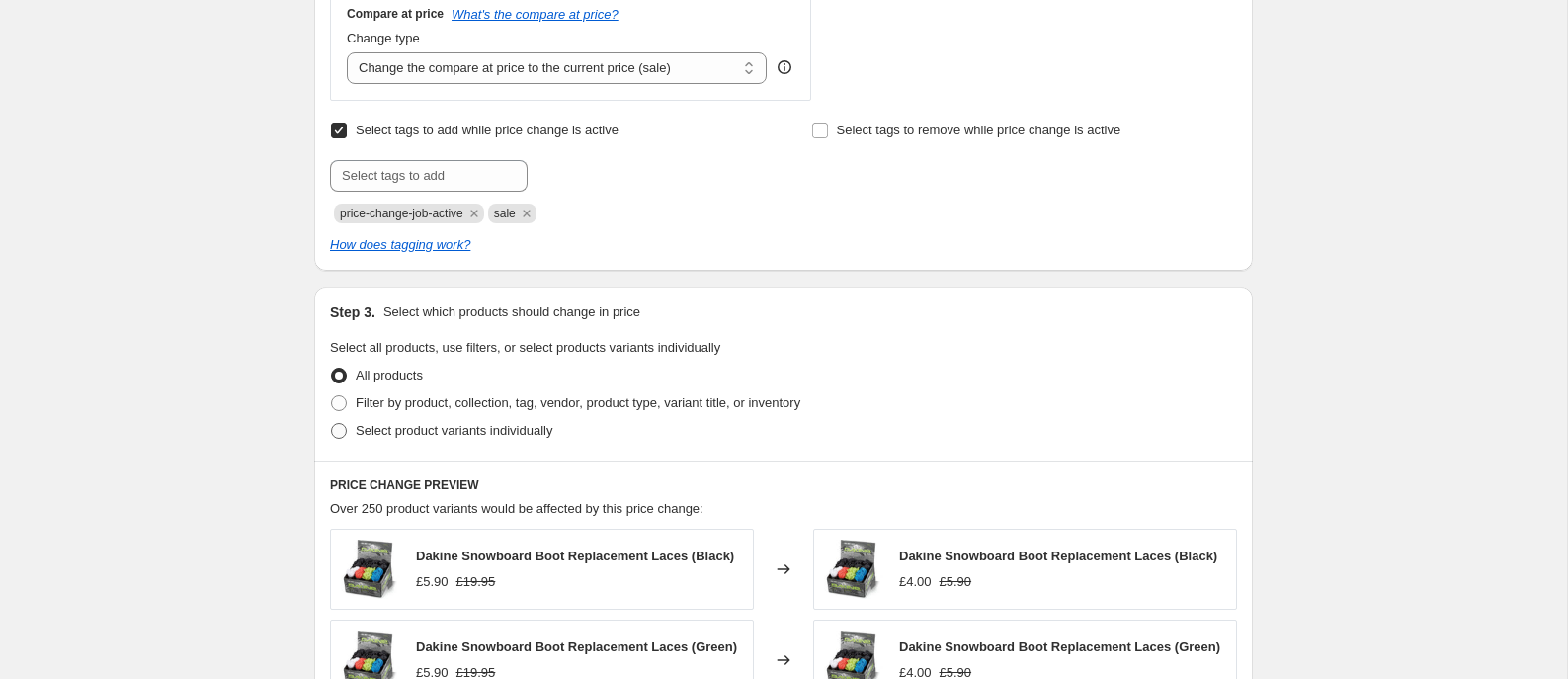 scroll, scrollTop: 781, scrollLeft: 0, axis: vertical 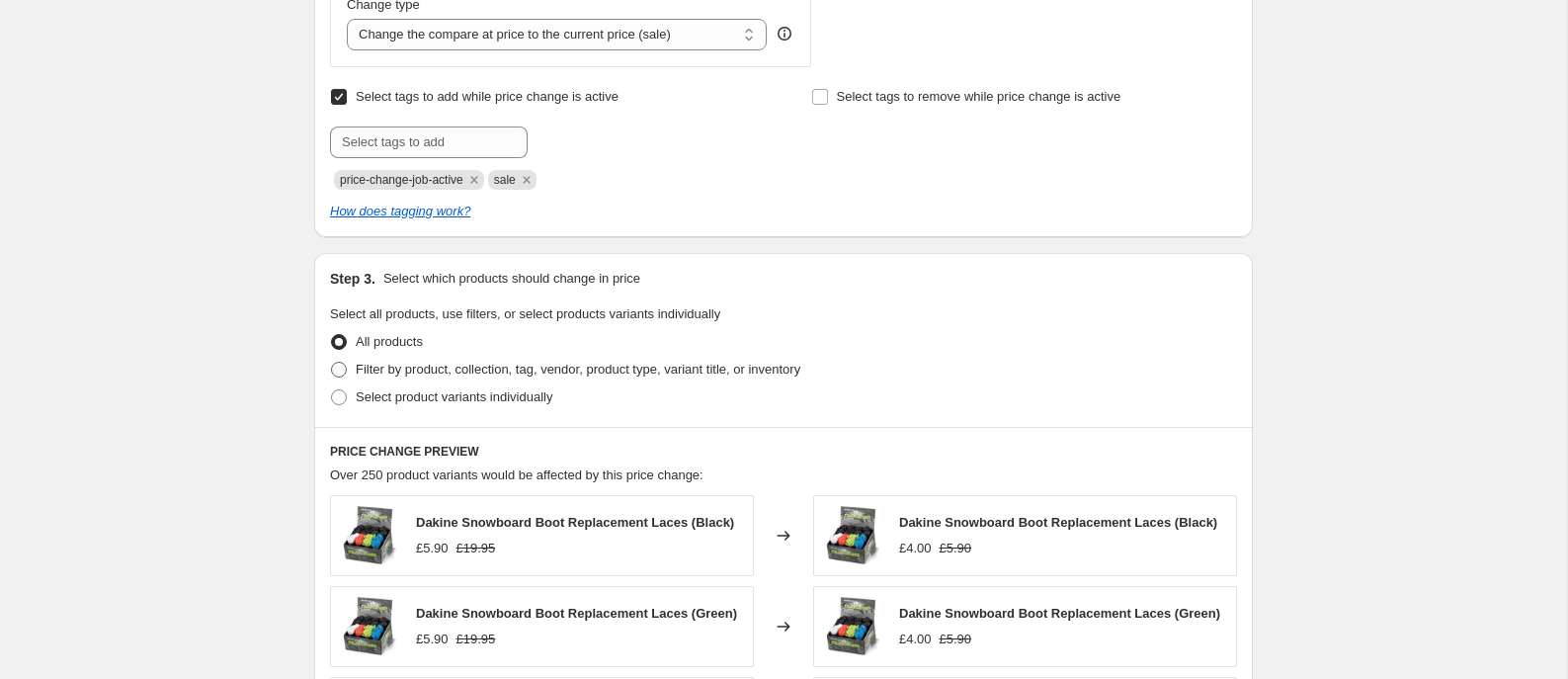 click at bounding box center (339, 370) 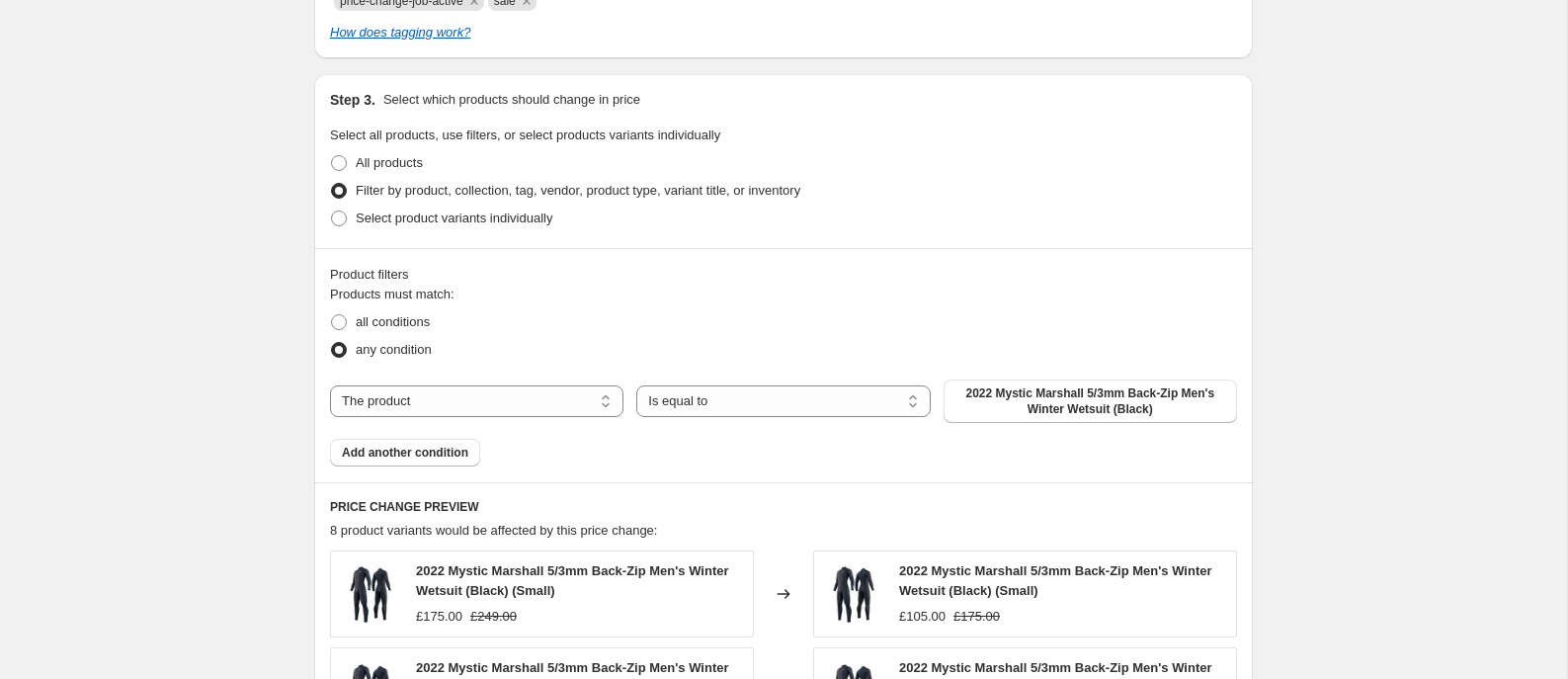 scroll, scrollTop: 980, scrollLeft: 0, axis: vertical 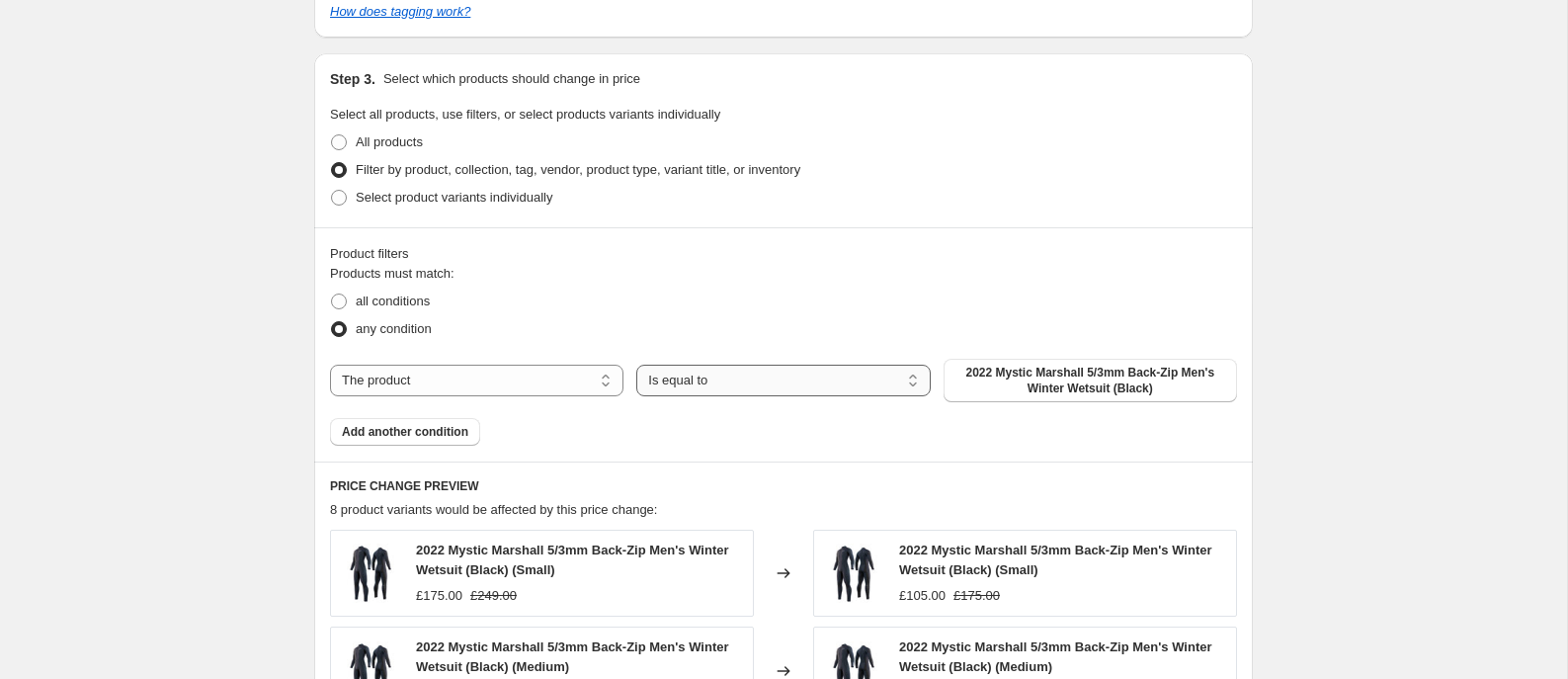 click on "Is equal to Is not equal to" at bounding box center (783, 381) 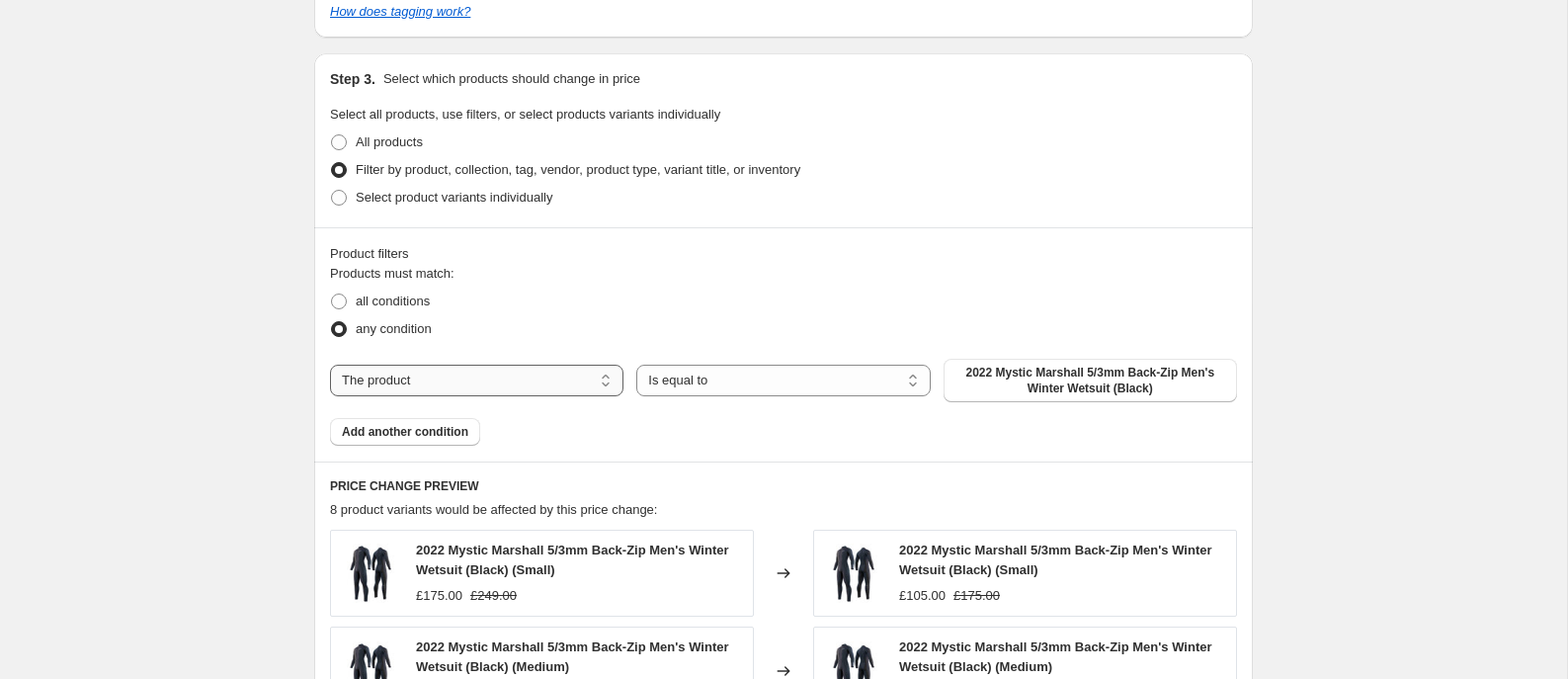 click on "The product The product's collection The product's tag The product's vendor The product's type The product's status The variant's title Inventory quantity" at bounding box center [476, 381] 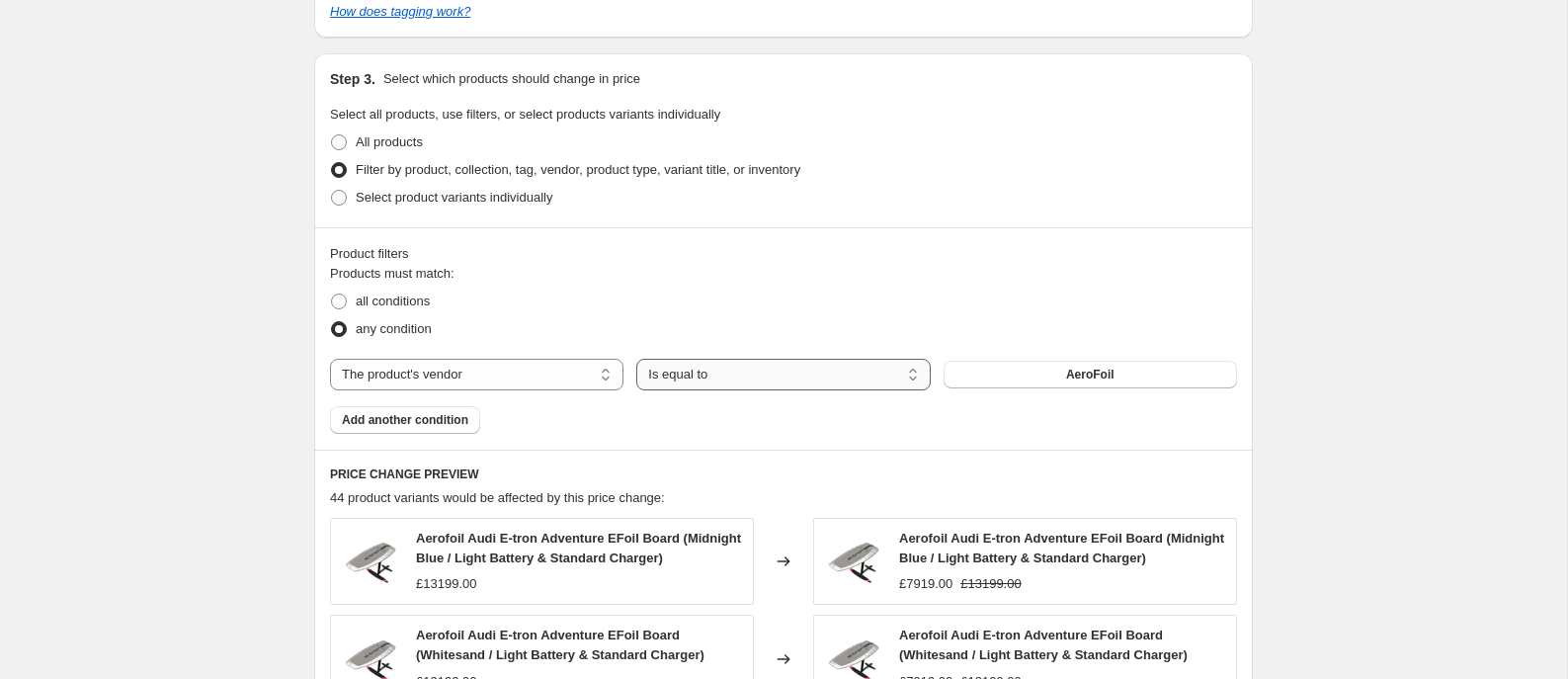 click on "Is equal to Is not equal to" at bounding box center [783, 375] 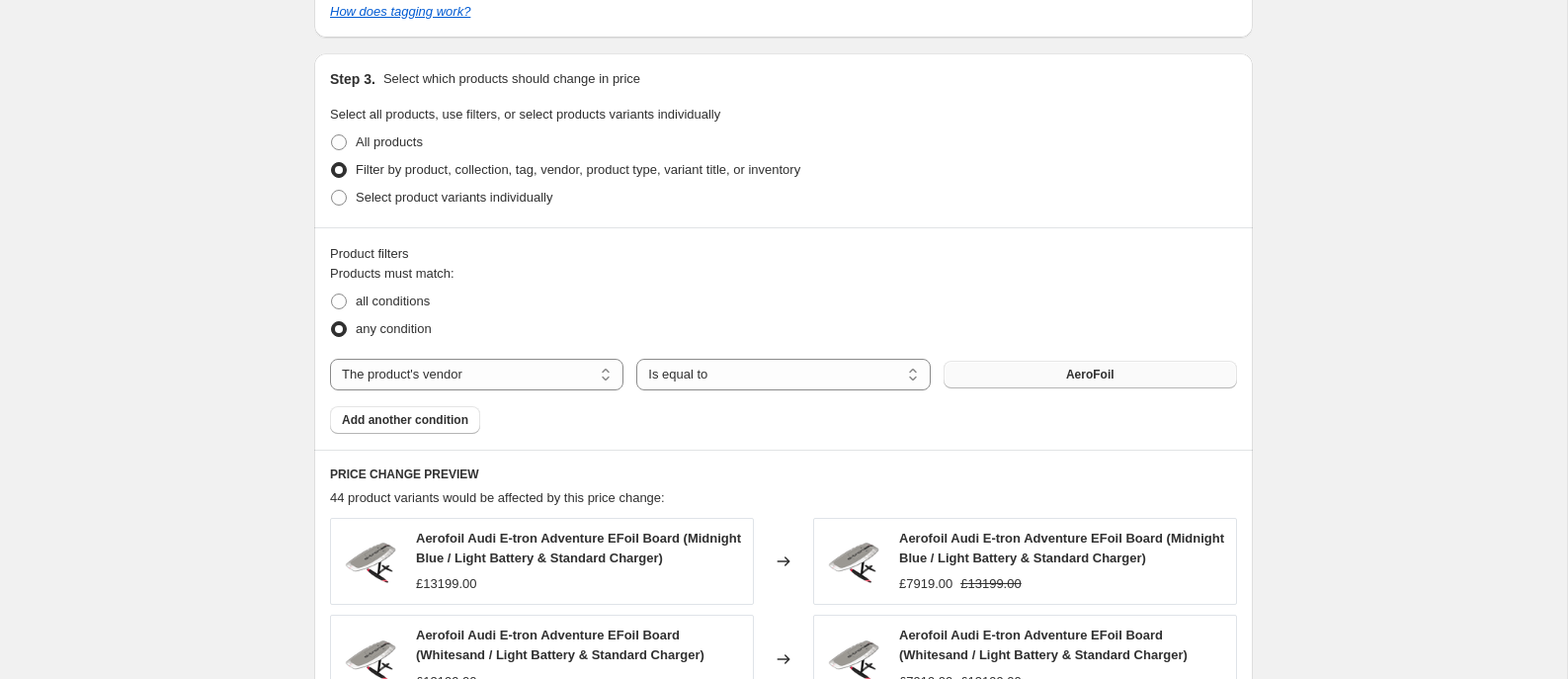 click on "AeroFoil" at bounding box center [1090, 375] 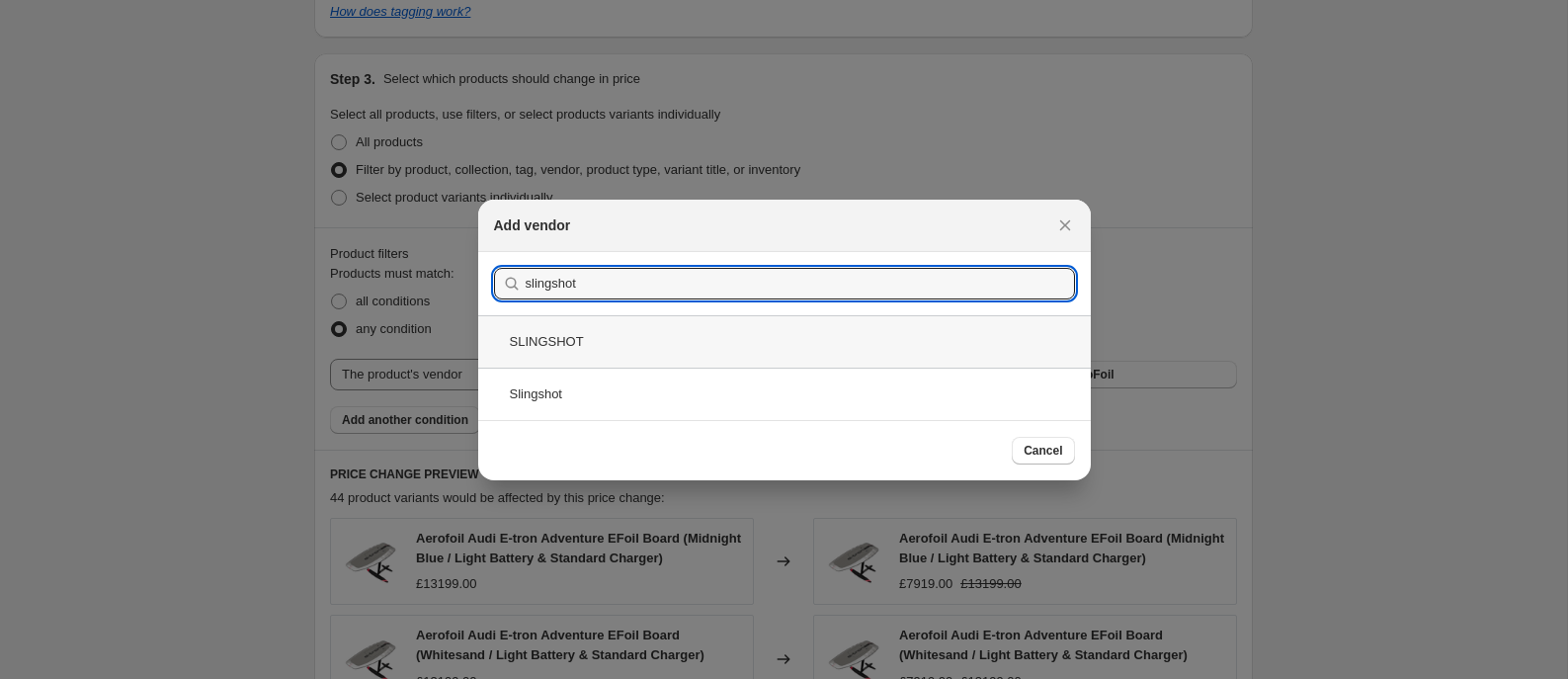 type on "slingshot" 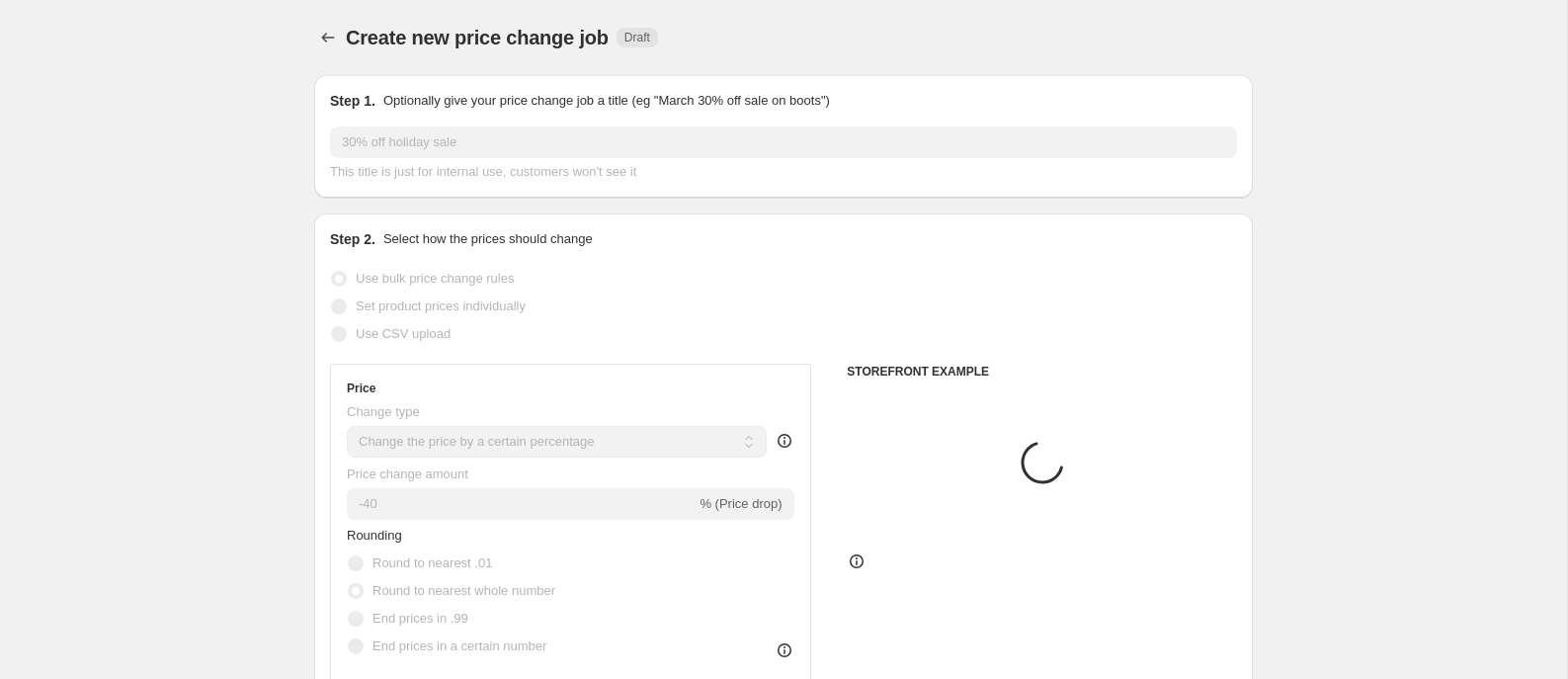 scroll, scrollTop: 980, scrollLeft: 0, axis: vertical 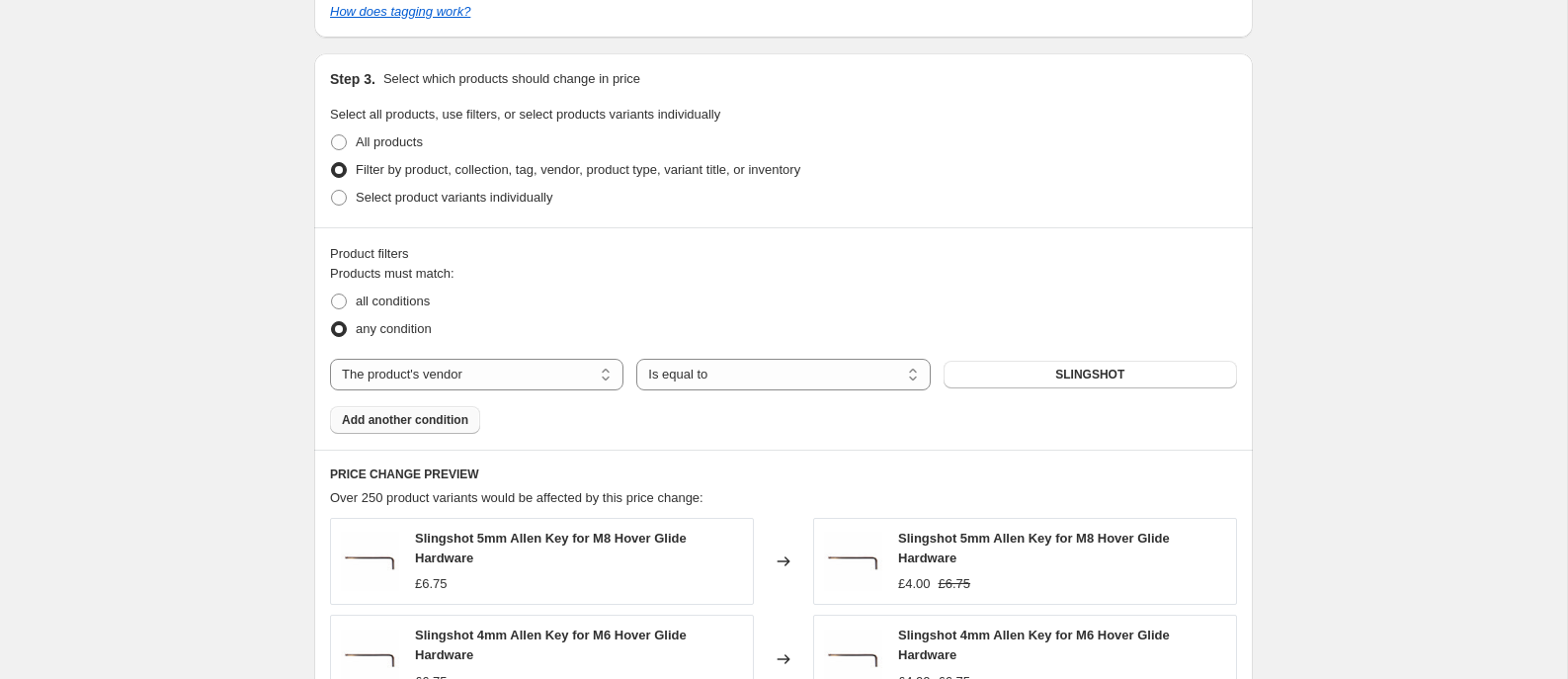 click on "Add another condition" at bounding box center (405, 420) 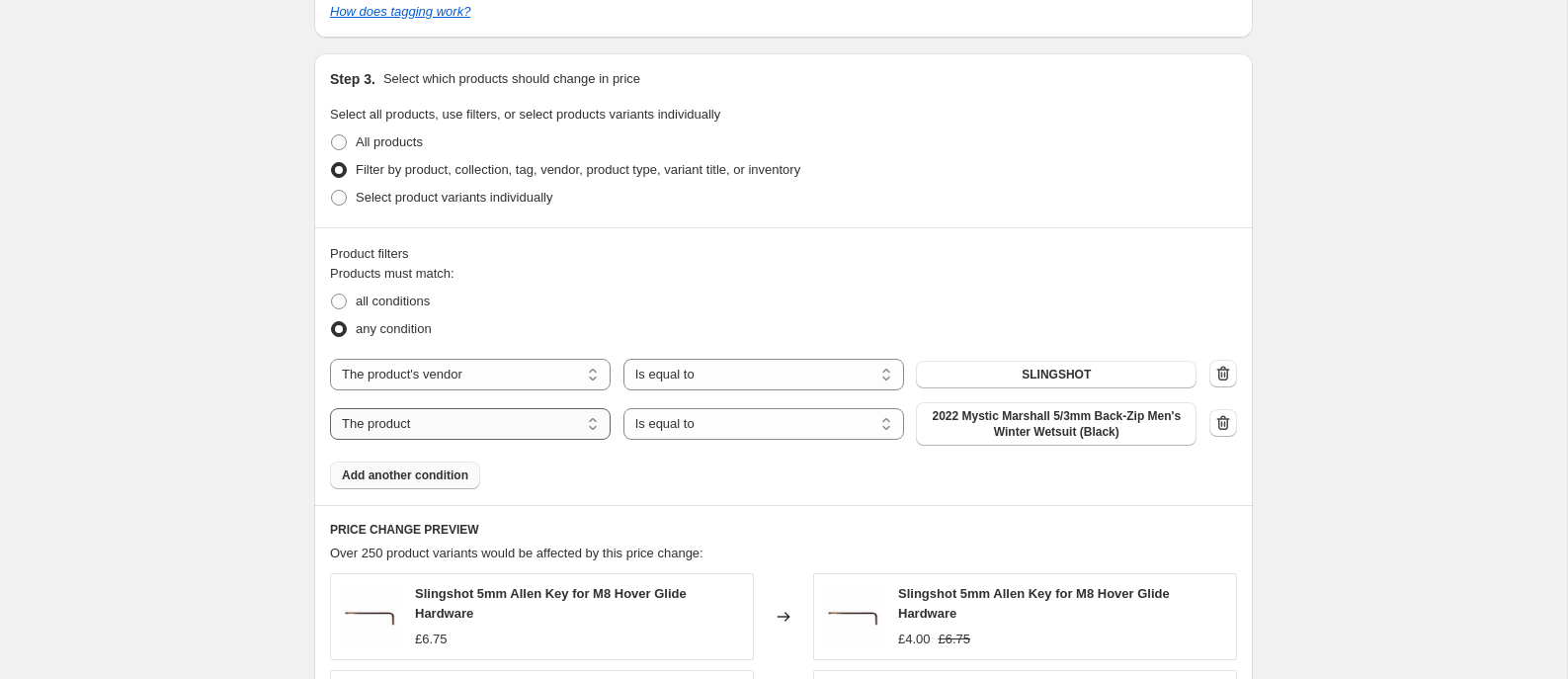 click on "The product The product's collection The product's tag The product's vendor The product's type The product's status The variant's title Inventory quantity" at bounding box center (470, 424) 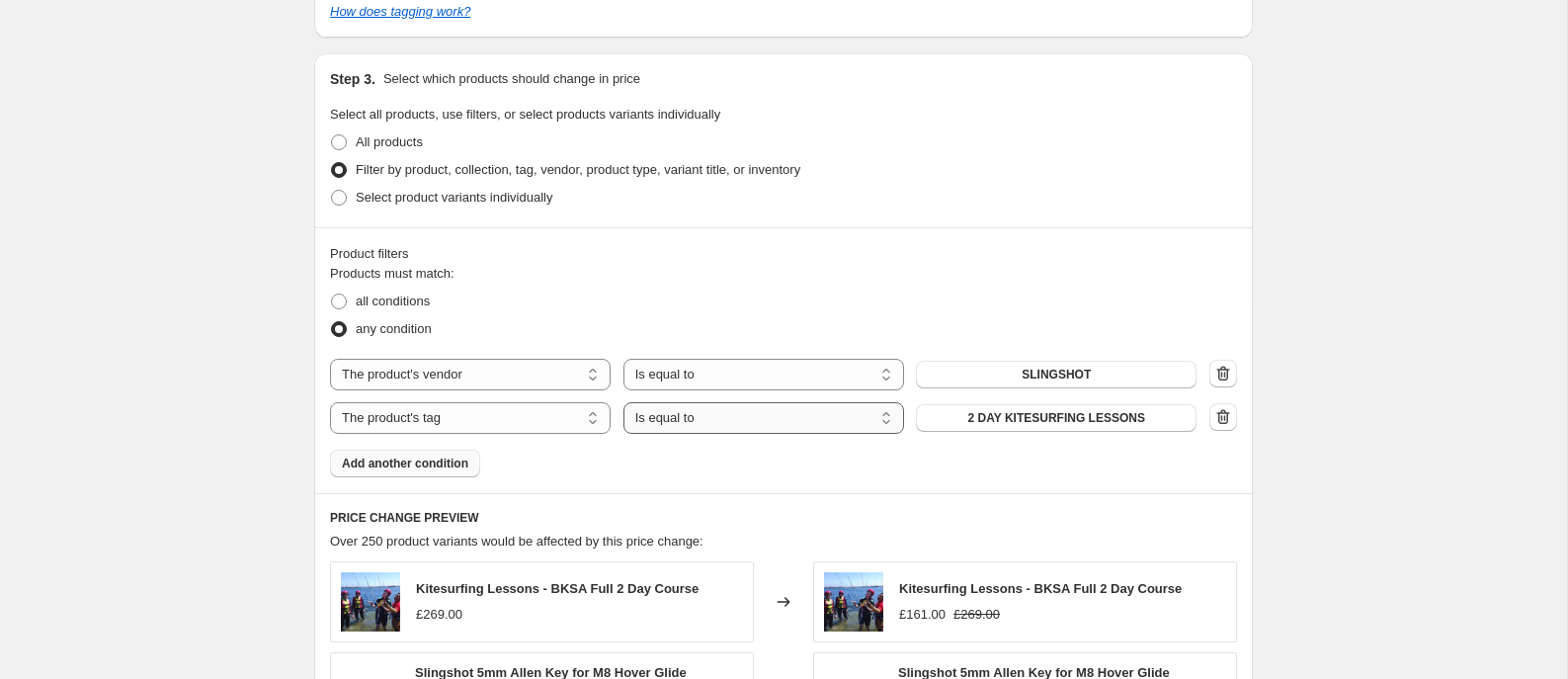 click on "Is equal to Is not equal to" at bounding box center (764, 418) 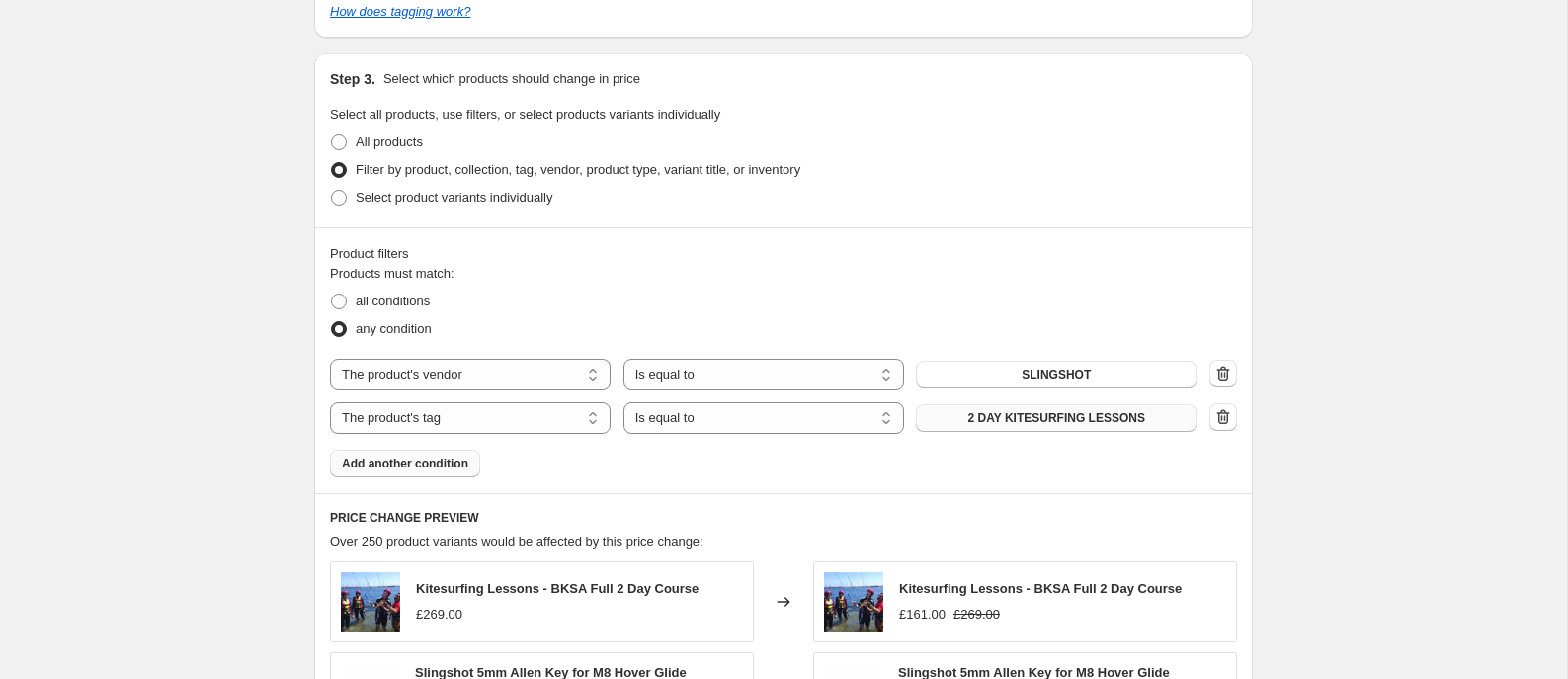 click on "2 DAY KITESURFING LESSONS" at bounding box center (1056, 418) 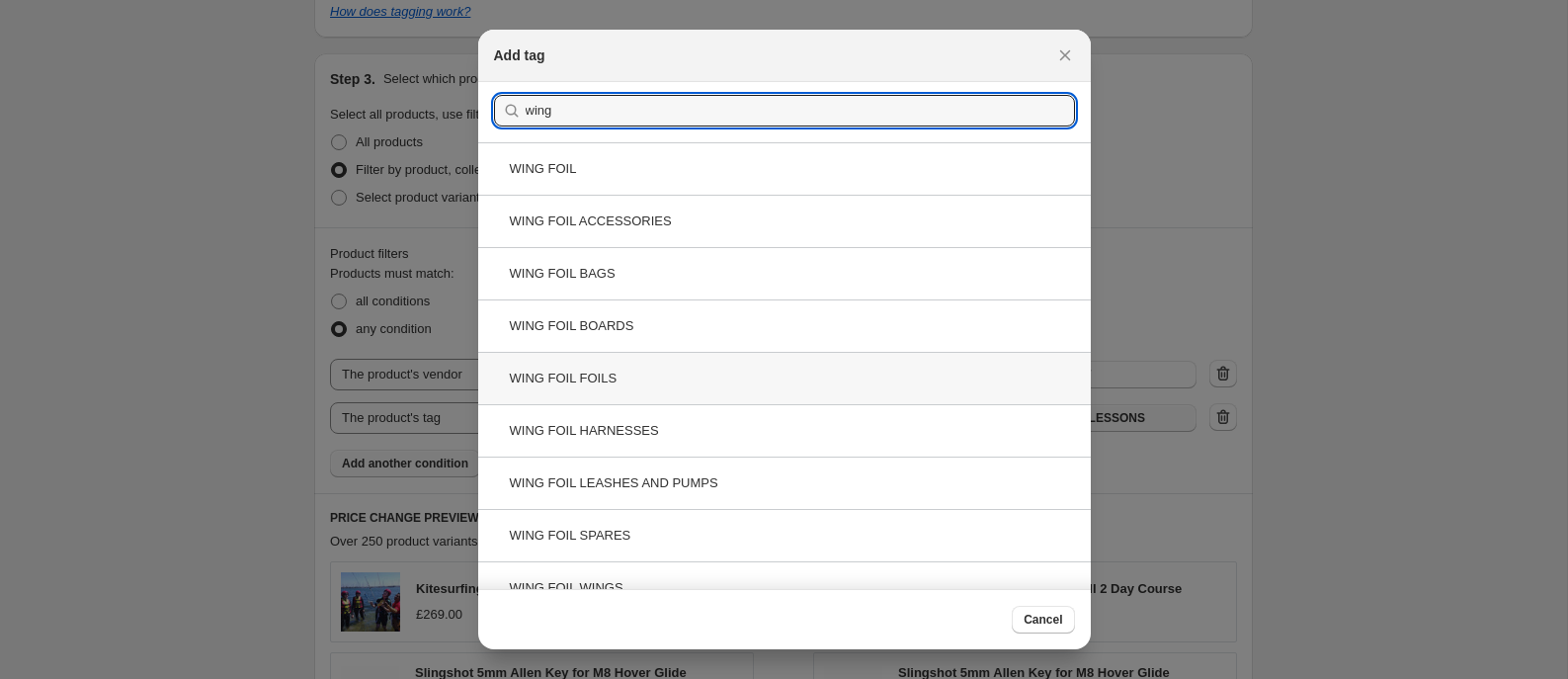 scroll, scrollTop: 0, scrollLeft: 0, axis: both 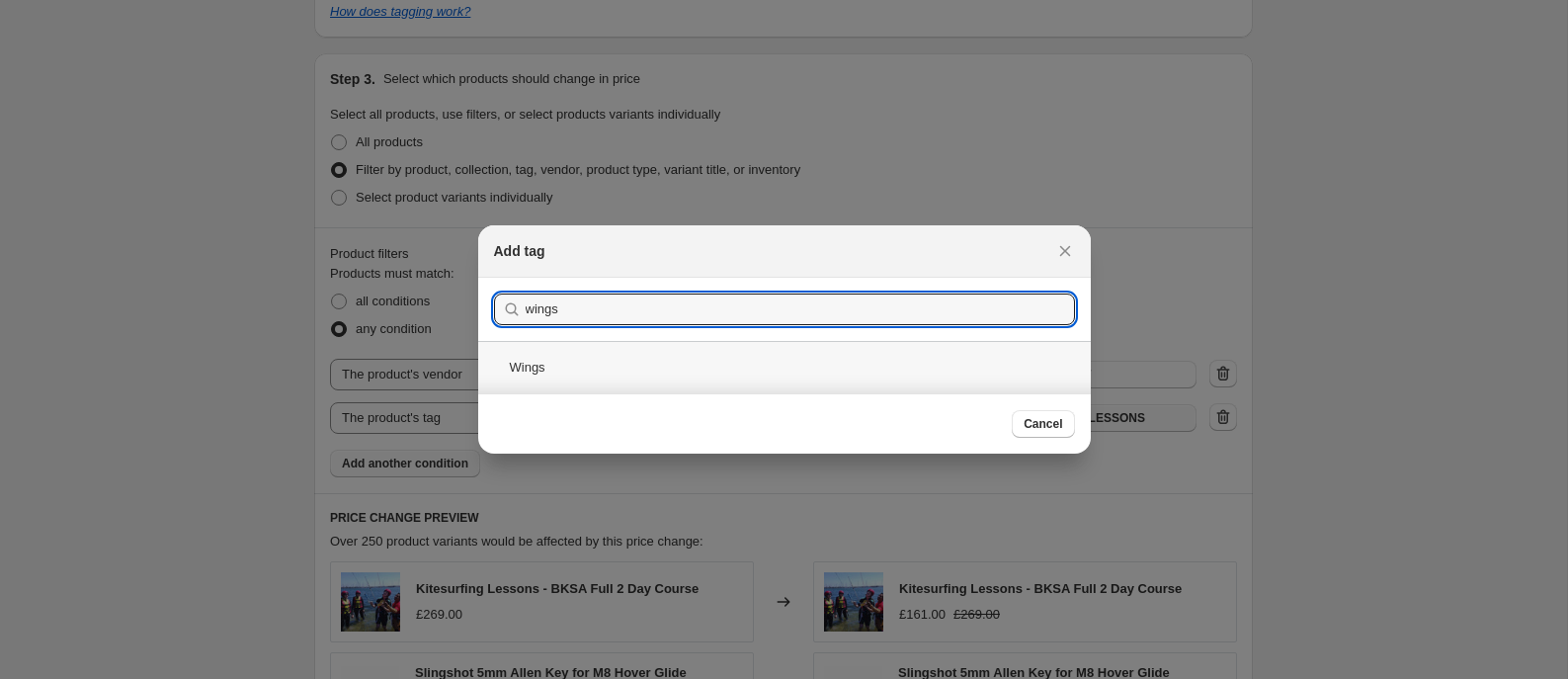 type on "wings" 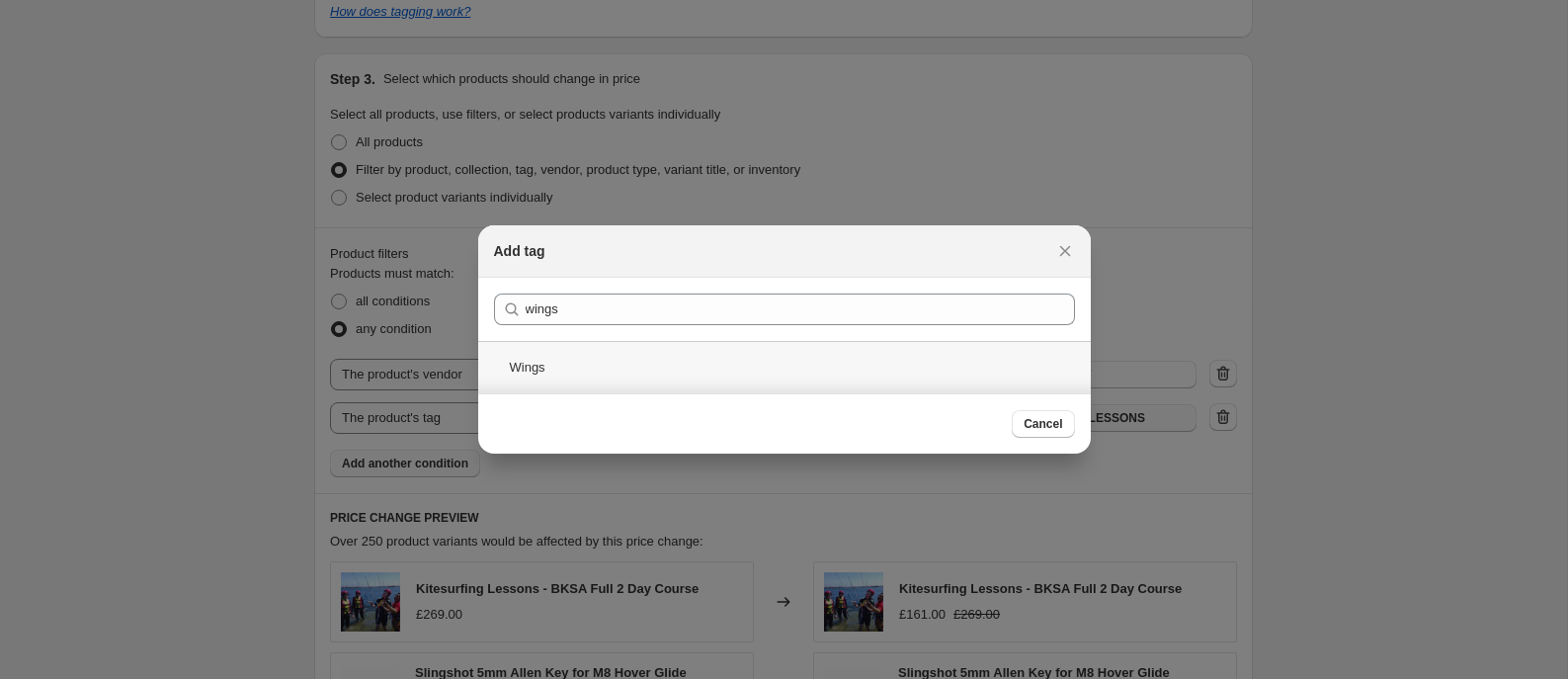 click on "Wings" at bounding box center [784, 367] 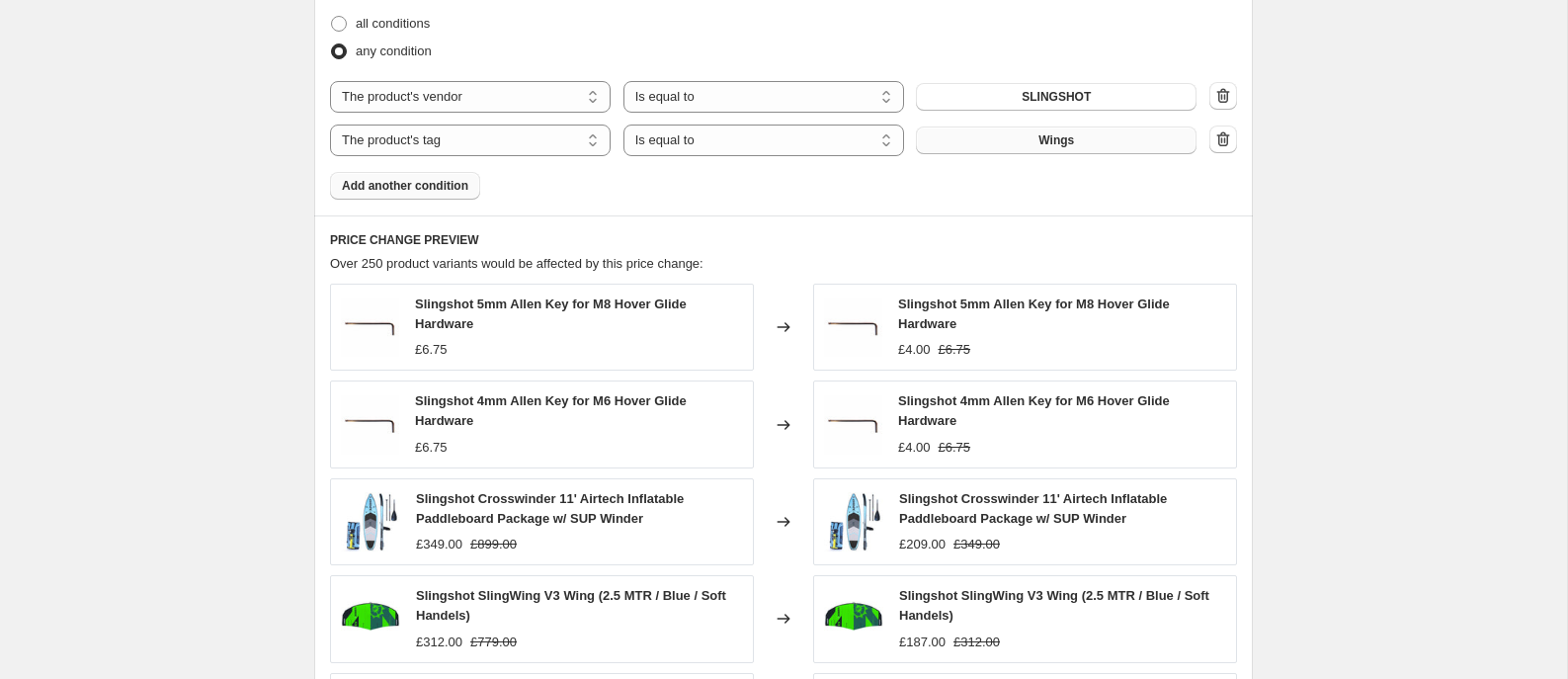 scroll, scrollTop: 1261, scrollLeft: 0, axis: vertical 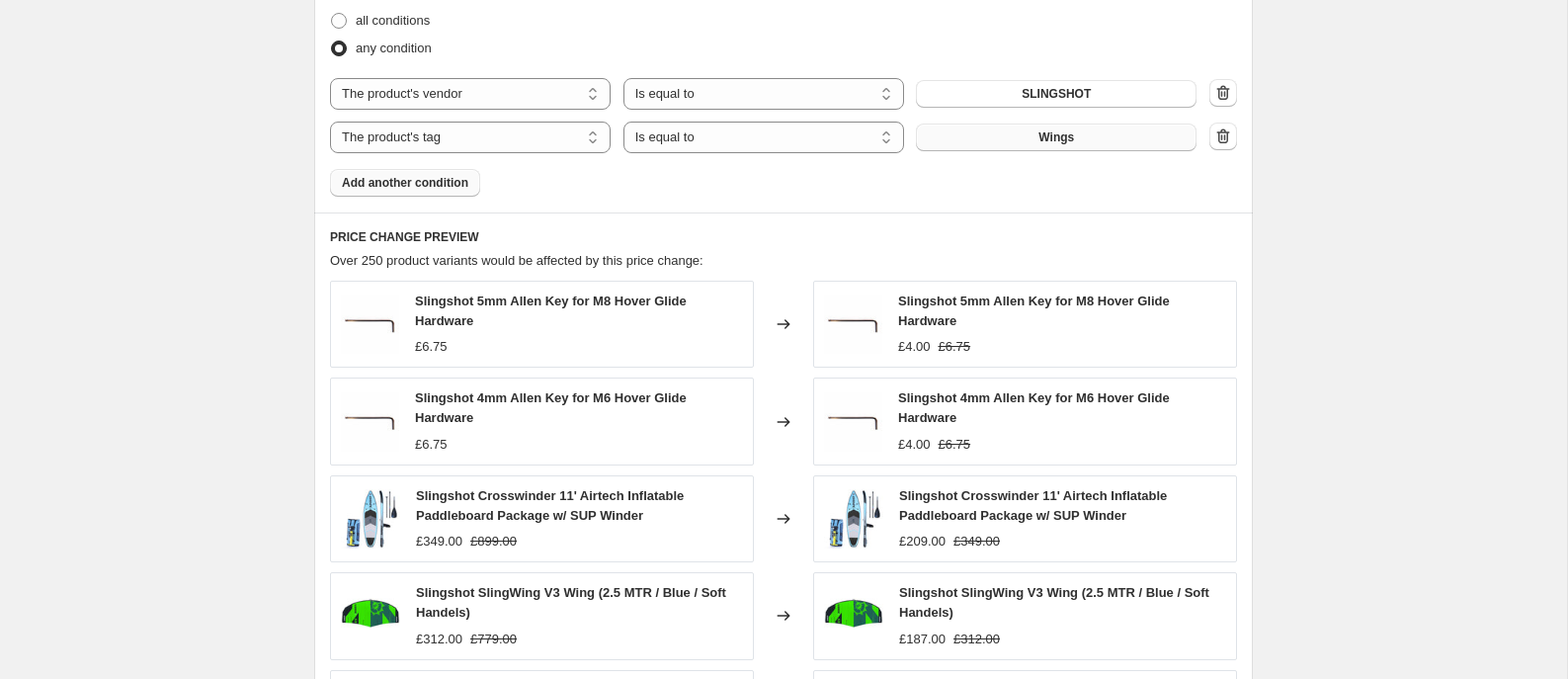 click on "Wings" at bounding box center (1056, 137) 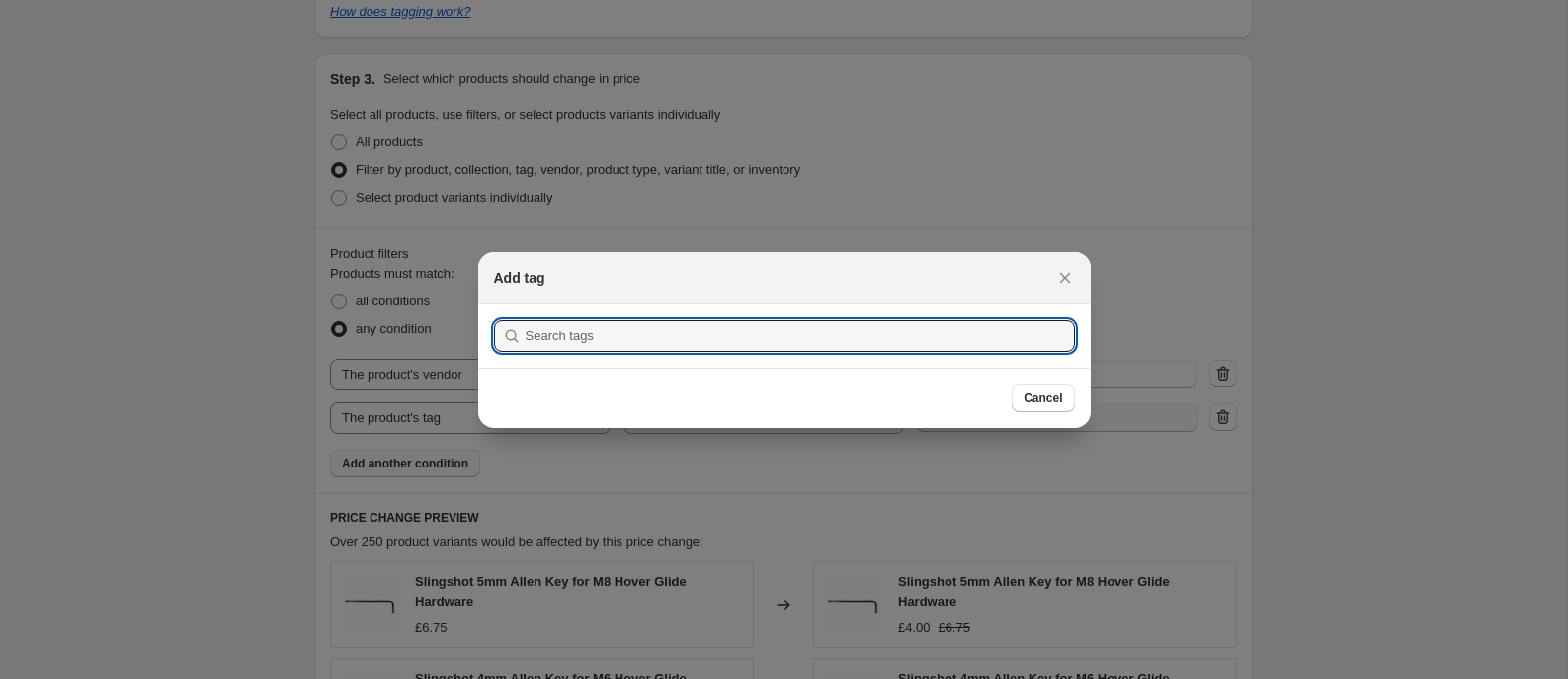 scroll, scrollTop: 0, scrollLeft: 0, axis: both 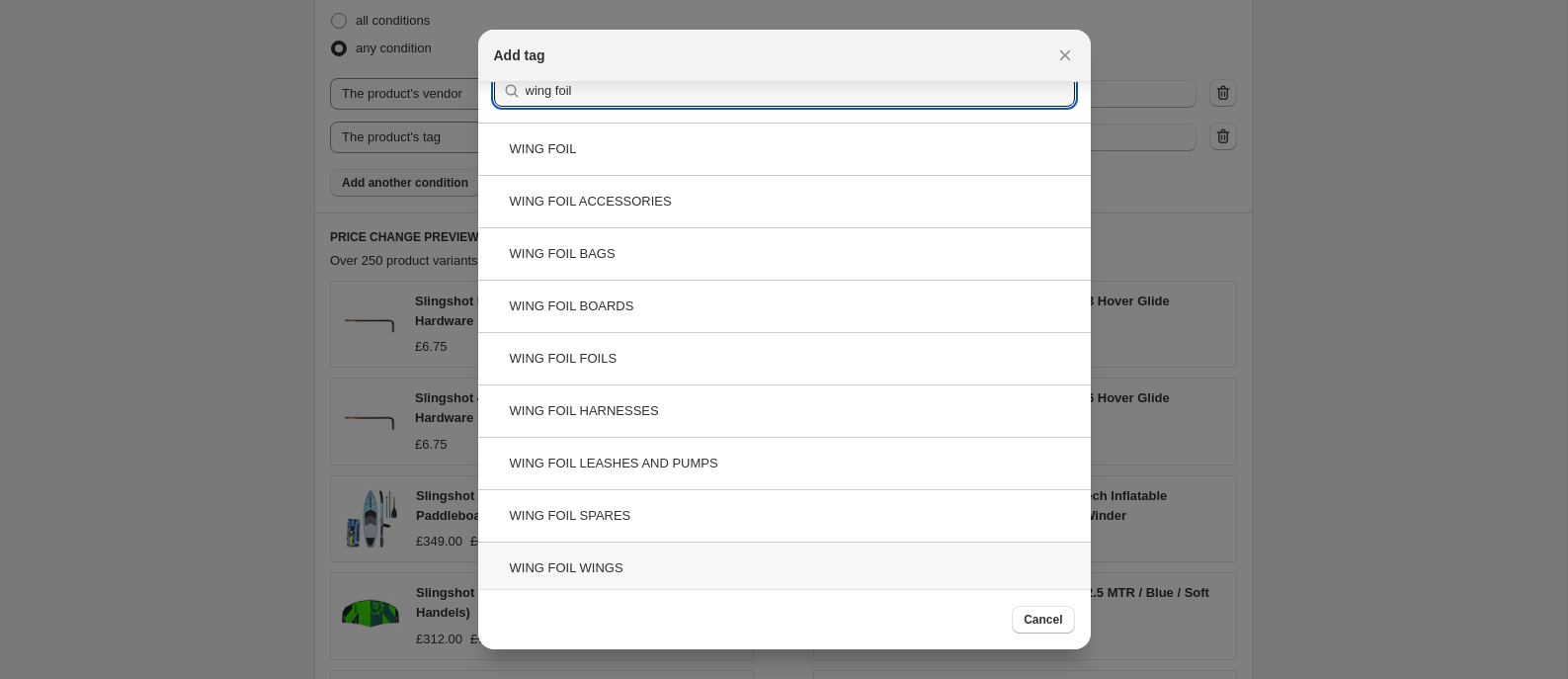type on "wing foil" 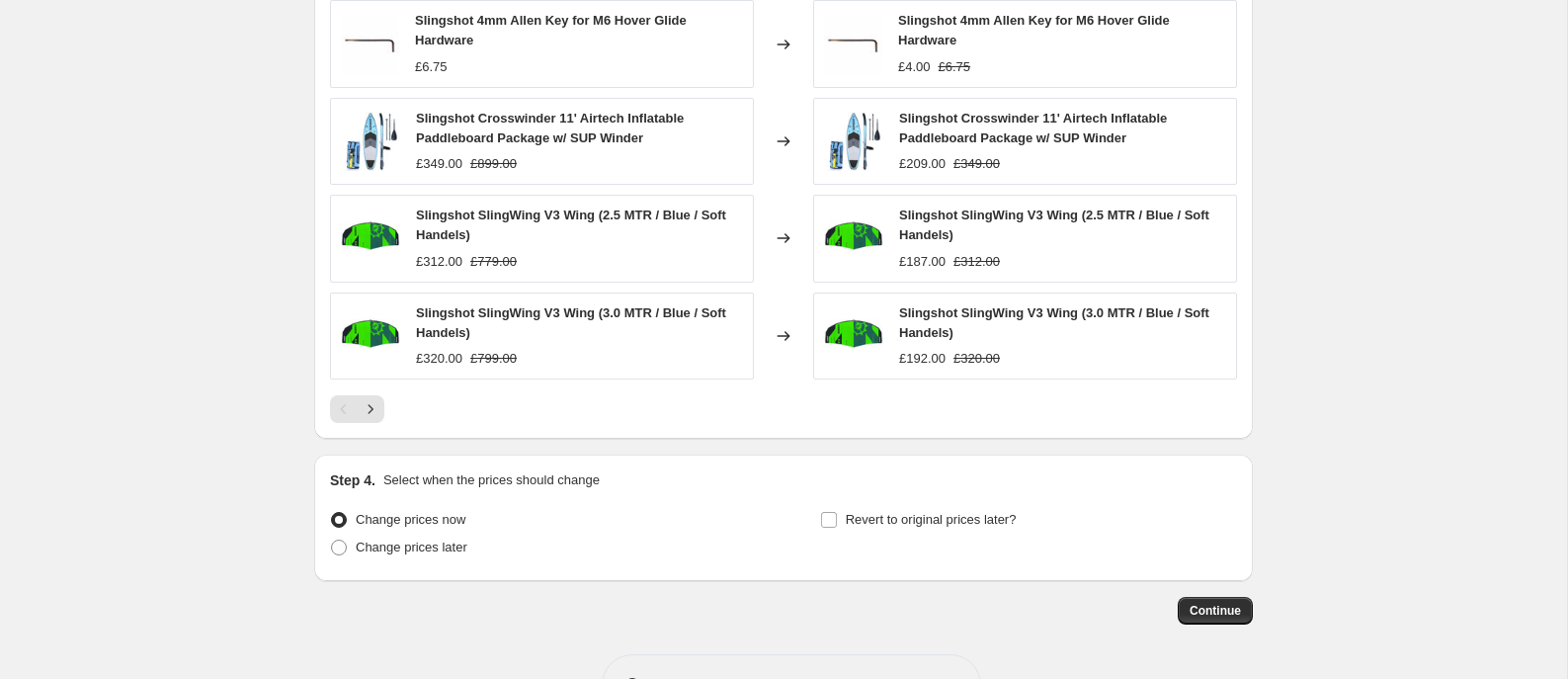 scroll, scrollTop: 1668, scrollLeft: 0, axis: vertical 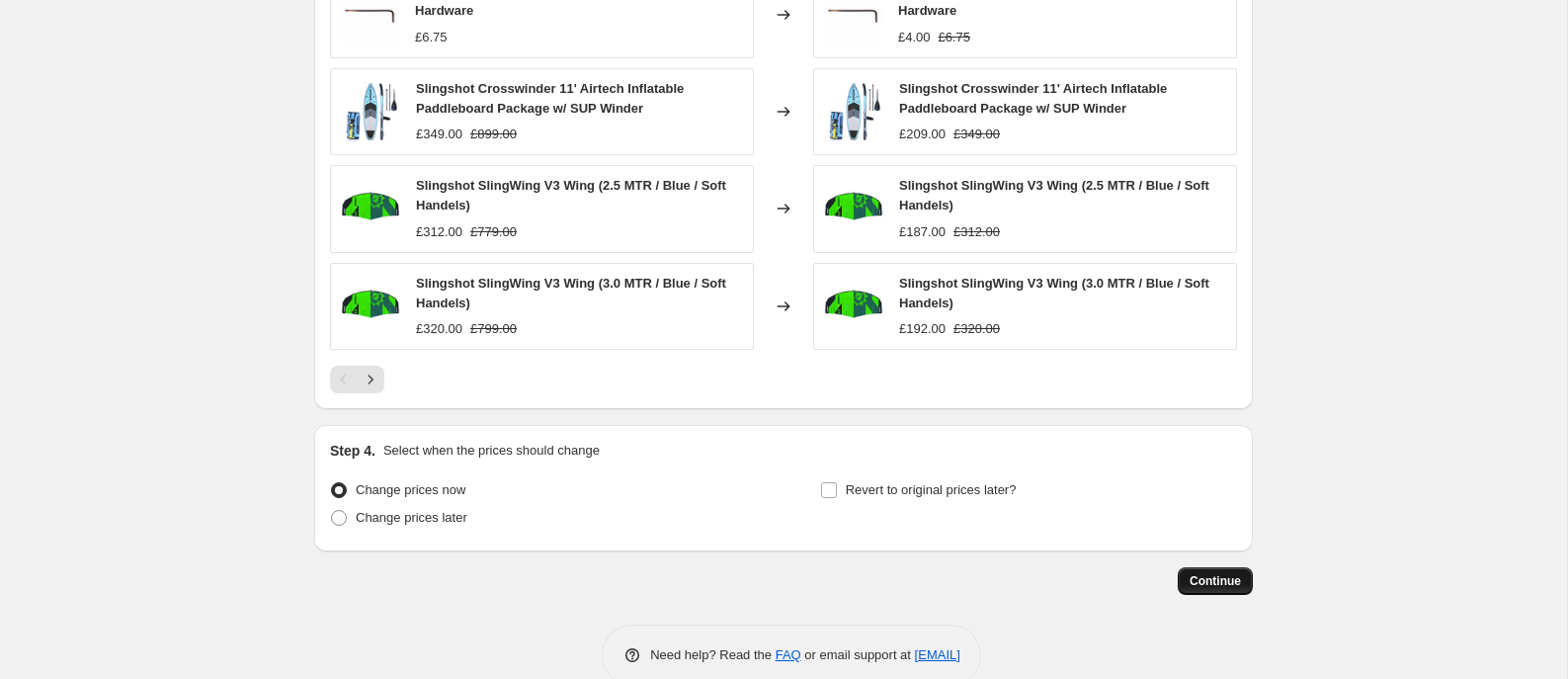 click on "Continue" at bounding box center (1215, 581) 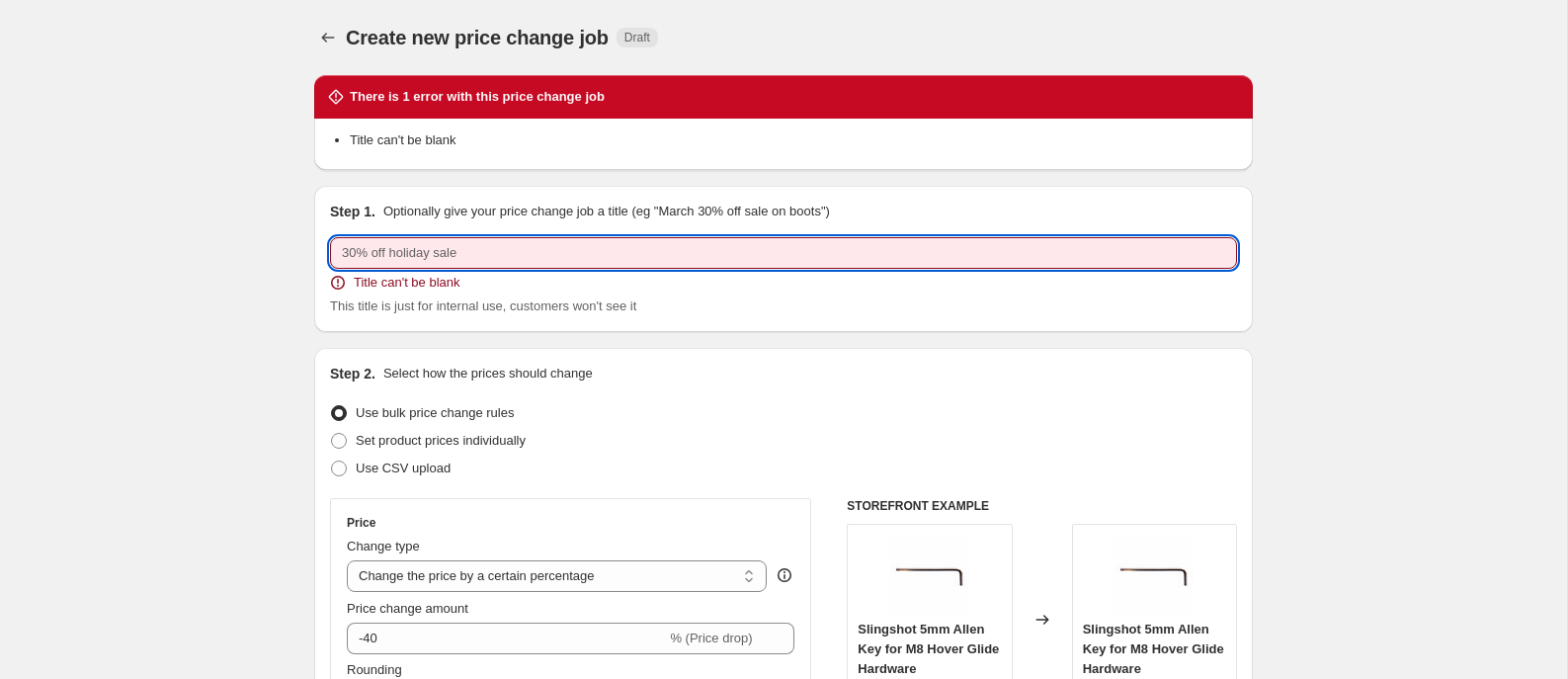 click at bounding box center (784, 253) 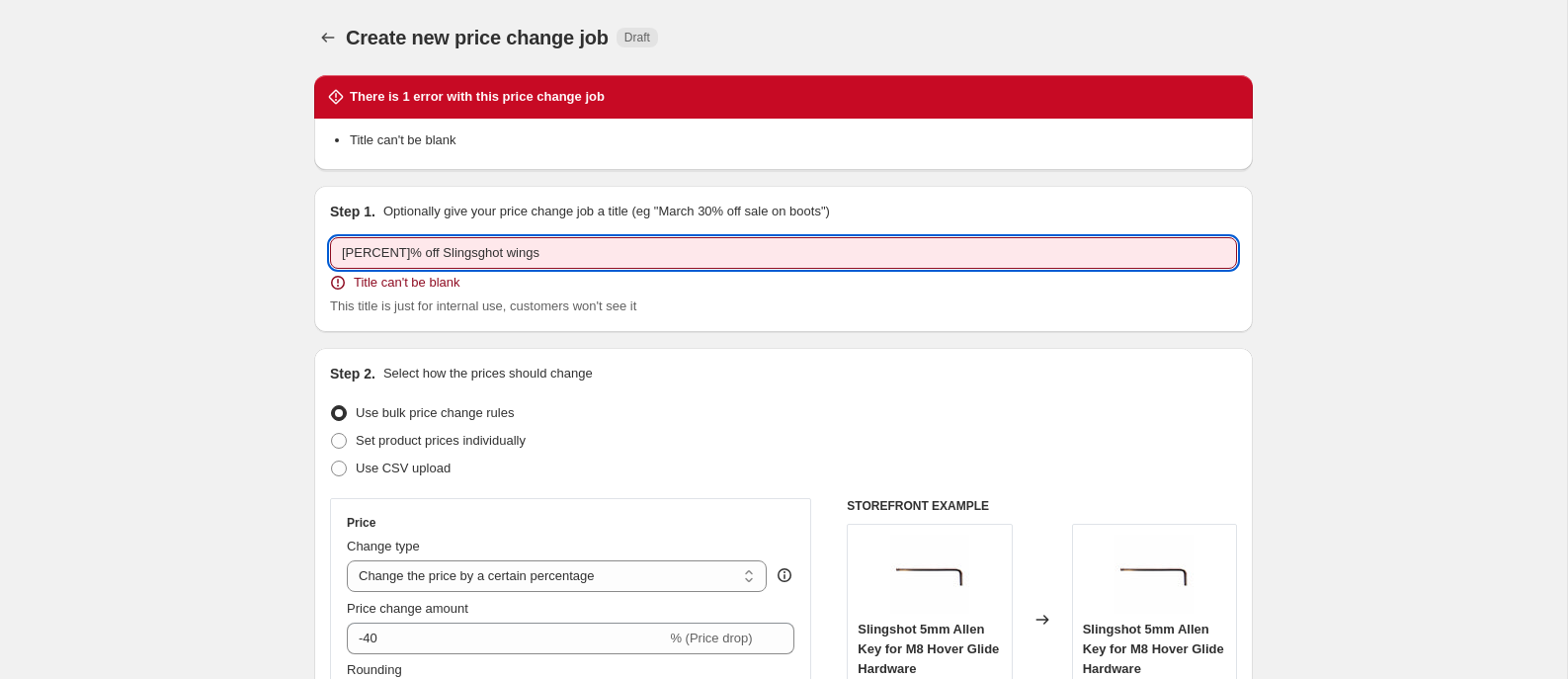 click on "[PERCENT]% off Slingsghot wings" at bounding box center (784, 253) 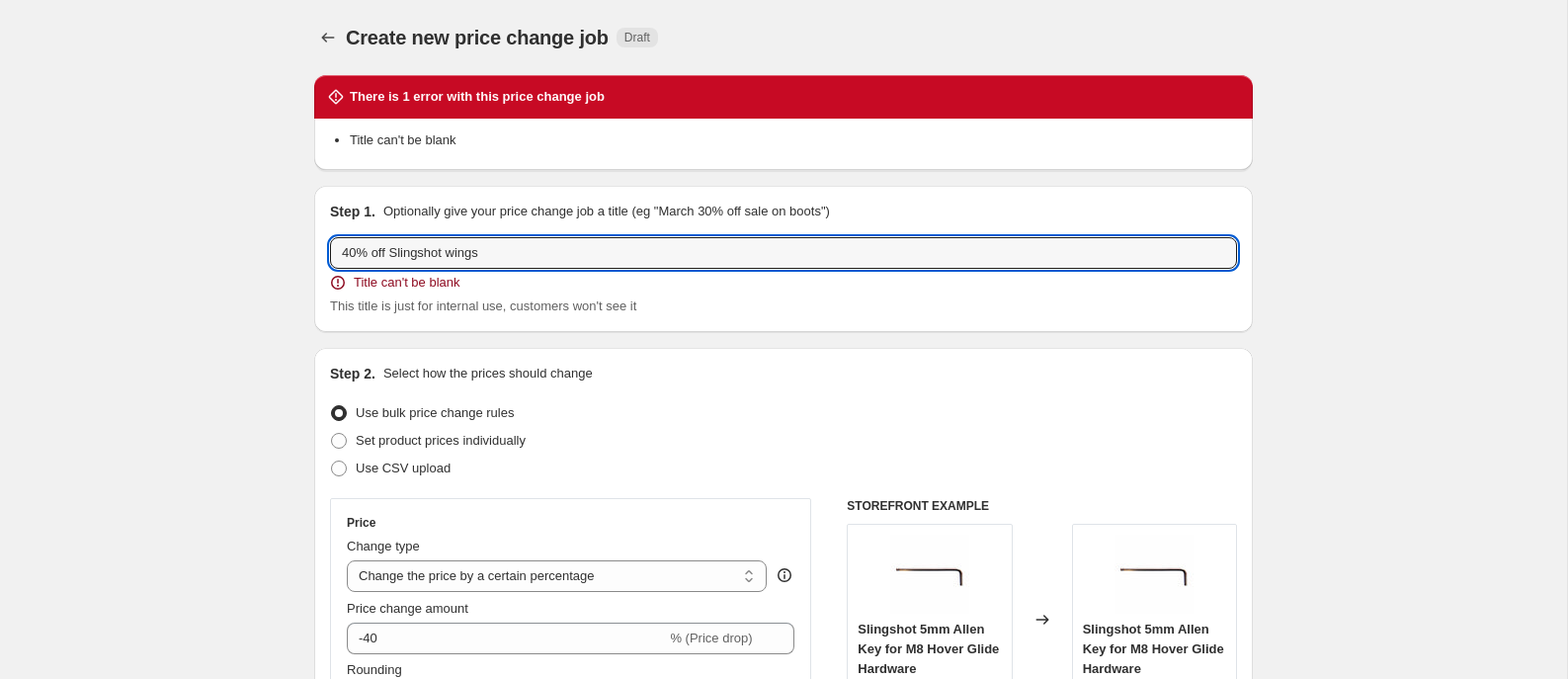 type on "40% off Slingshot wings" 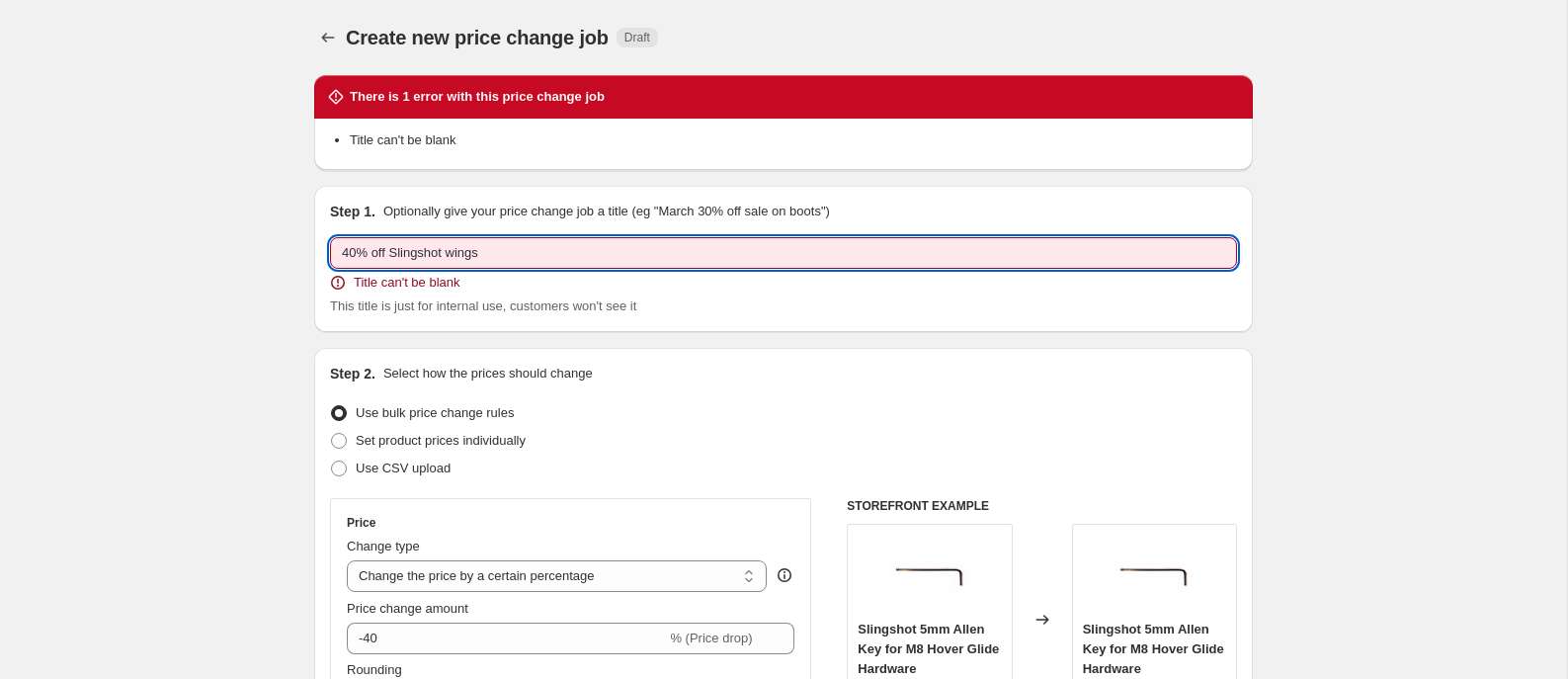 click on "Title can't be blank" at bounding box center [784, 283] 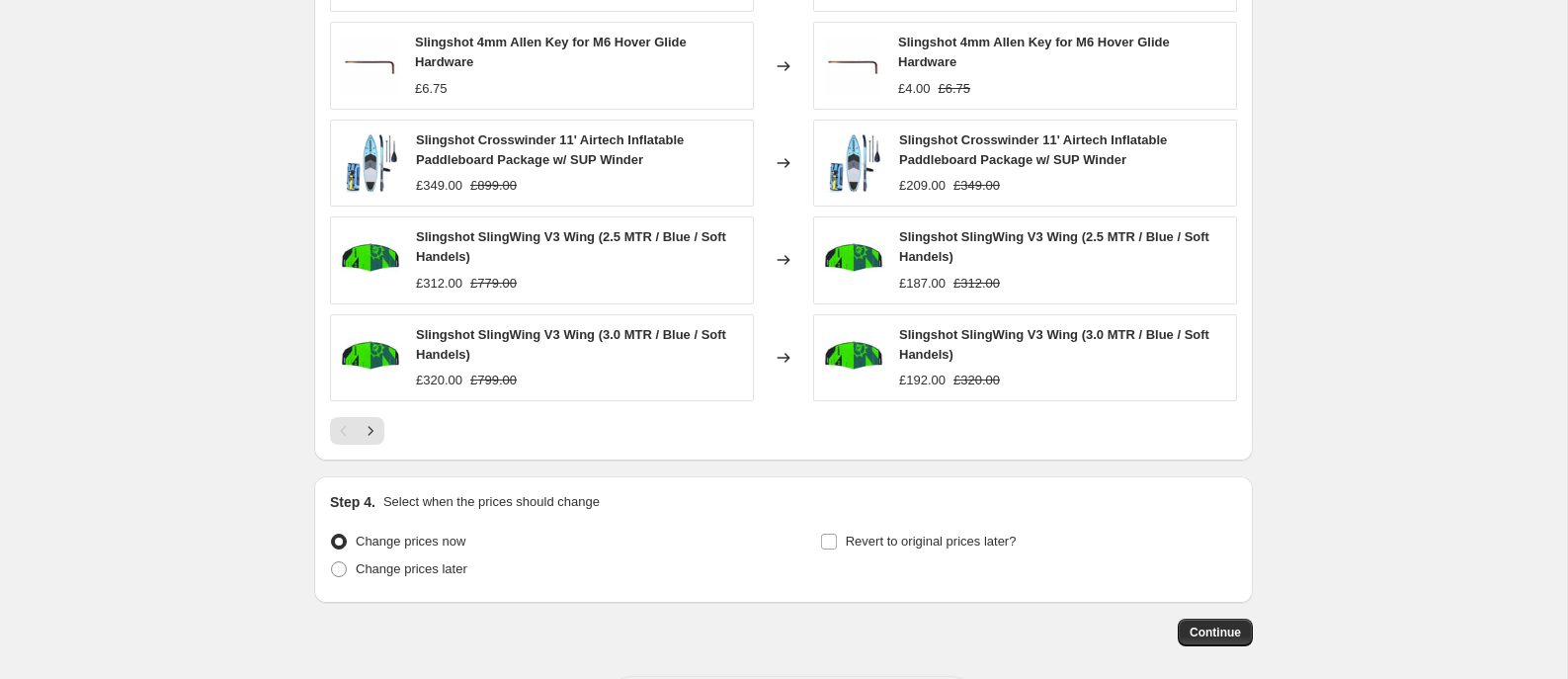 scroll, scrollTop: 1831, scrollLeft: 0, axis: vertical 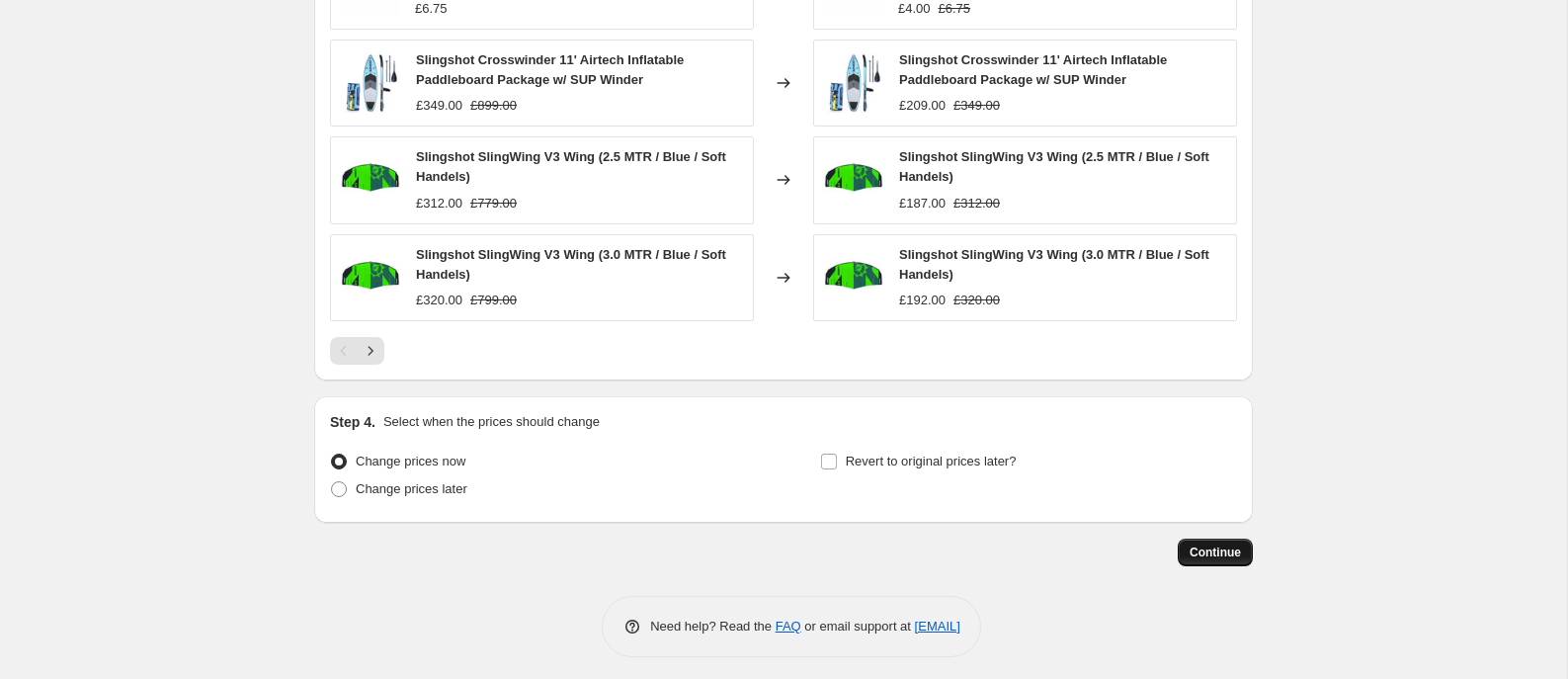 click on "Continue" at bounding box center (1215, 552) 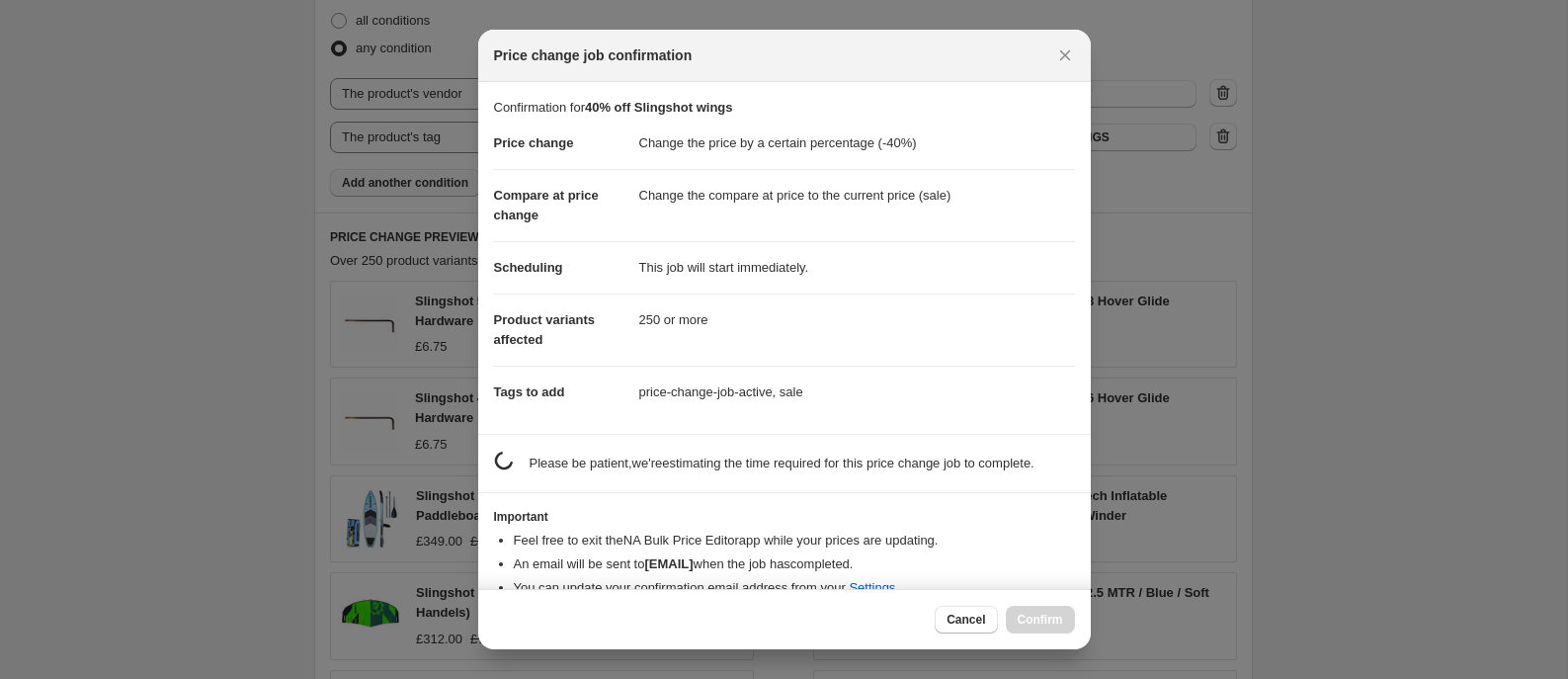 scroll, scrollTop: 1696, scrollLeft: 0, axis: vertical 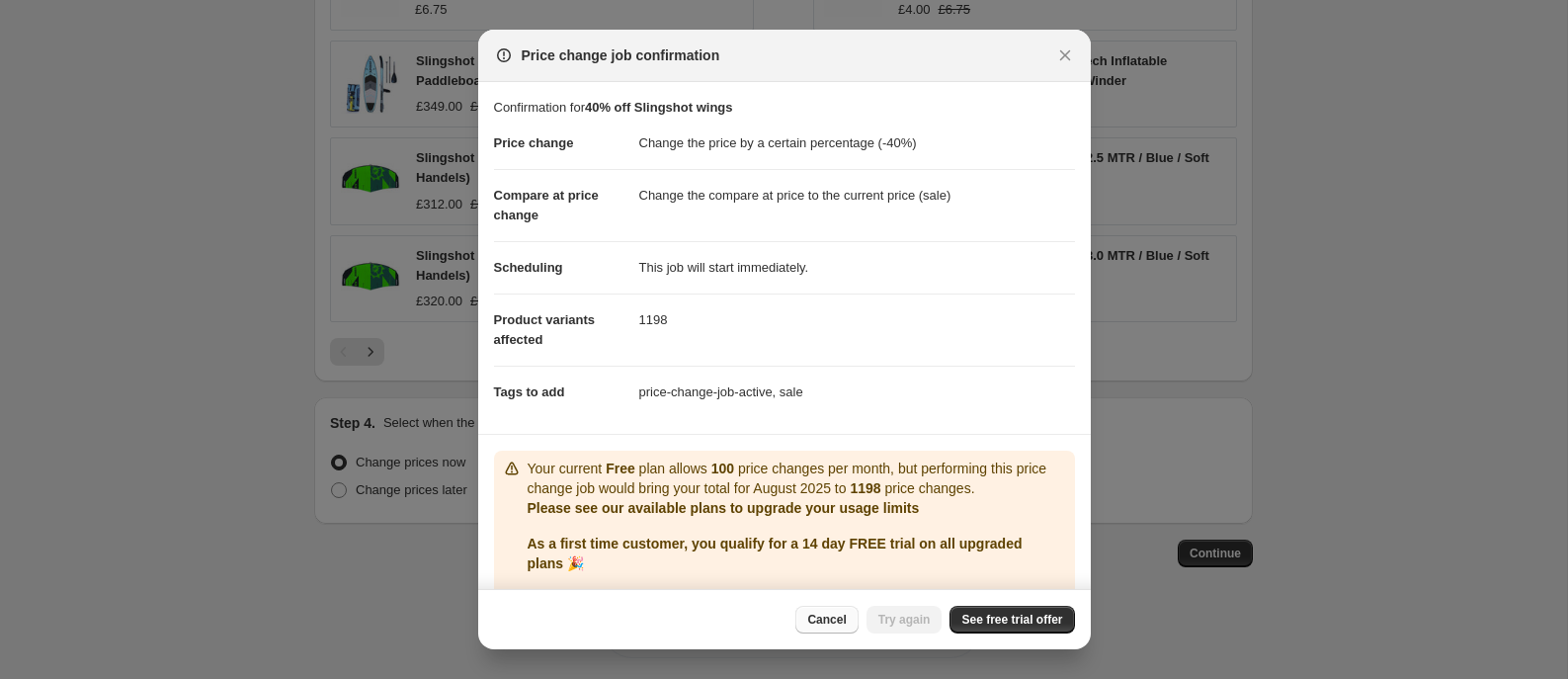 click on "Cancel" at bounding box center [826, 620] 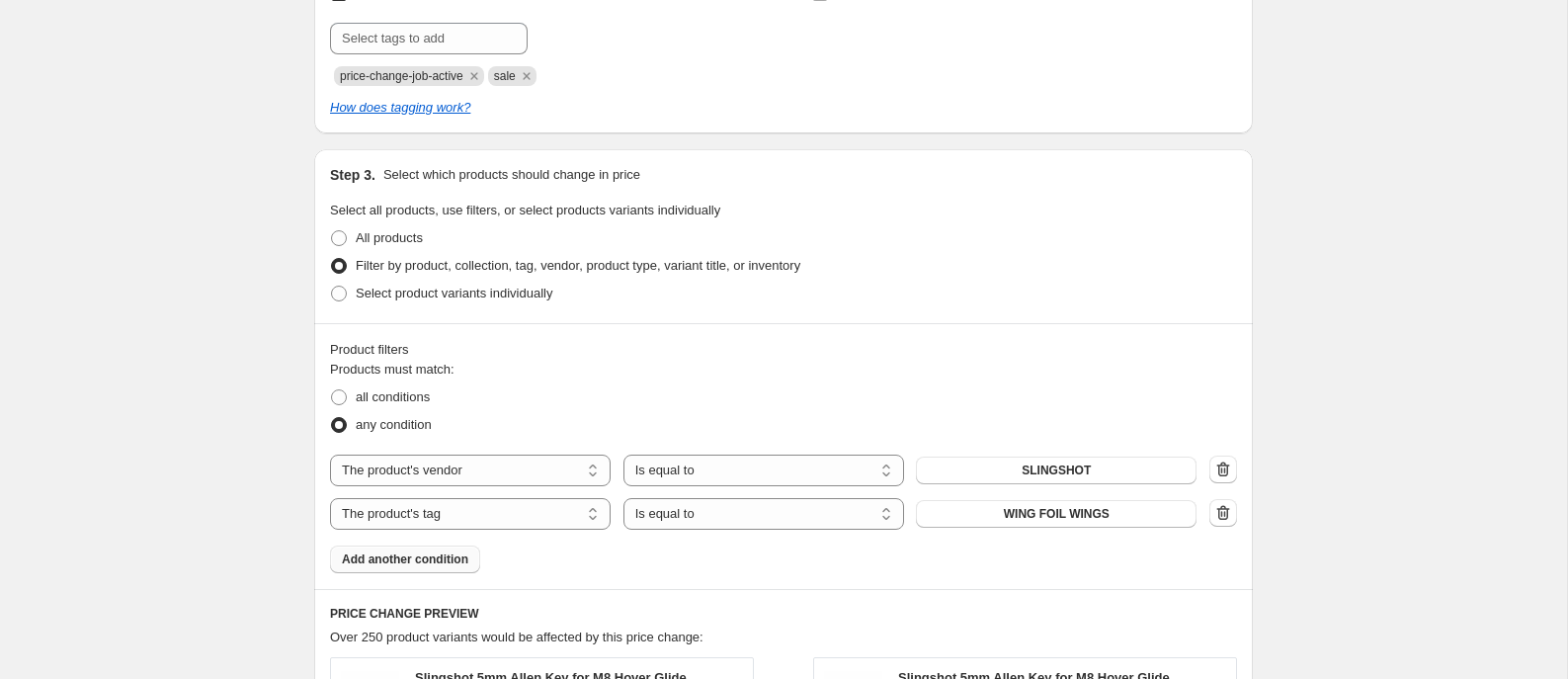 scroll, scrollTop: 888, scrollLeft: 0, axis: vertical 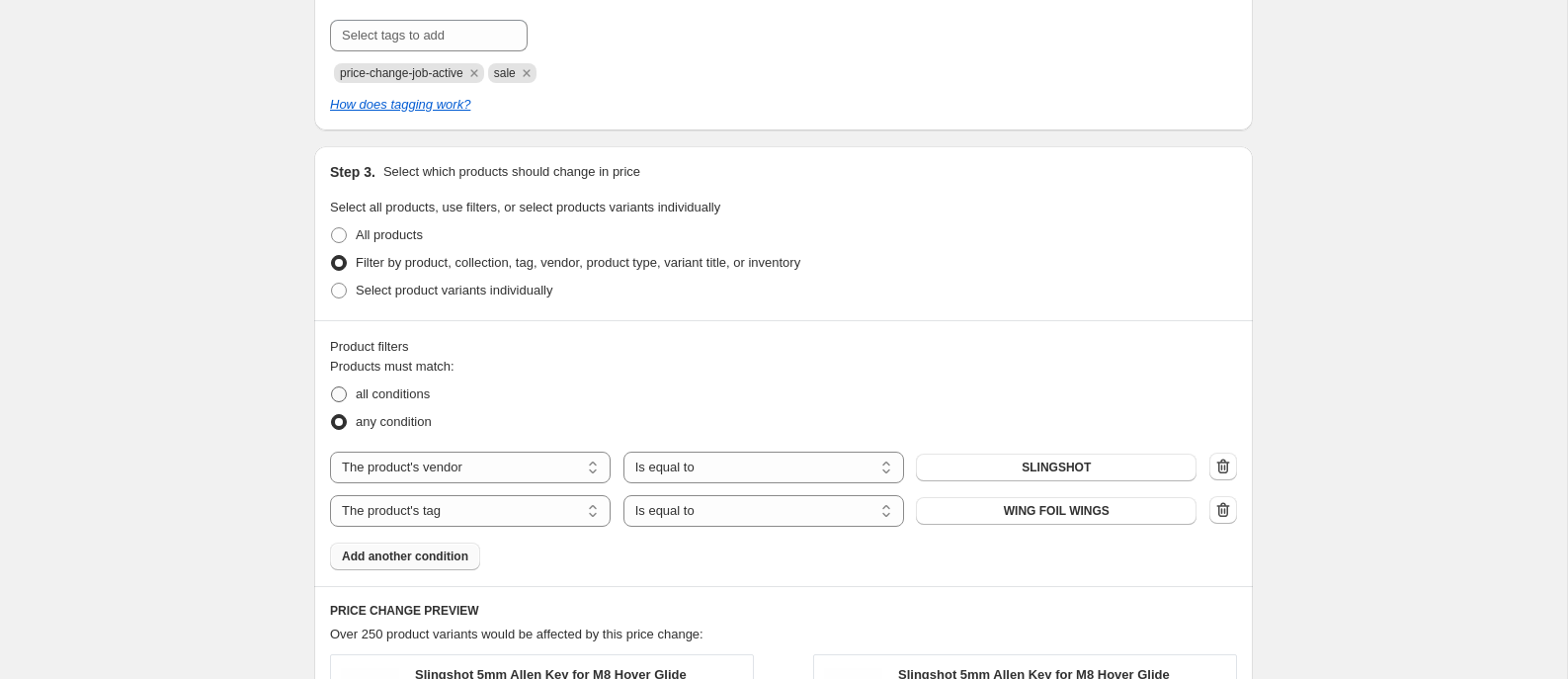 click at bounding box center (339, 394) 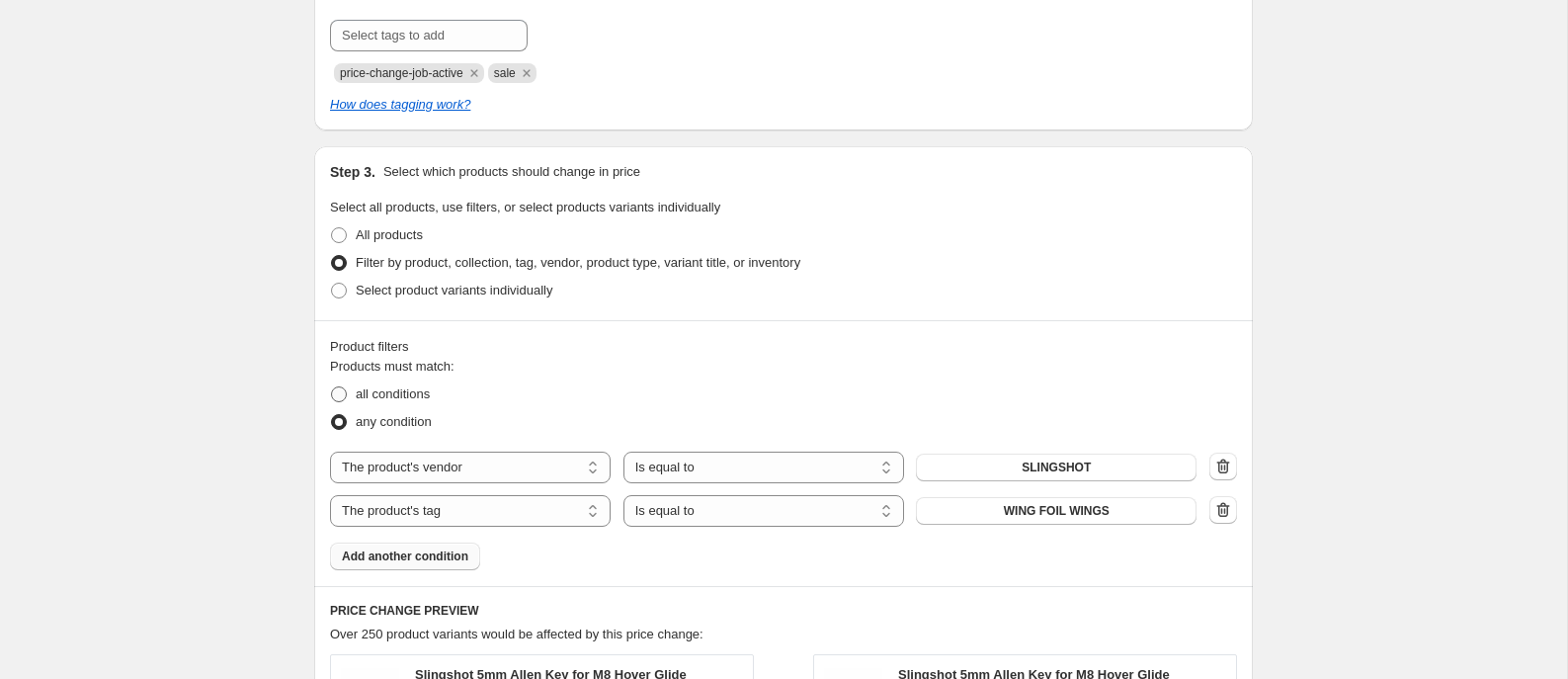 radio on "true" 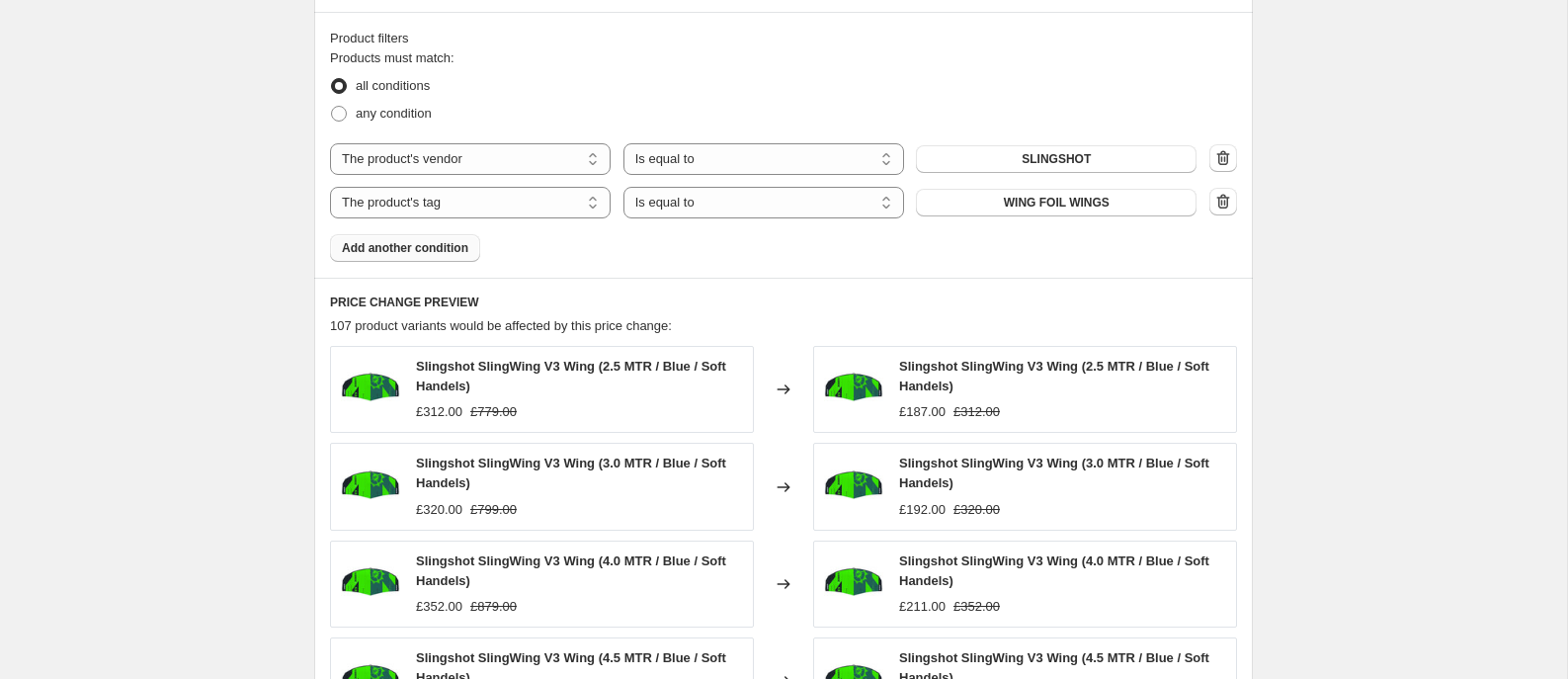 scroll, scrollTop: 1697, scrollLeft: 0, axis: vertical 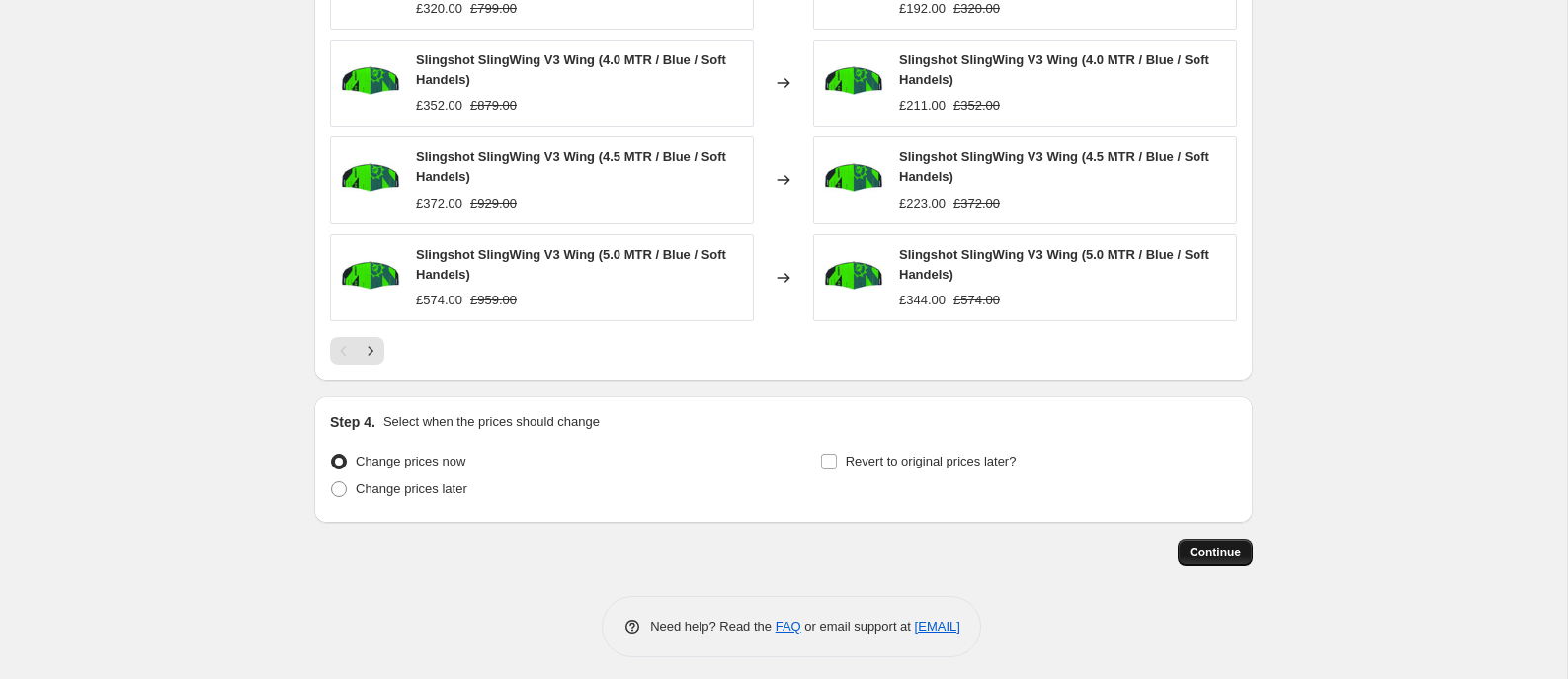 click on "Continue" at bounding box center [1215, 552] 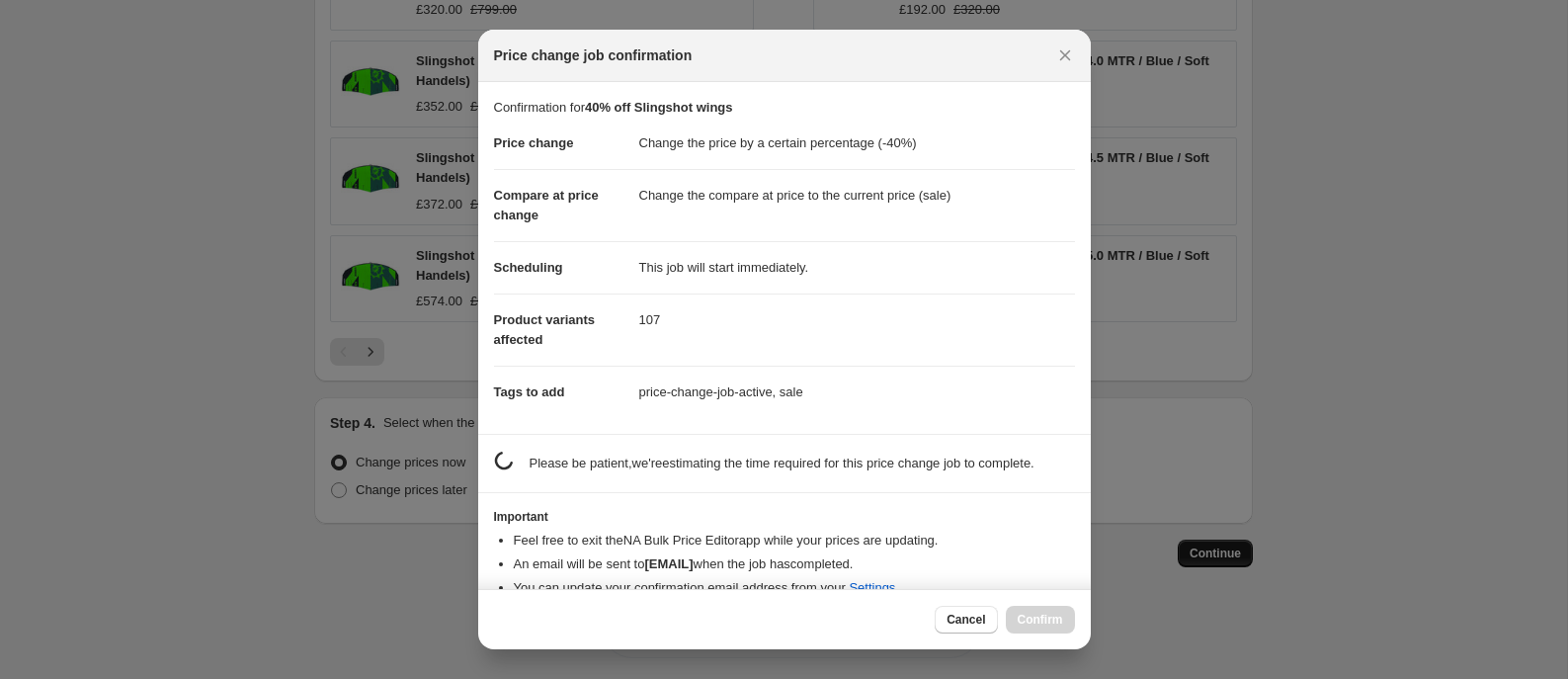 scroll, scrollTop: 1697, scrollLeft: 0, axis: vertical 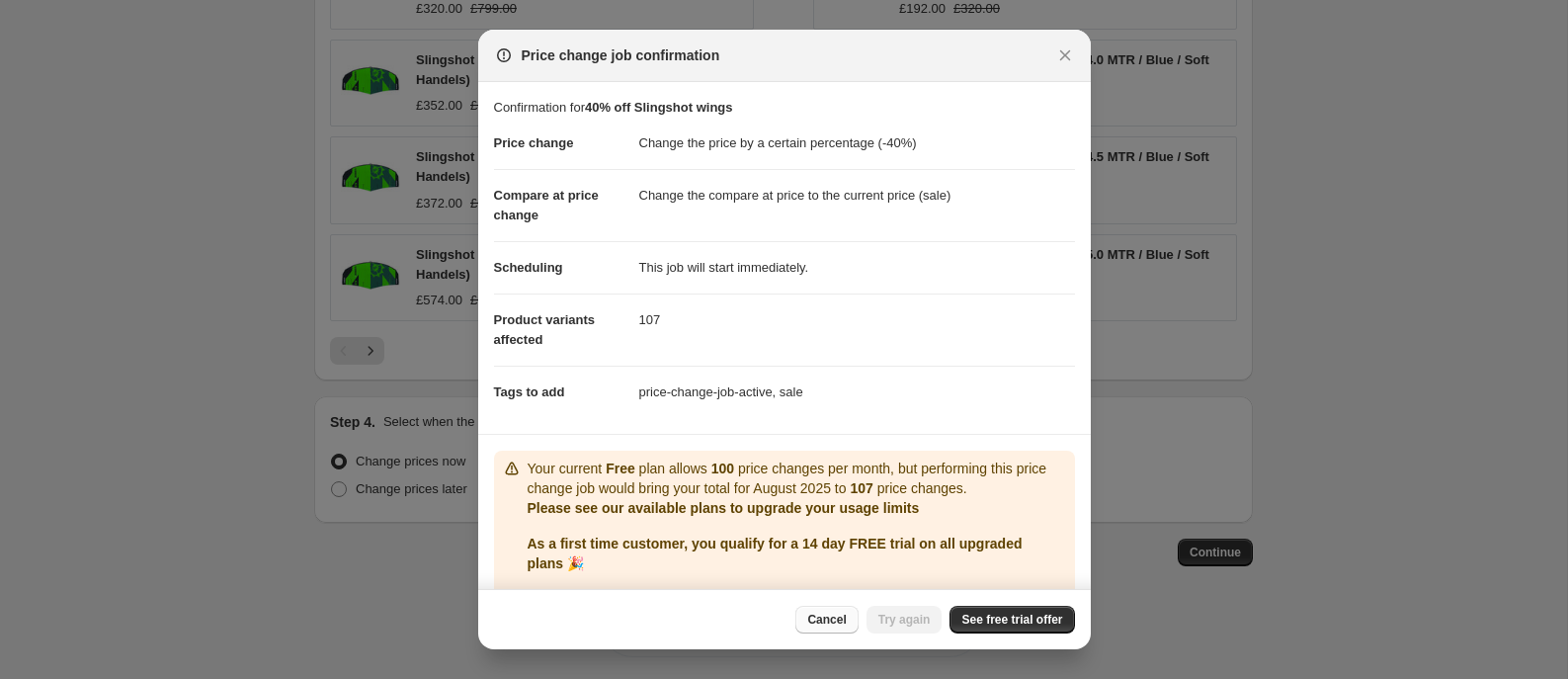 click on "Cancel" at bounding box center [826, 620] 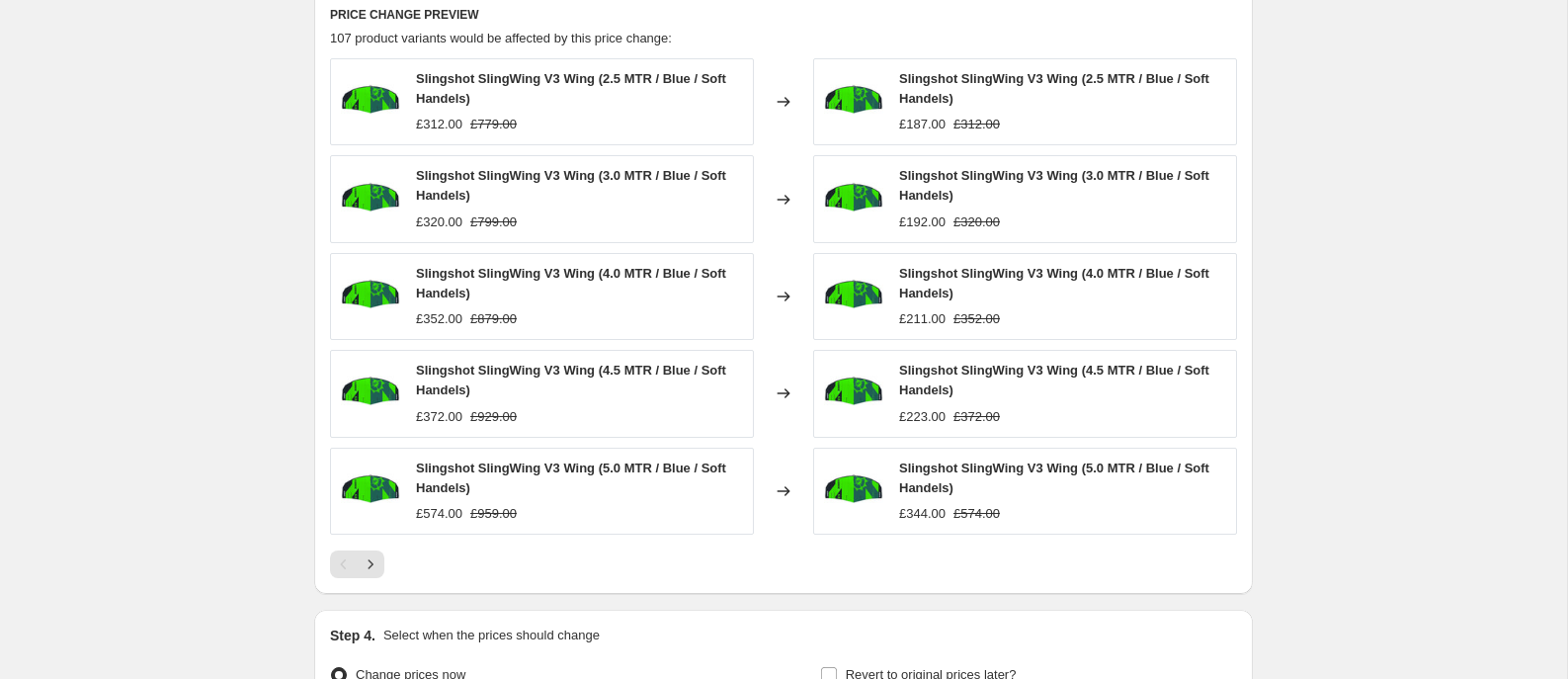 scroll, scrollTop: 1509, scrollLeft: 0, axis: vertical 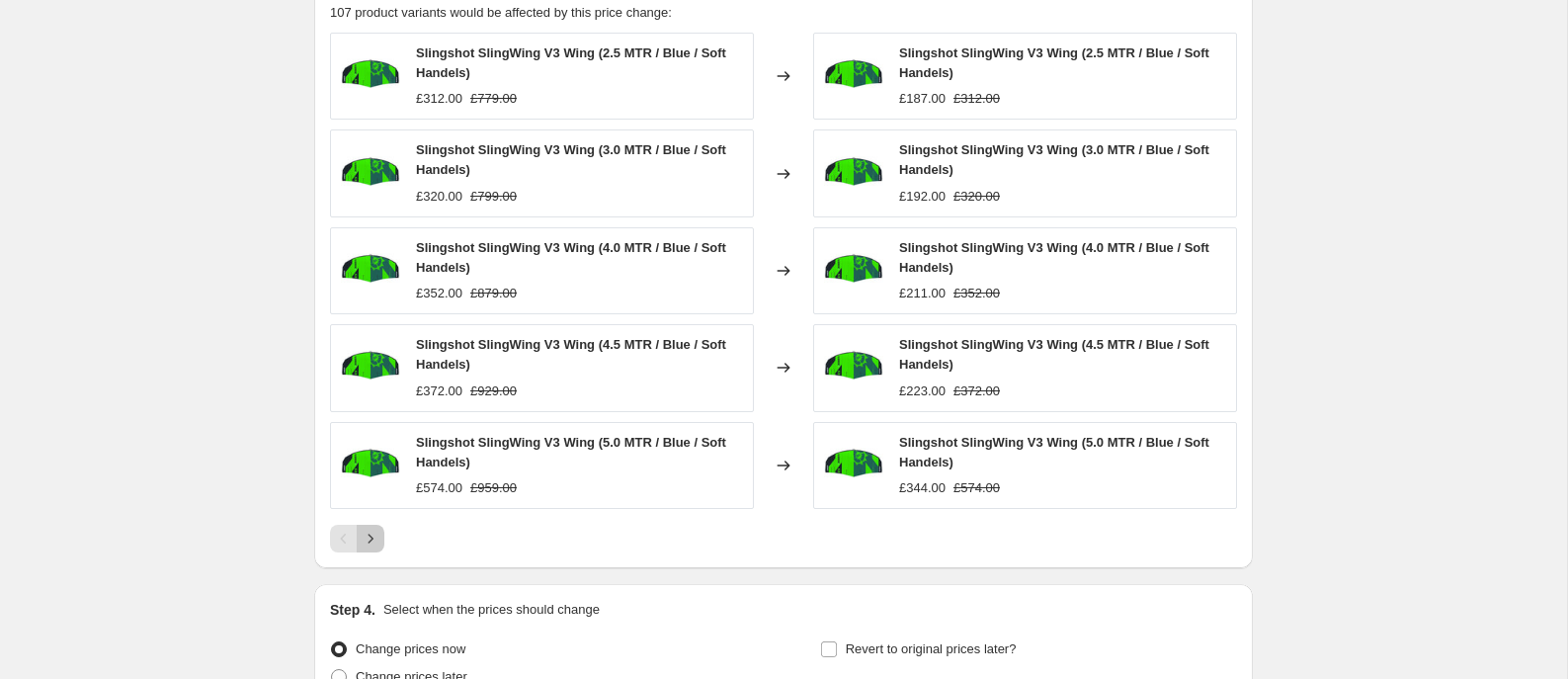 click 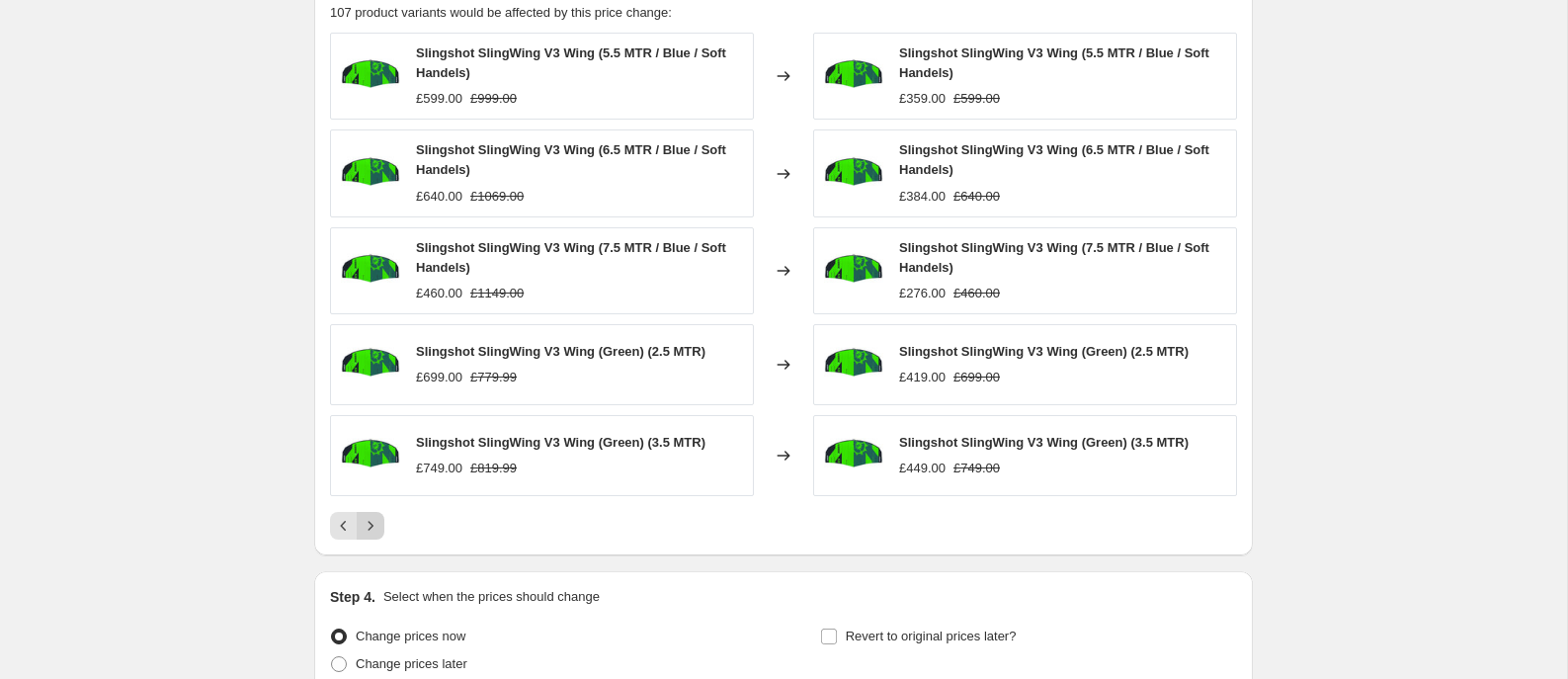 click at bounding box center (371, 526) 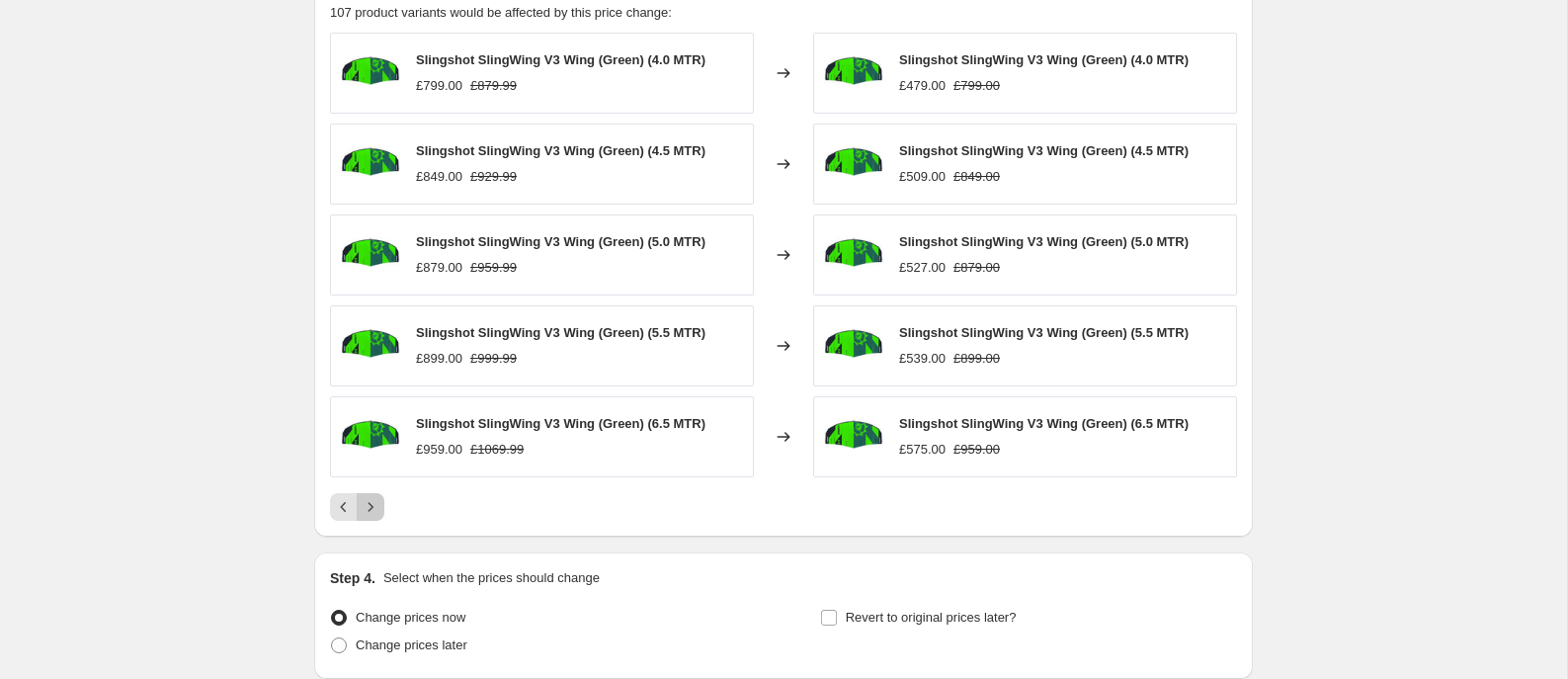 click 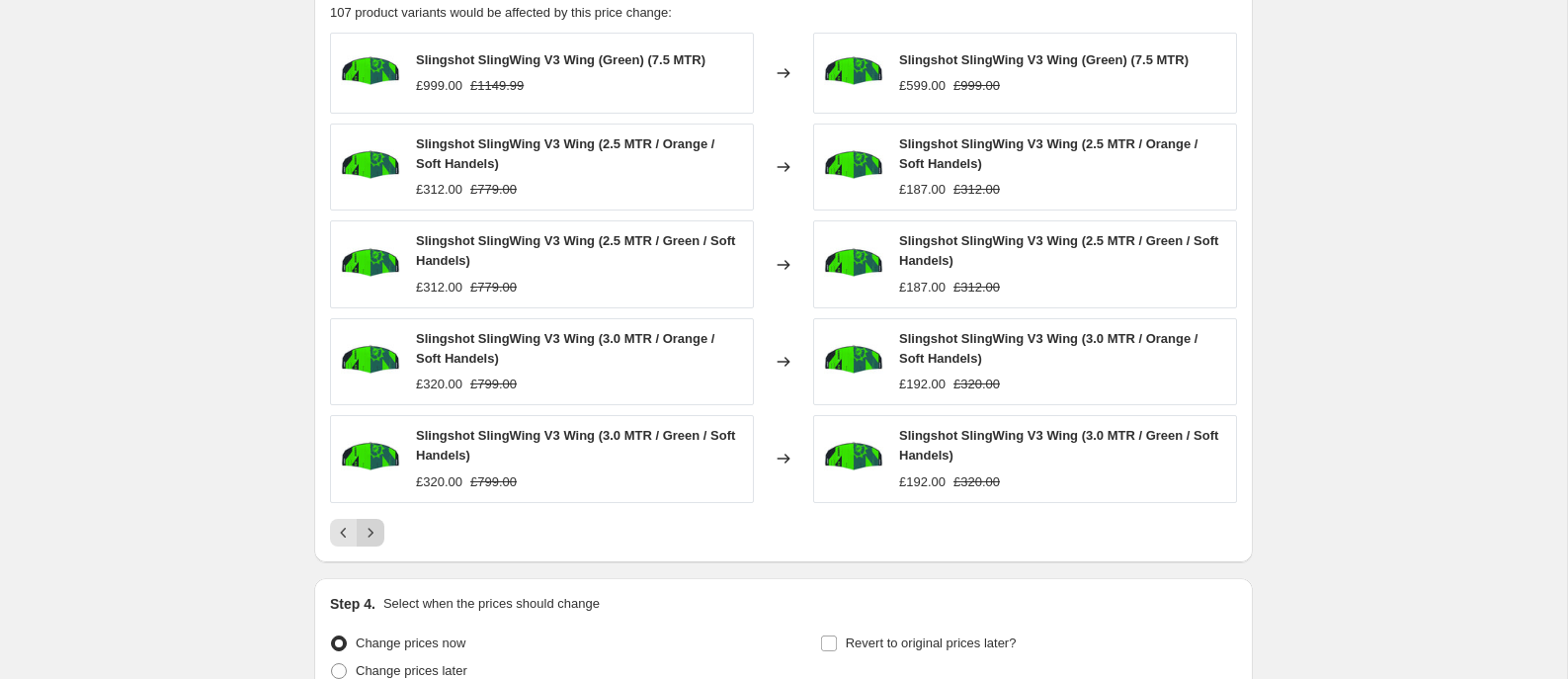 click 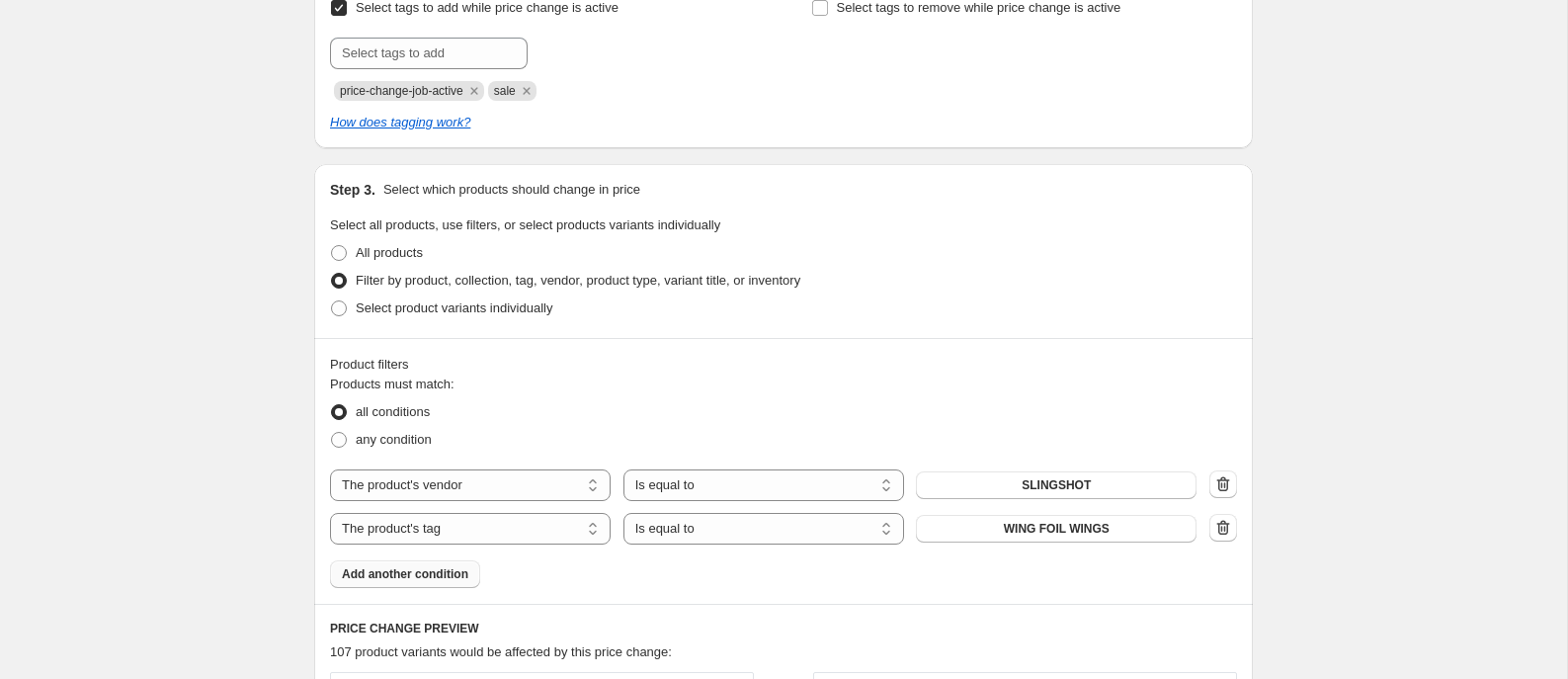 scroll, scrollTop: 891, scrollLeft: 0, axis: vertical 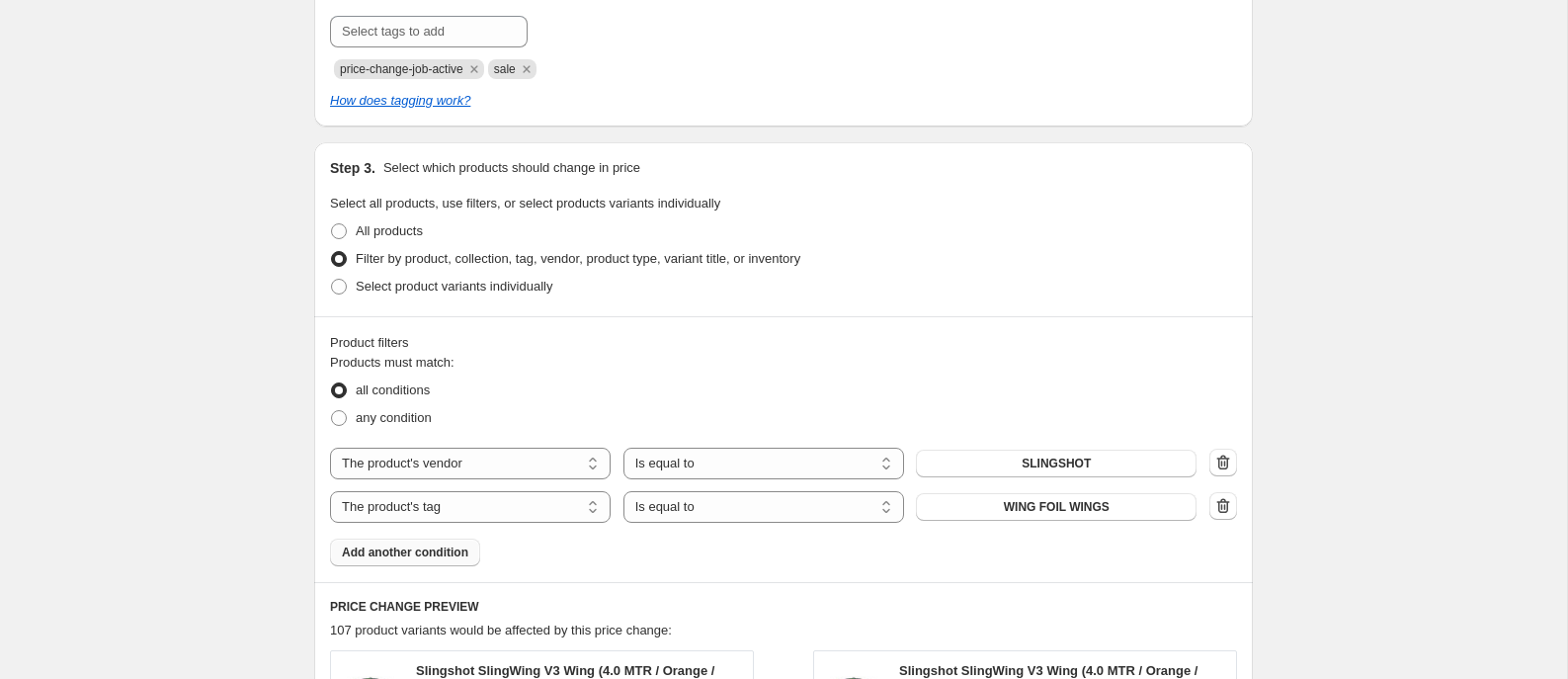 click on "Add another condition" at bounding box center [405, 552] 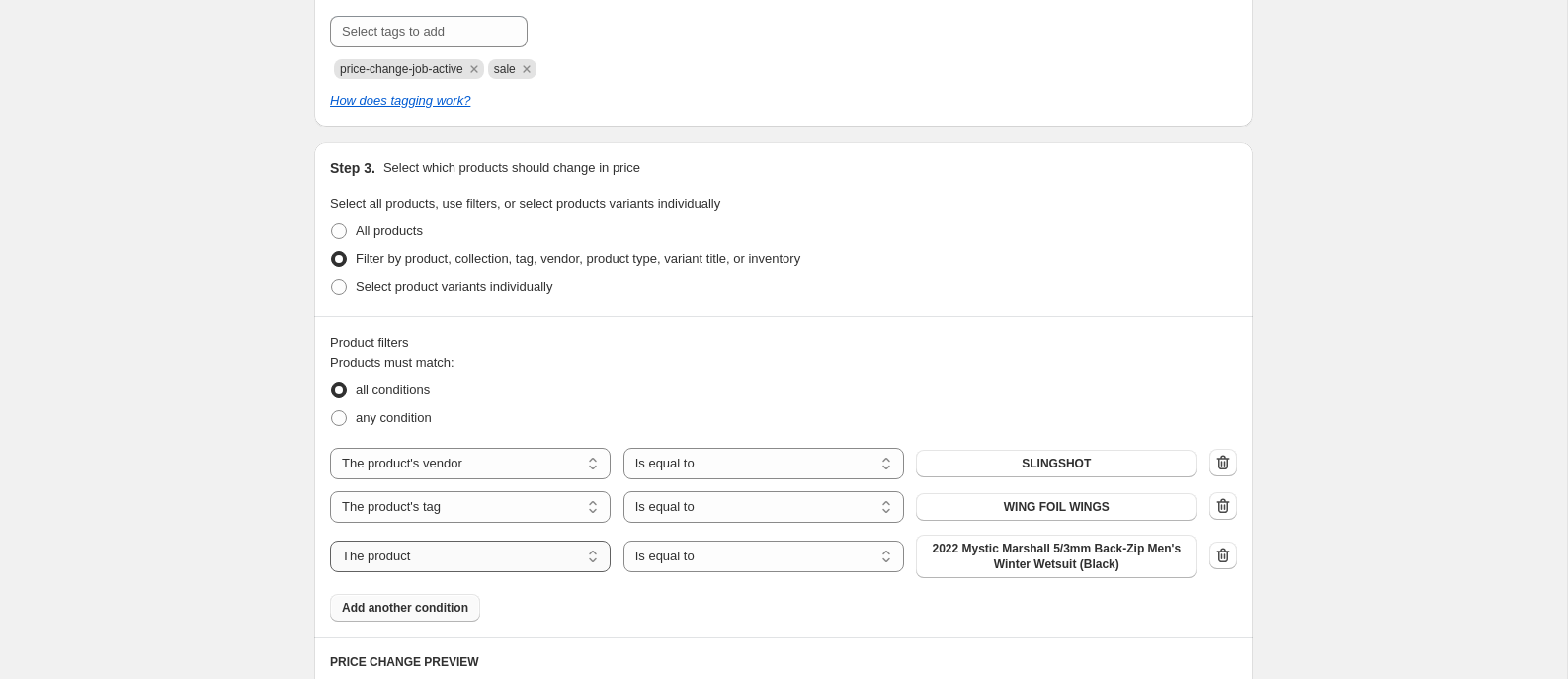 click on "The product The product's collection The product's tag The product's vendor The product's type The product's status The variant's title Inventory quantity" at bounding box center (470, 556) 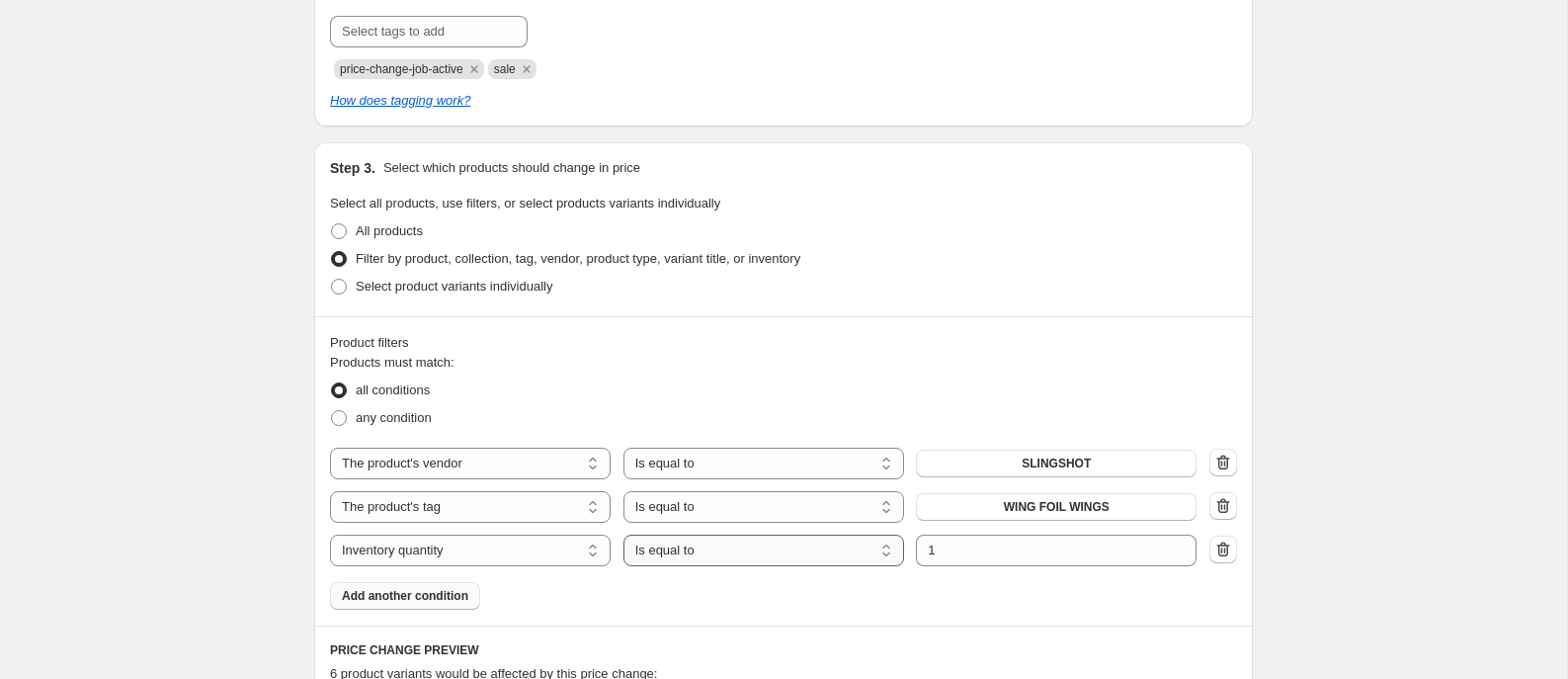 click on "Is equal to Is not equal to Is greater than Is less than" at bounding box center [764, 551] 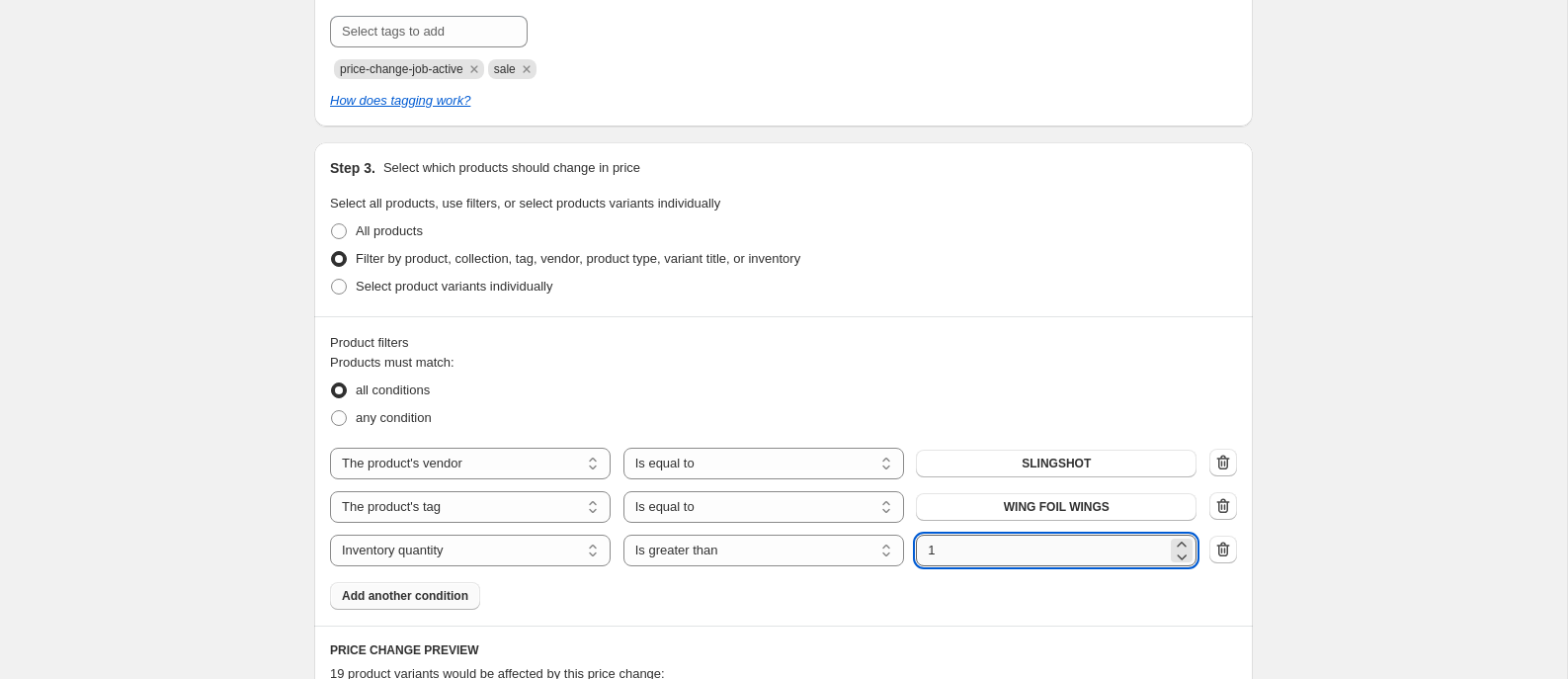click on "1" at bounding box center [1041, 551] 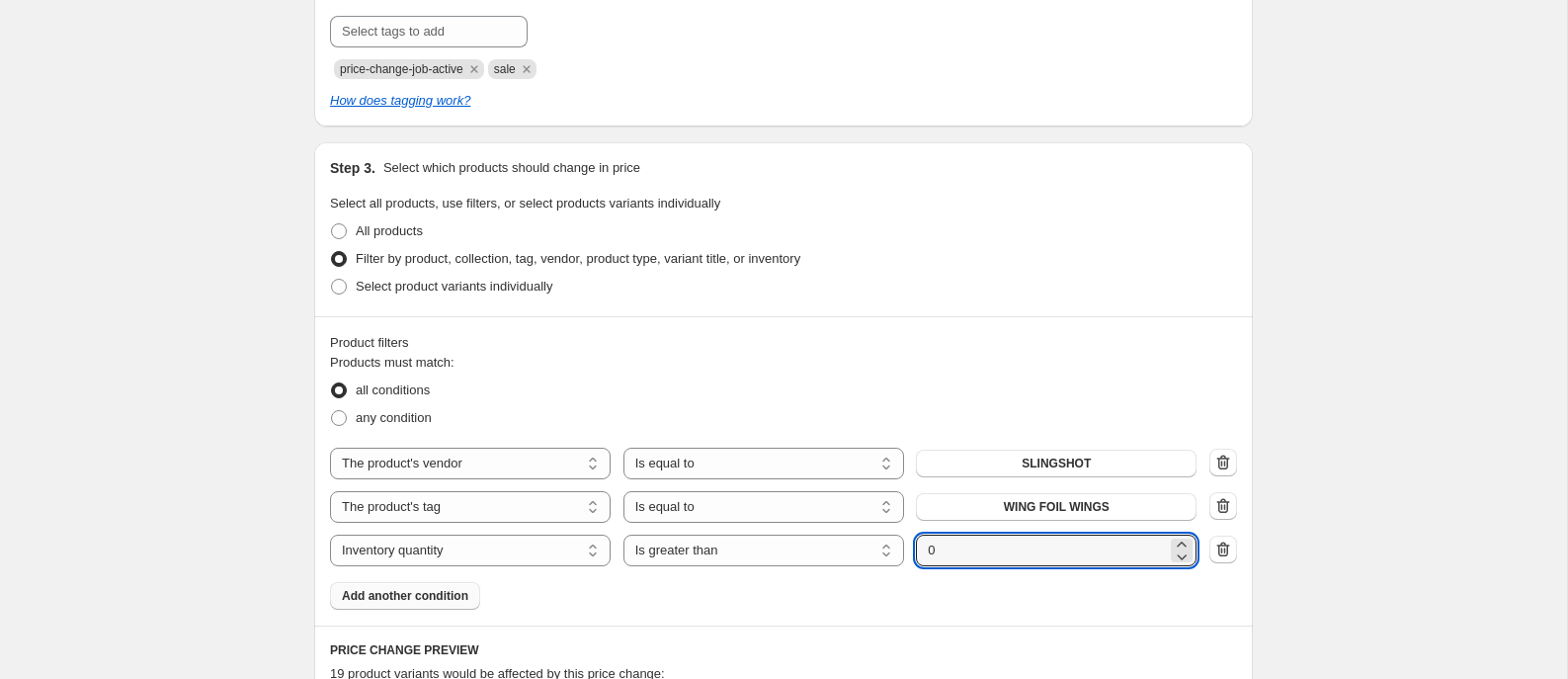 type on "0" 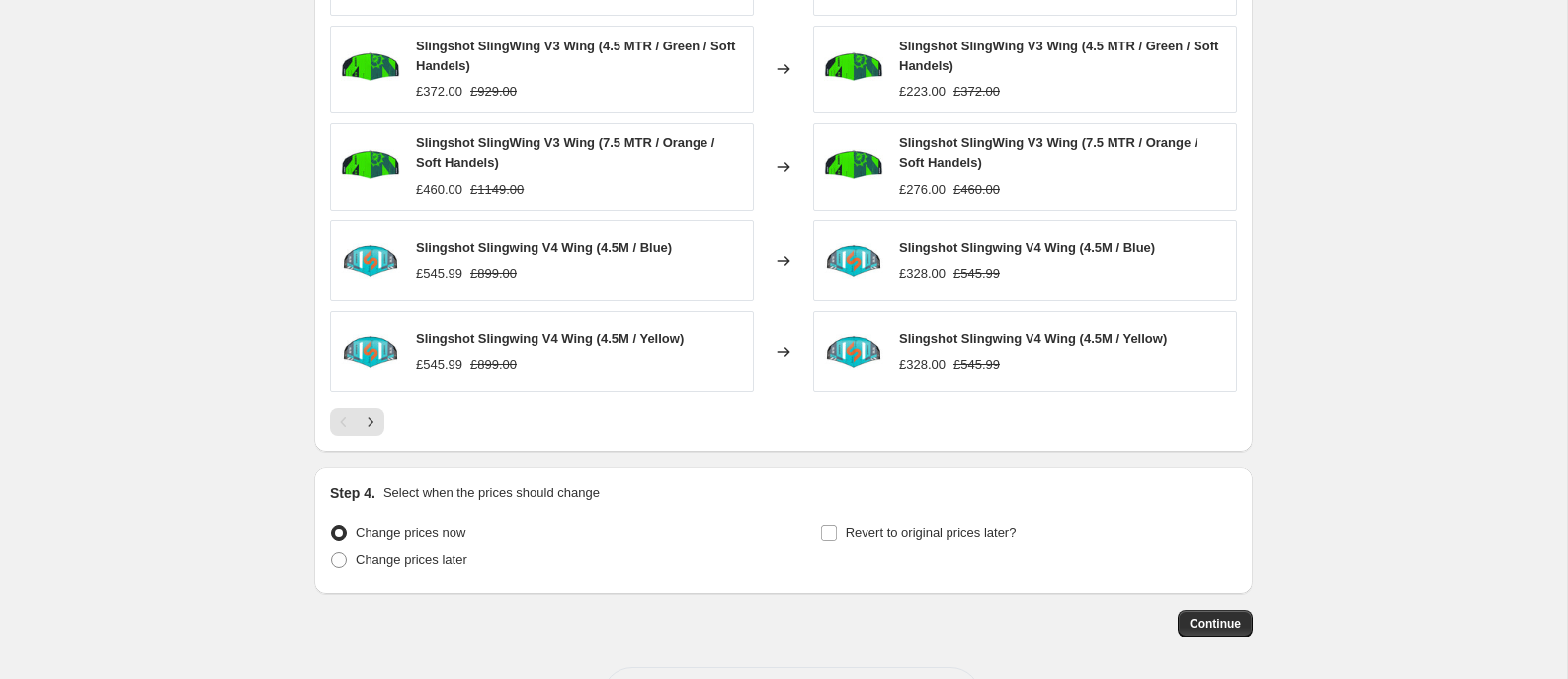 scroll, scrollTop: 1721, scrollLeft: 0, axis: vertical 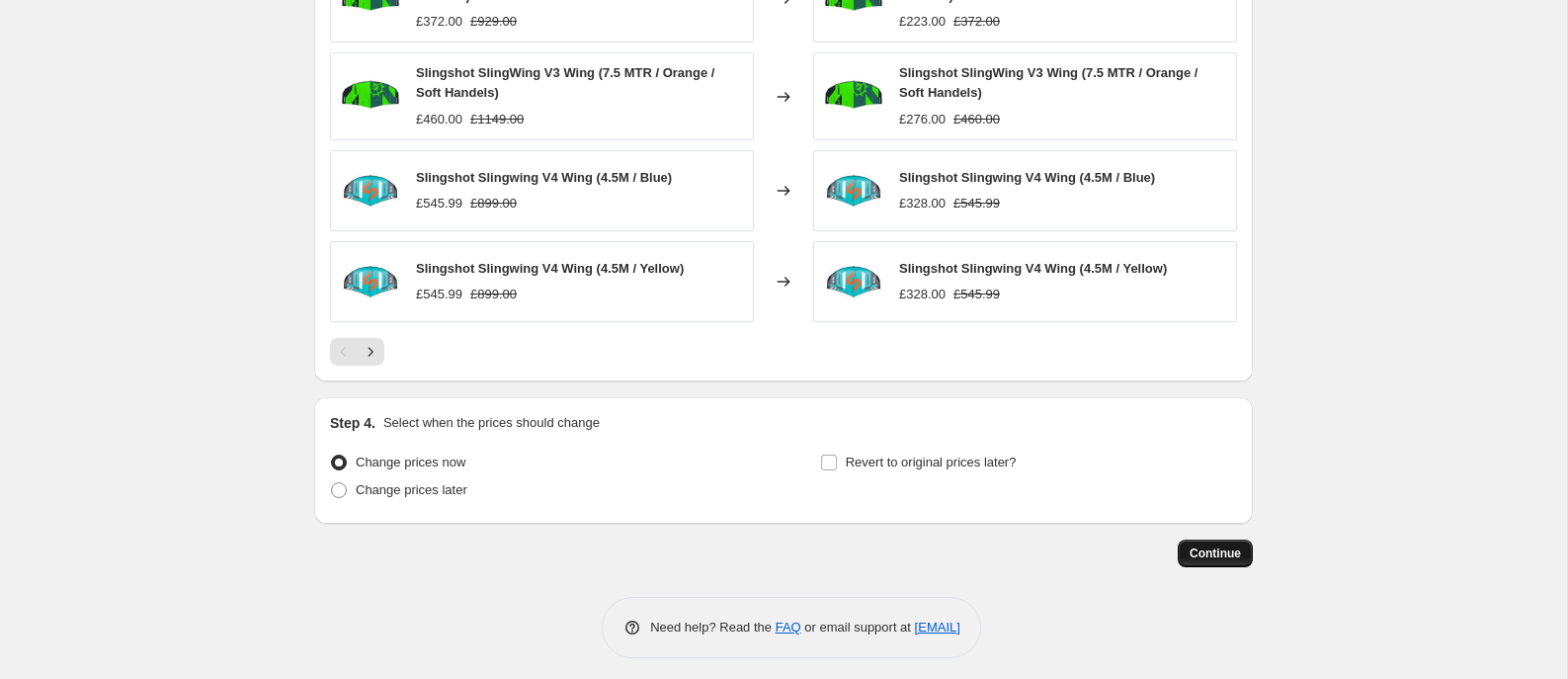 click on "Continue" at bounding box center [1215, 553] 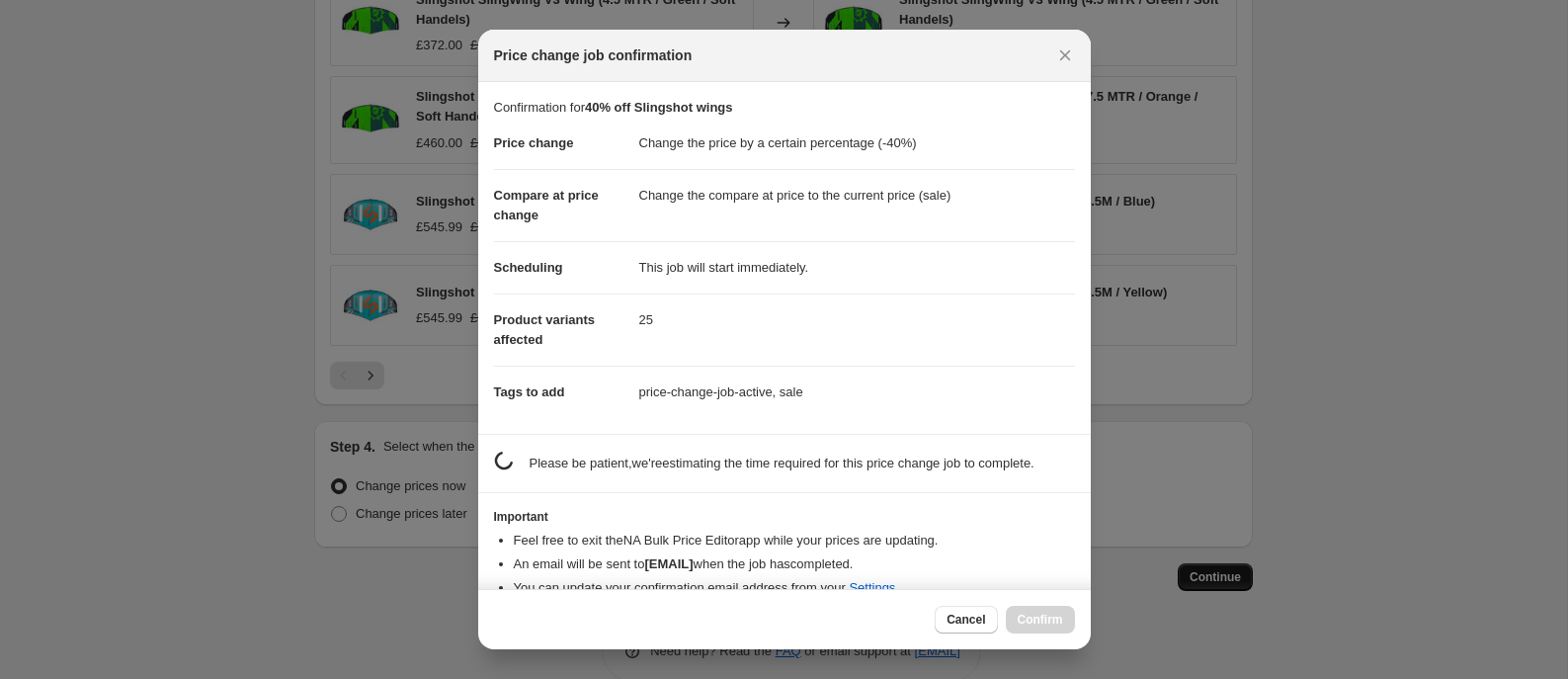 scroll, scrollTop: 0, scrollLeft: 0, axis: both 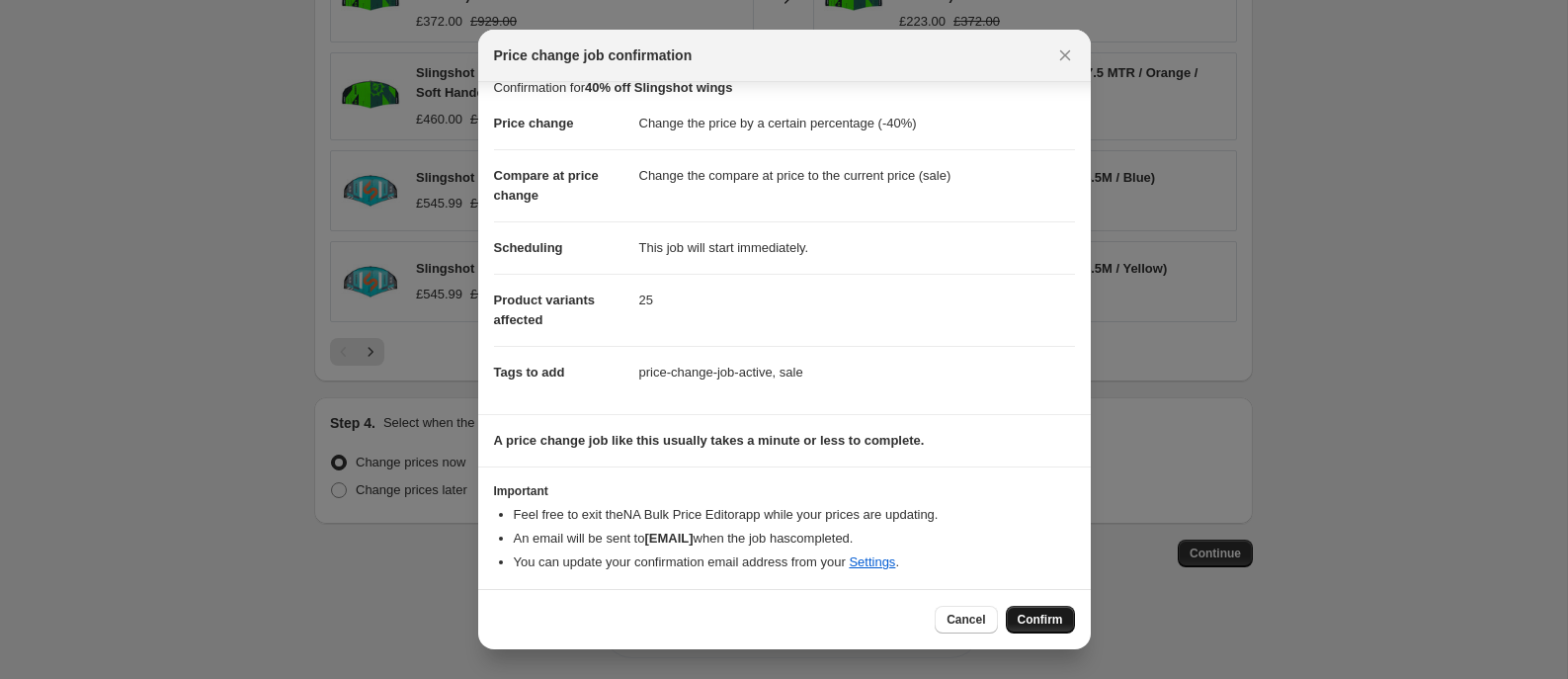 click on "Confirm" at bounding box center (1040, 620) 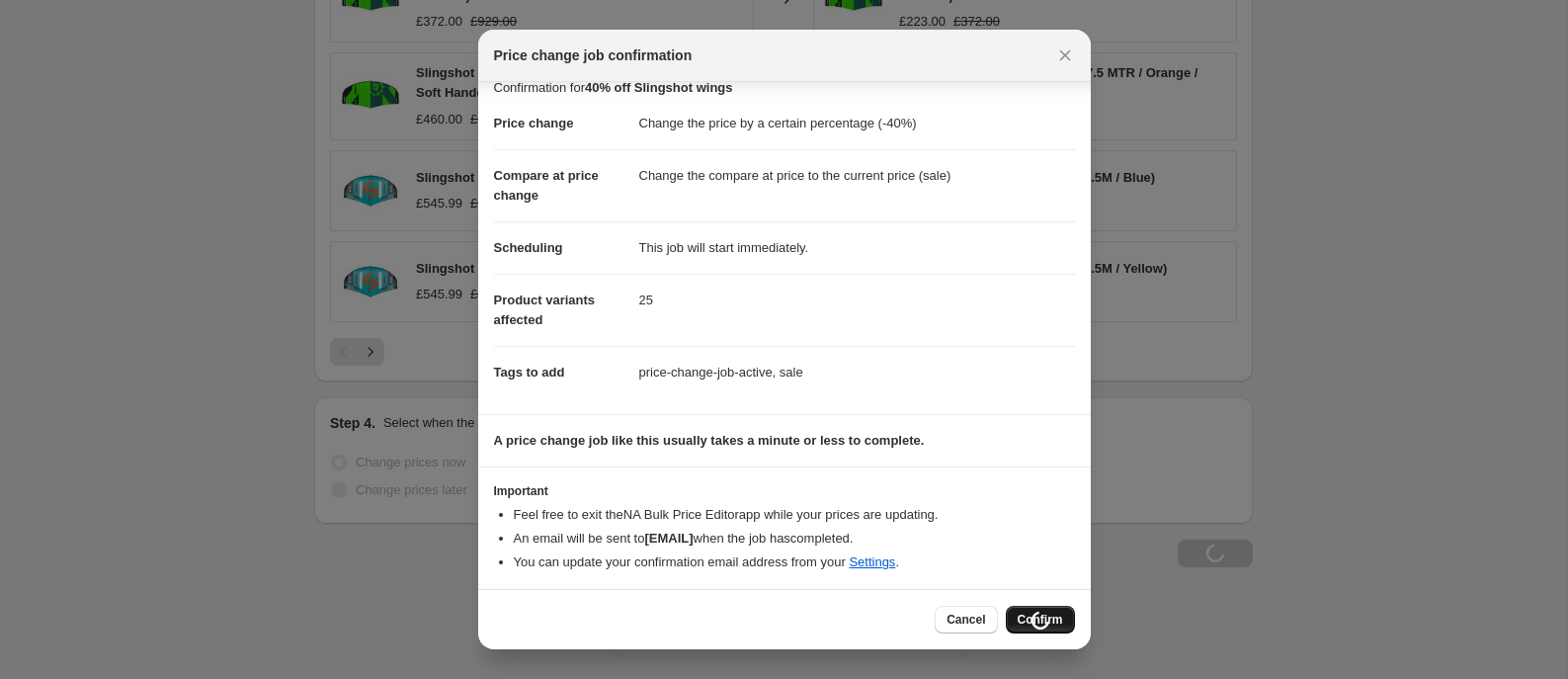 scroll, scrollTop: 1789, scrollLeft: 0, axis: vertical 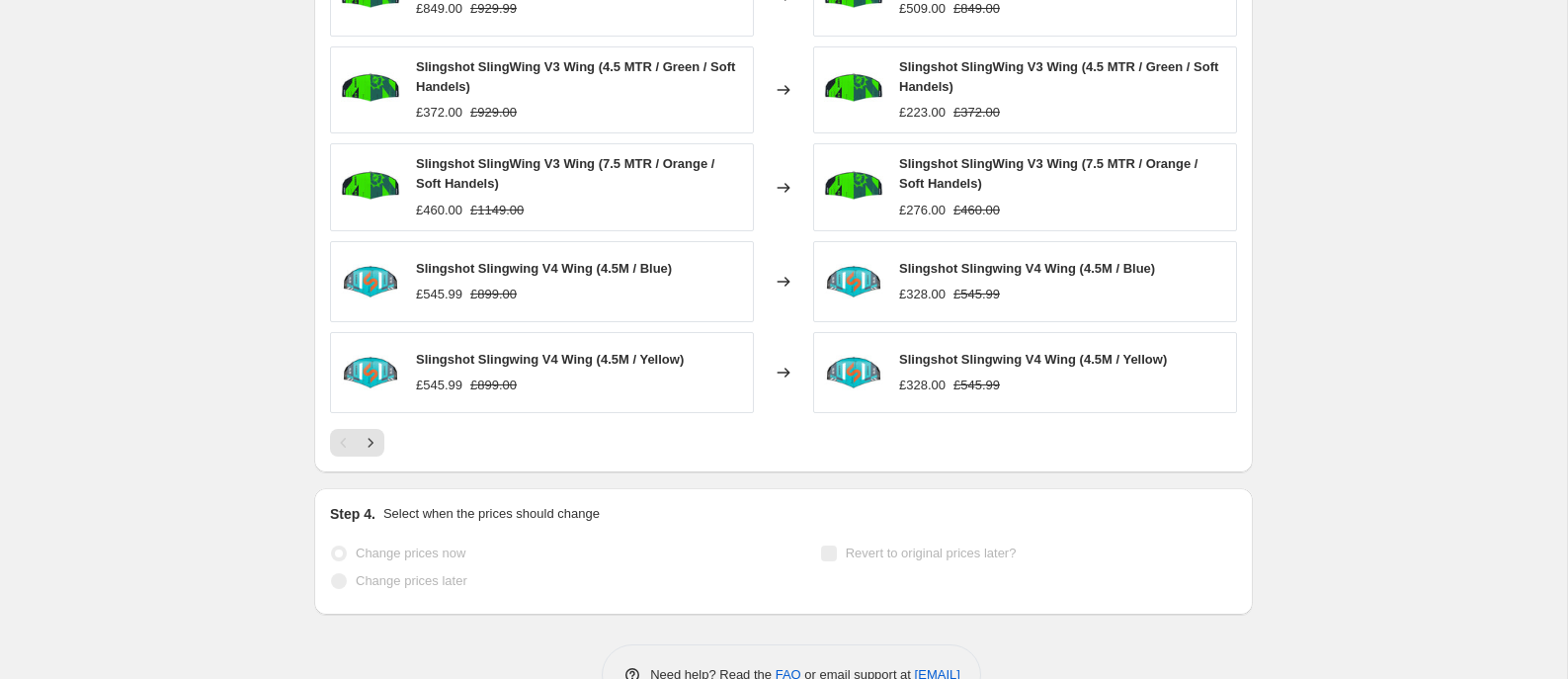 select on "percentage" 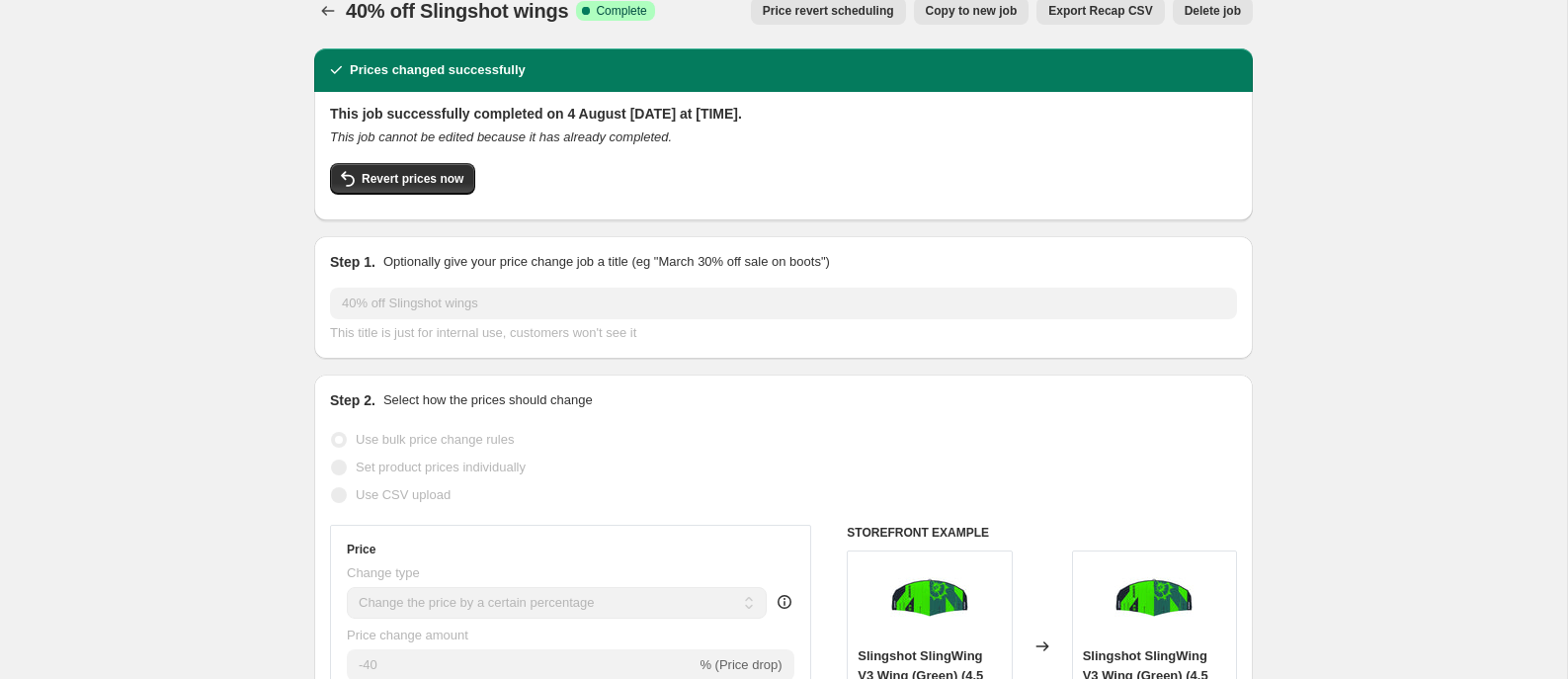scroll, scrollTop: 0, scrollLeft: 0, axis: both 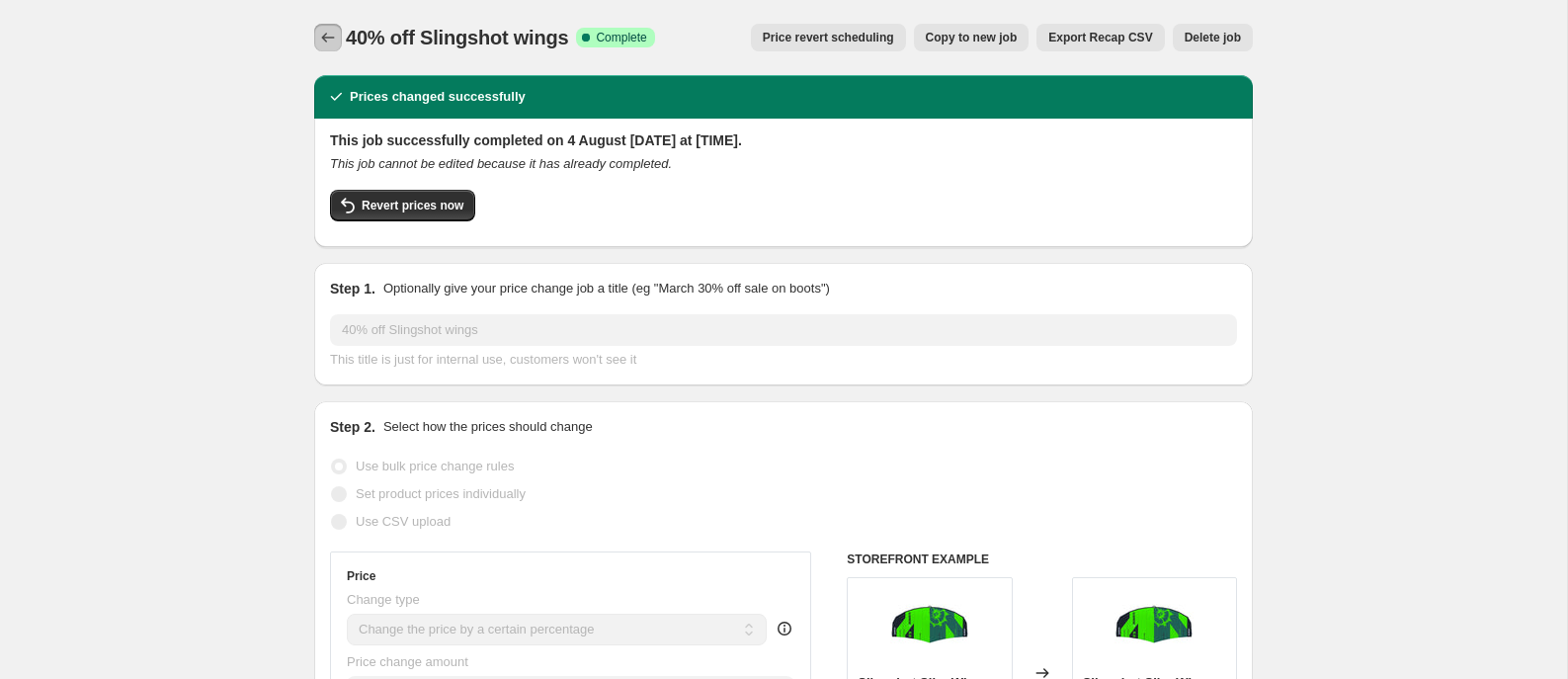 click 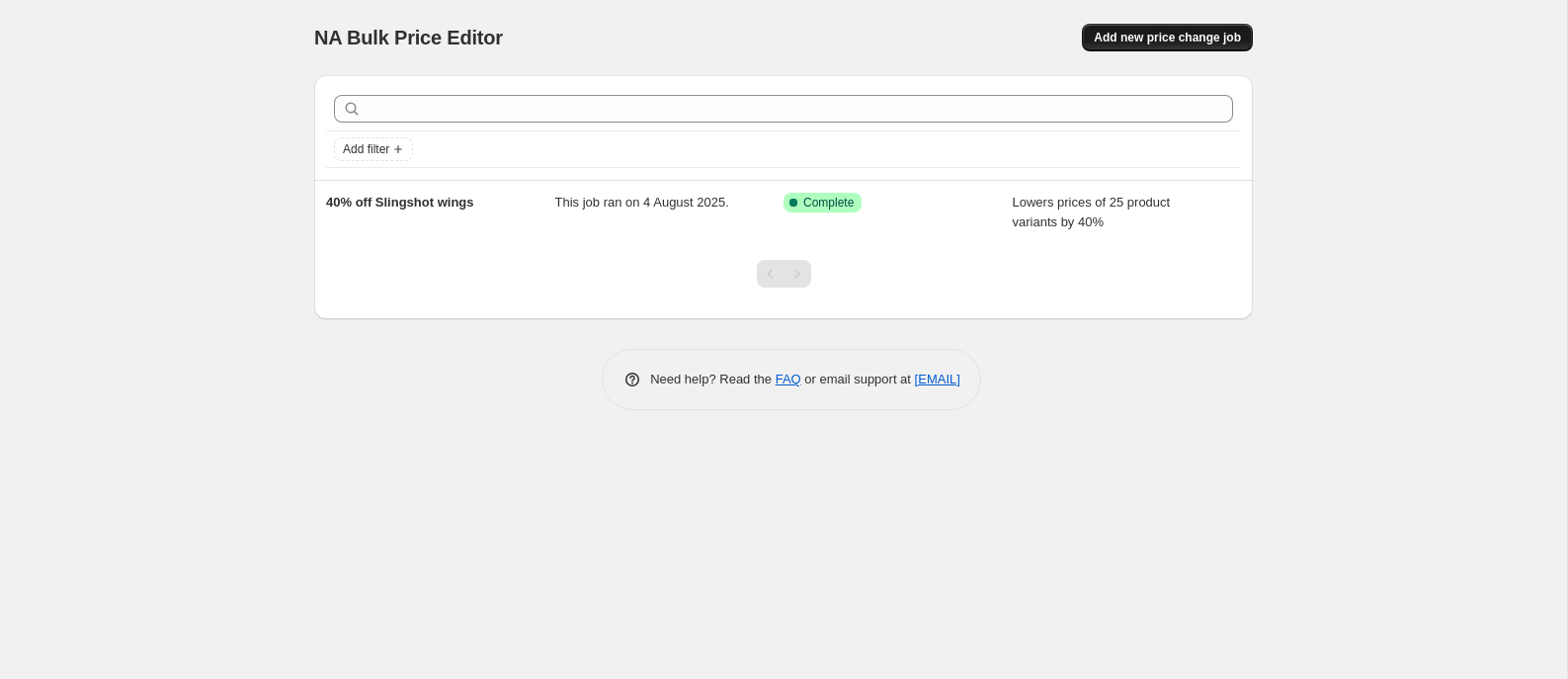 click on "Add new price change job" at bounding box center [1167, 38] 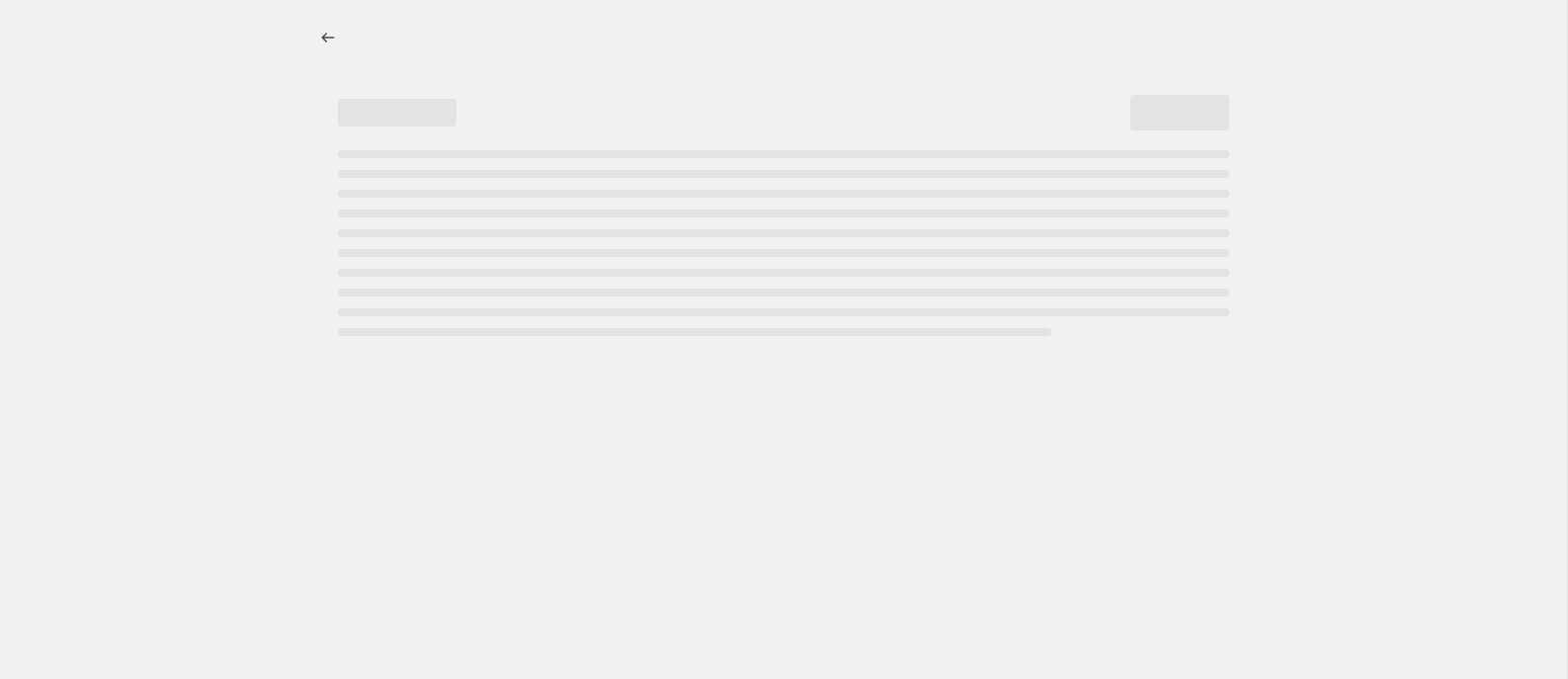 select on "percentage" 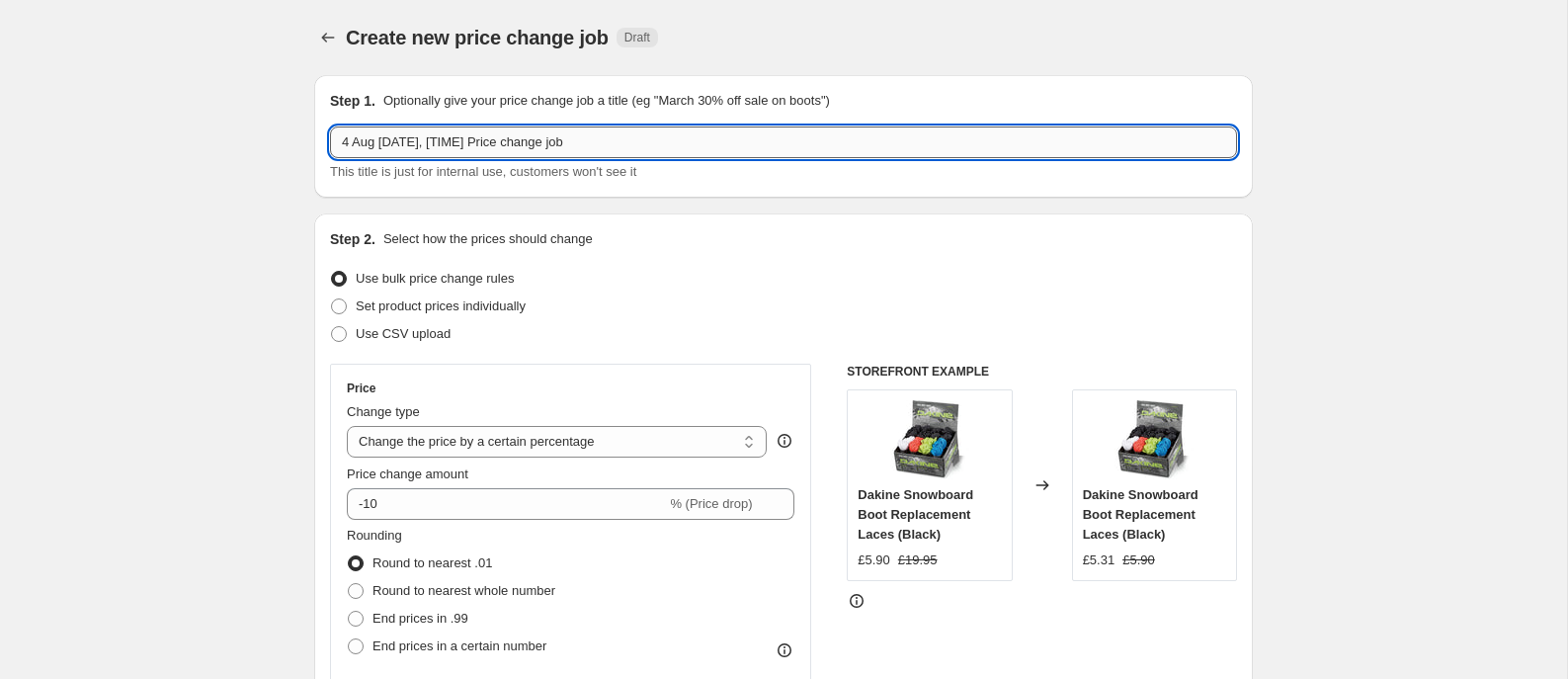 click on "4 Aug [DATE], [TIME] Price change job" at bounding box center [784, 142] 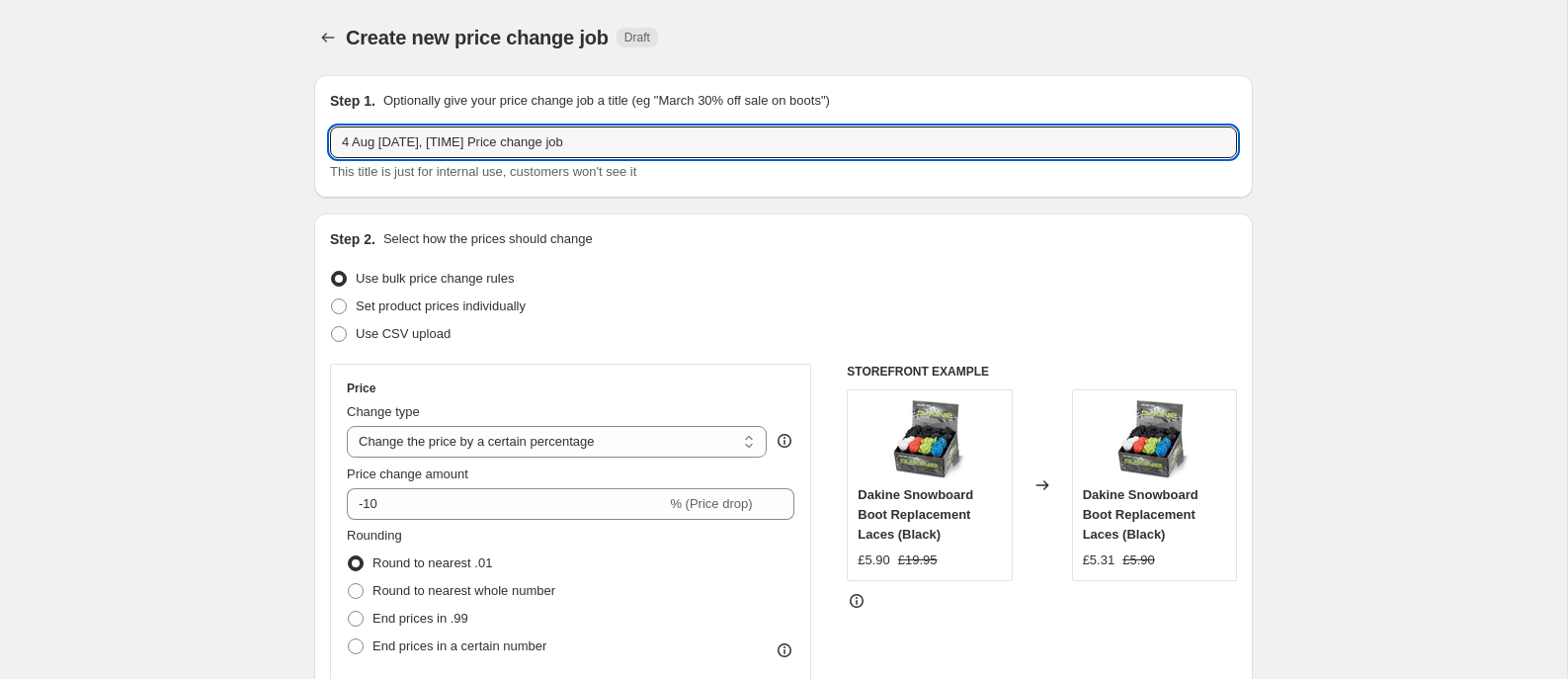 drag, startPoint x: 595, startPoint y: 144, endPoint x: 259, endPoint y: 112, distance: 337.52037 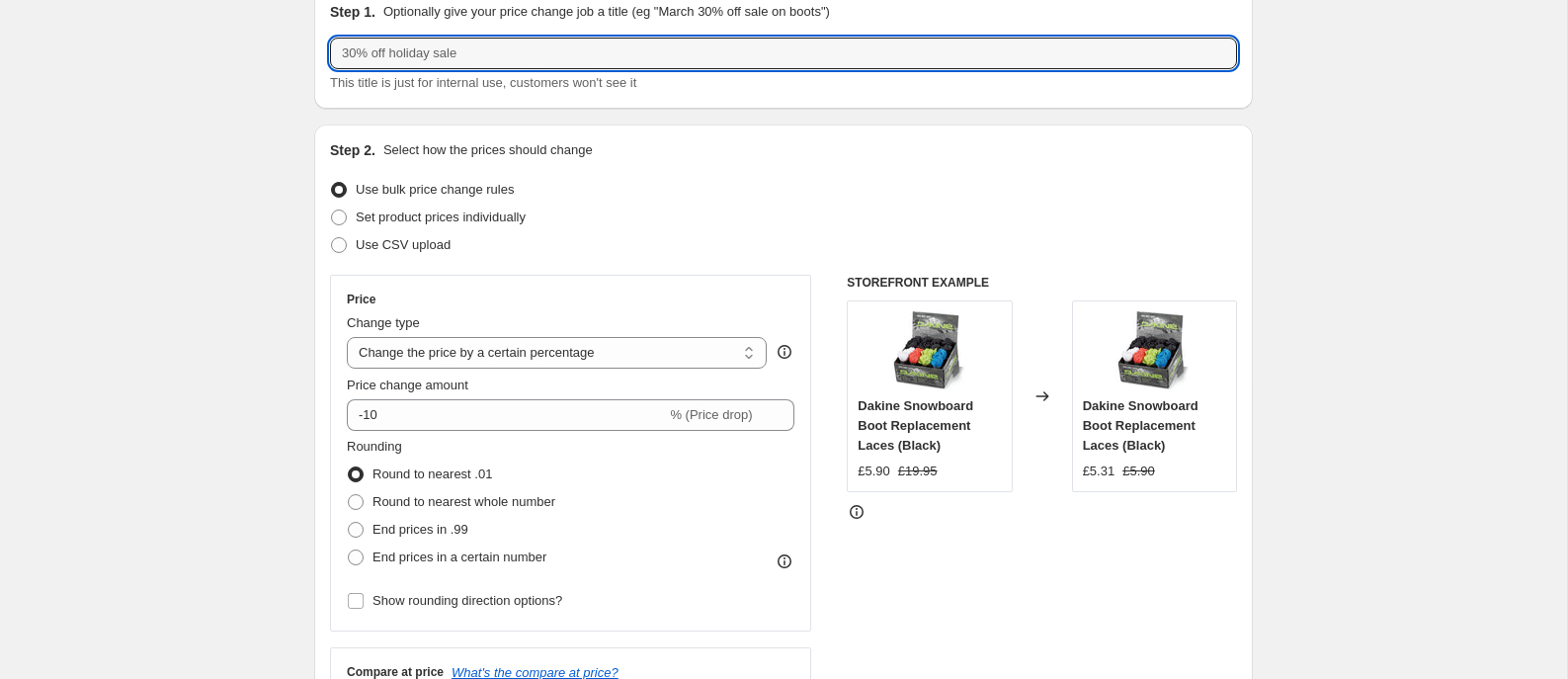 scroll, scrollTop: 135, scrollLeft: 0, axis: vertical 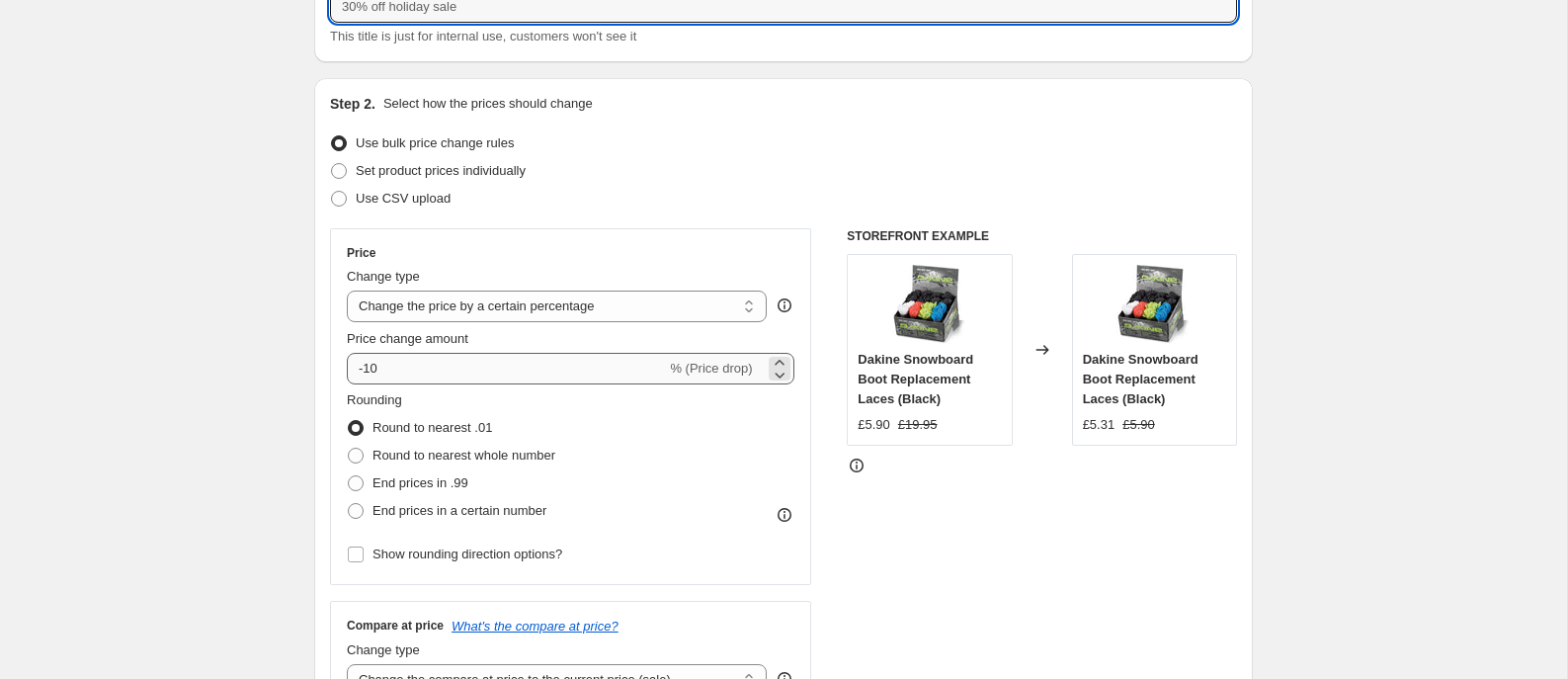 type 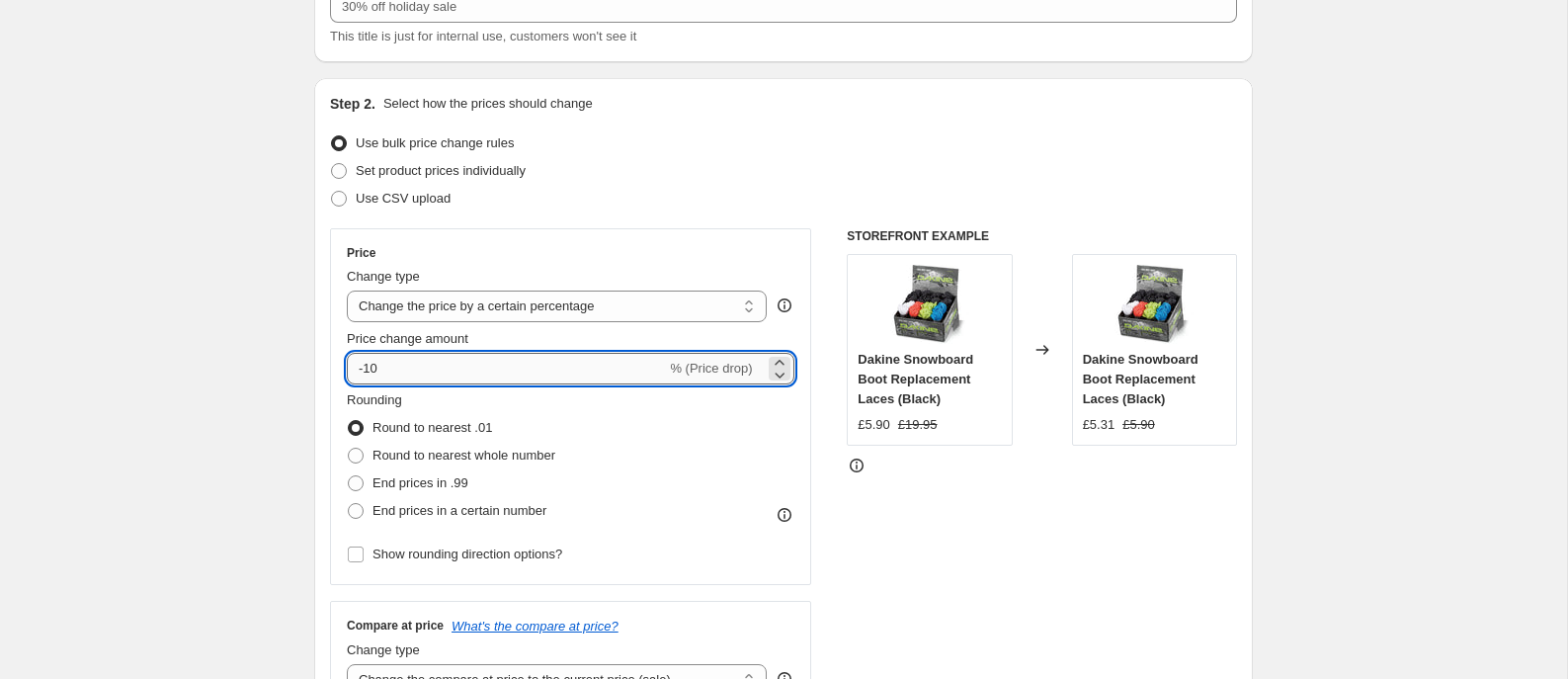 click on "-10" at bounding box center [506, 369] 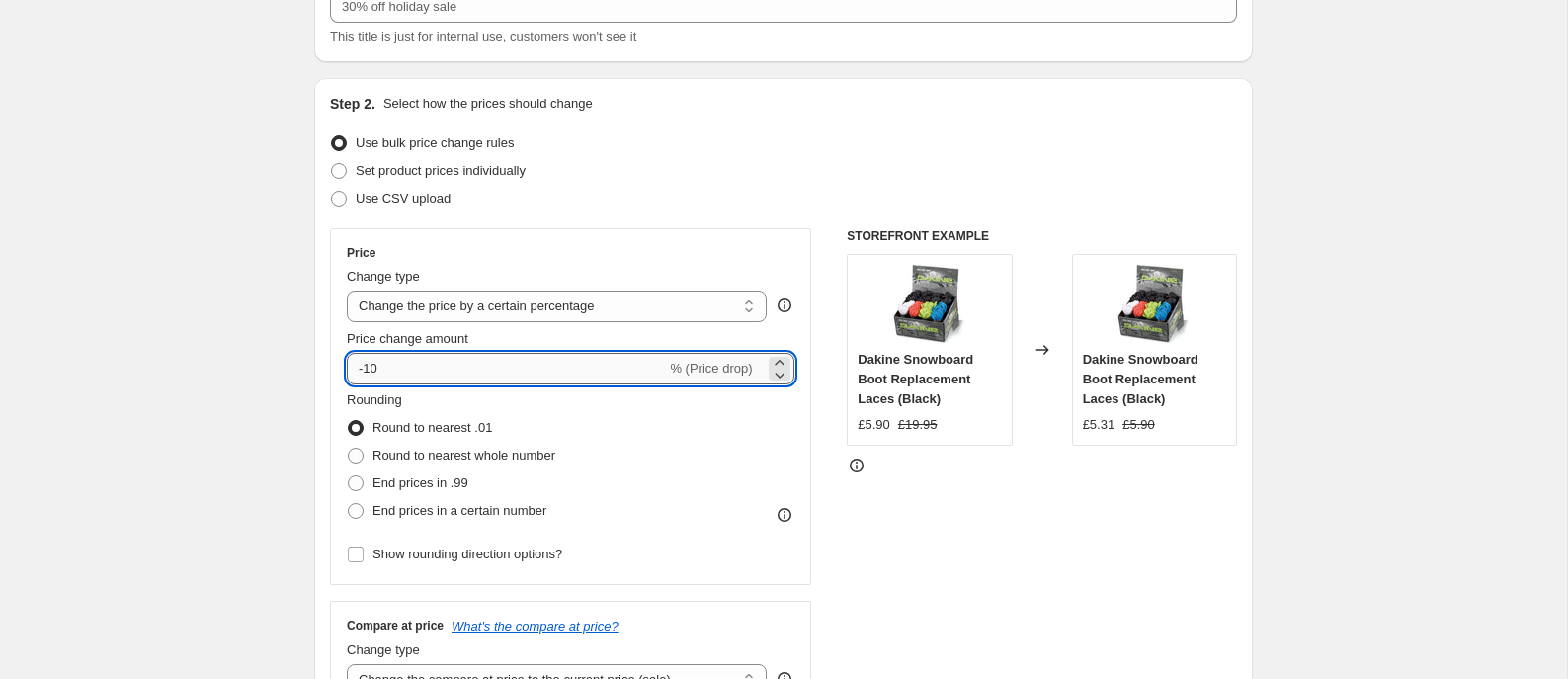 type on "-1" 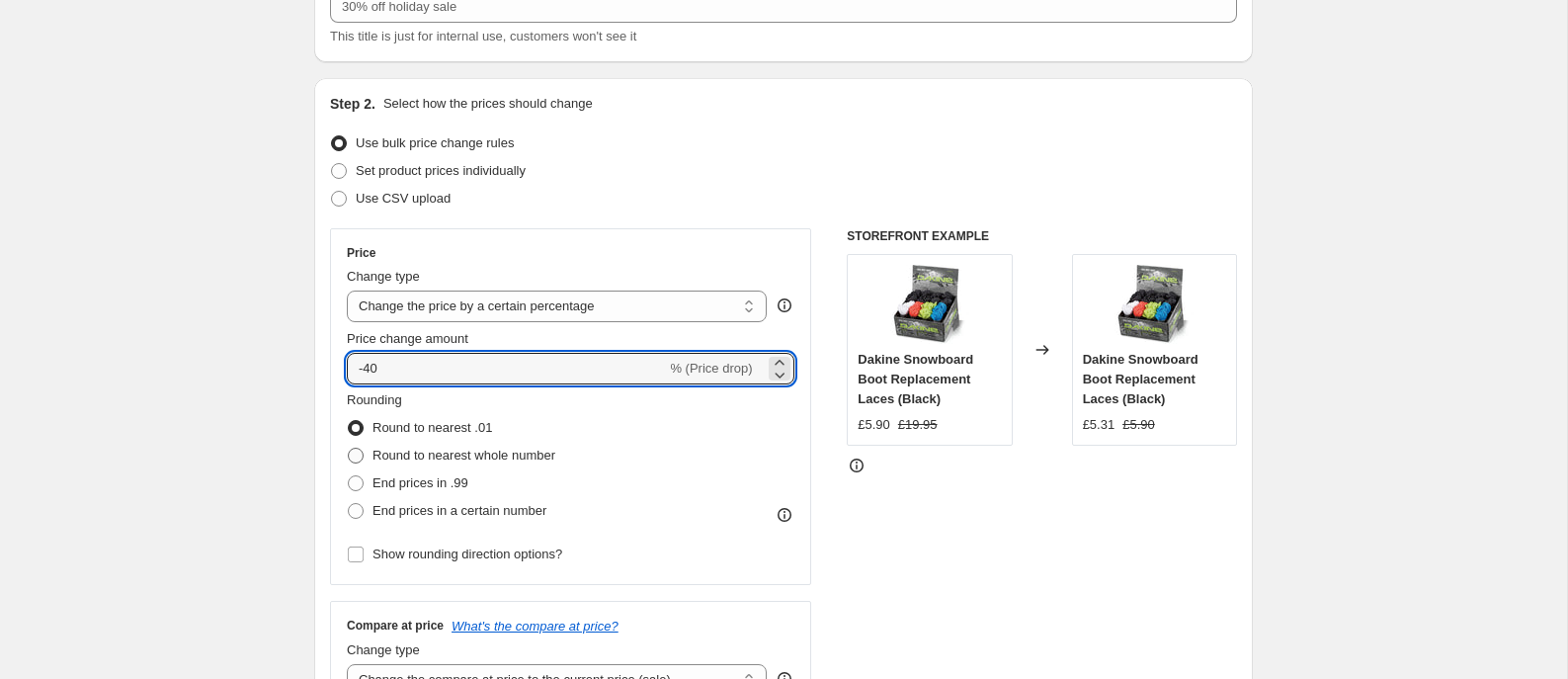 type on "-40" 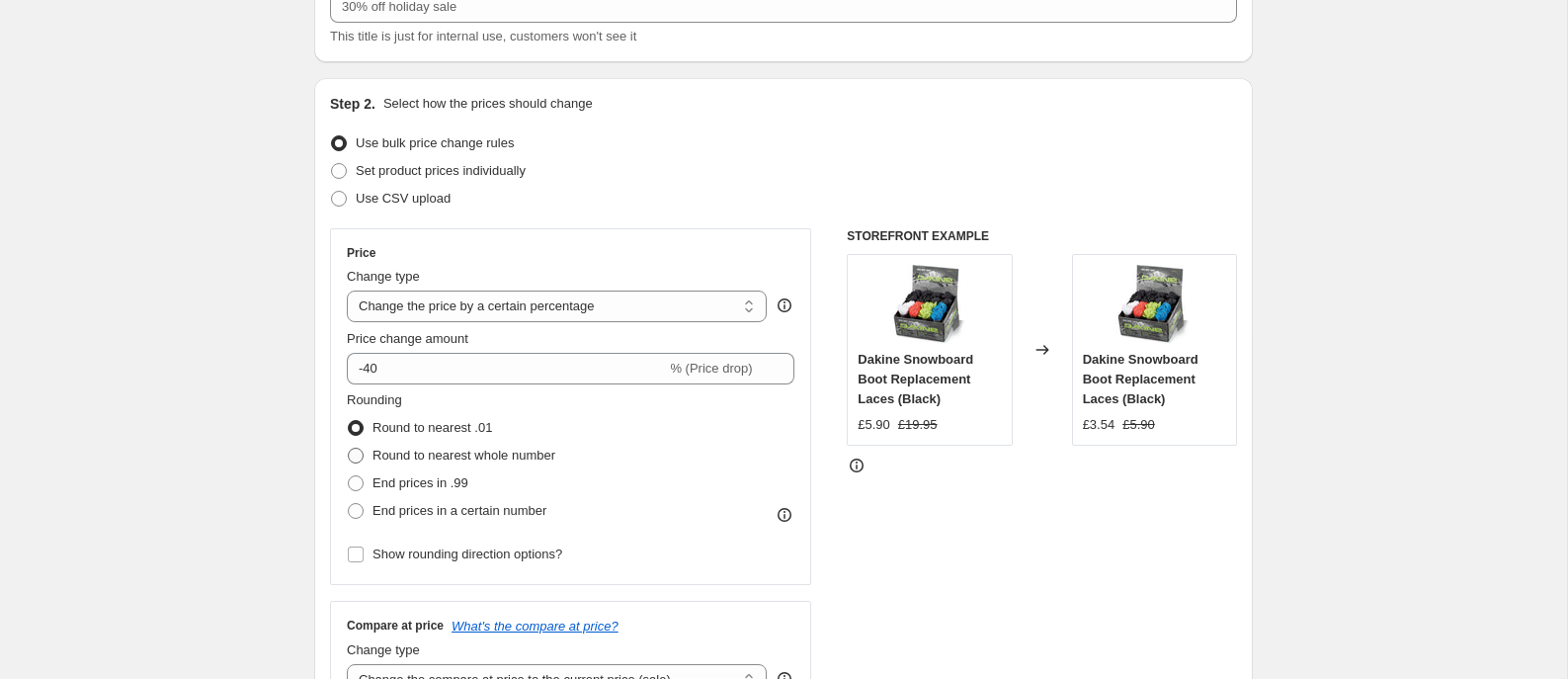click at bounding box center (356, 456) 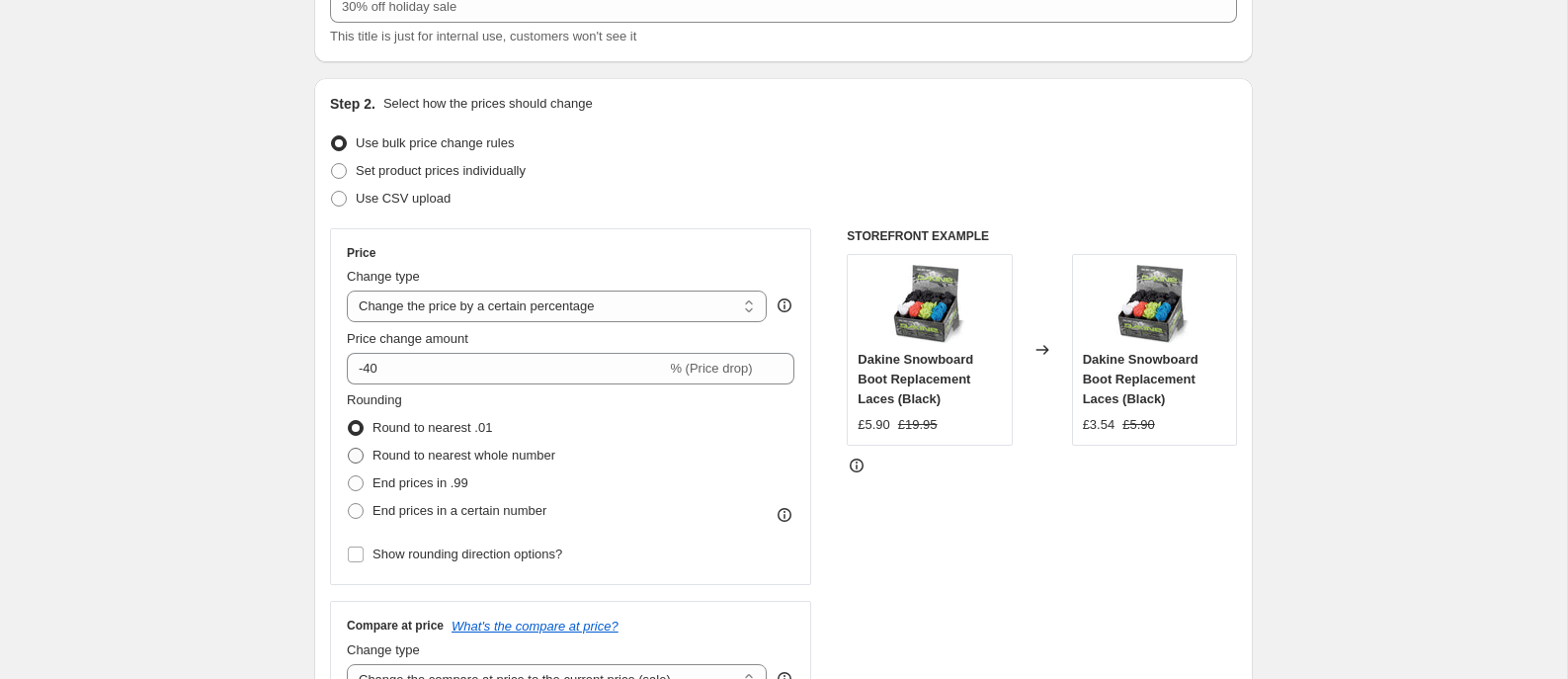 radio on "true" 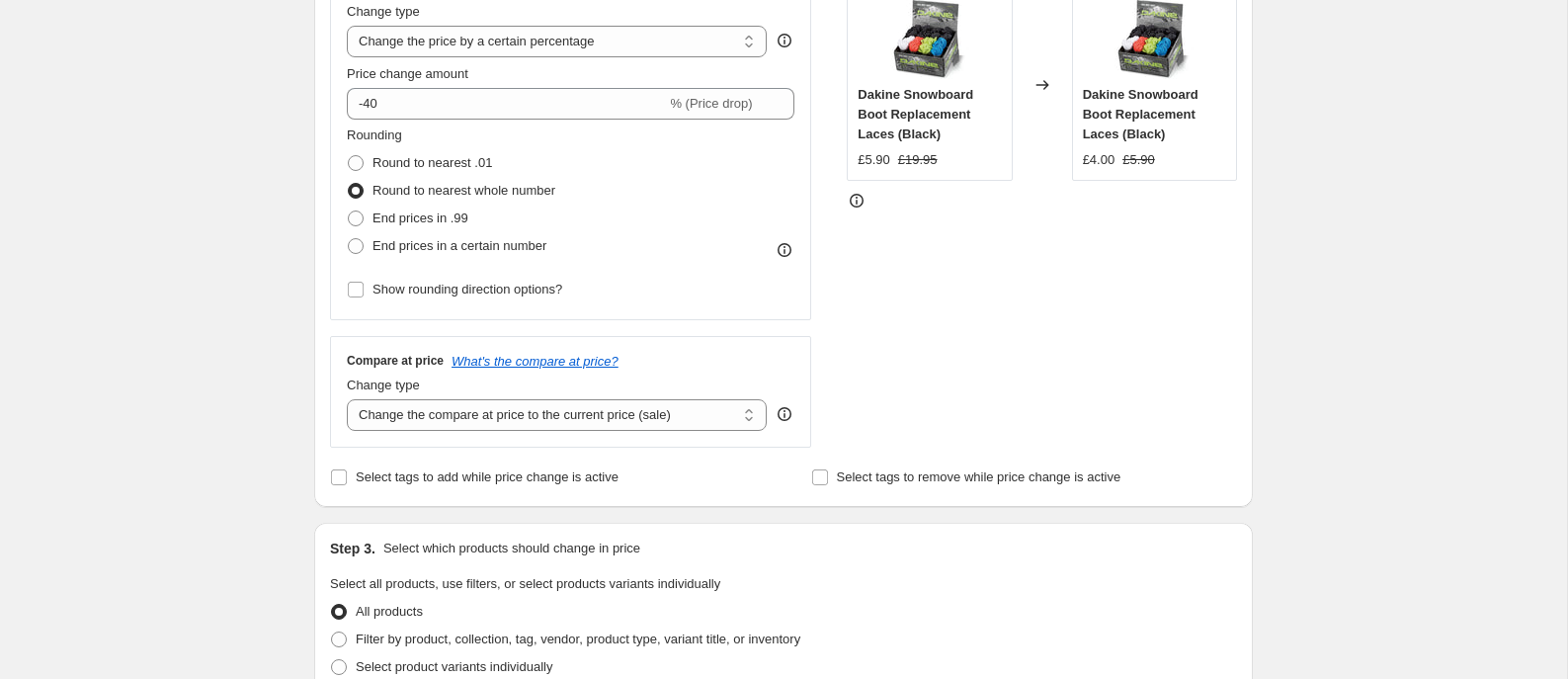 scroll, scrollTop: 402, scrollLeft: 0, axis: vertical 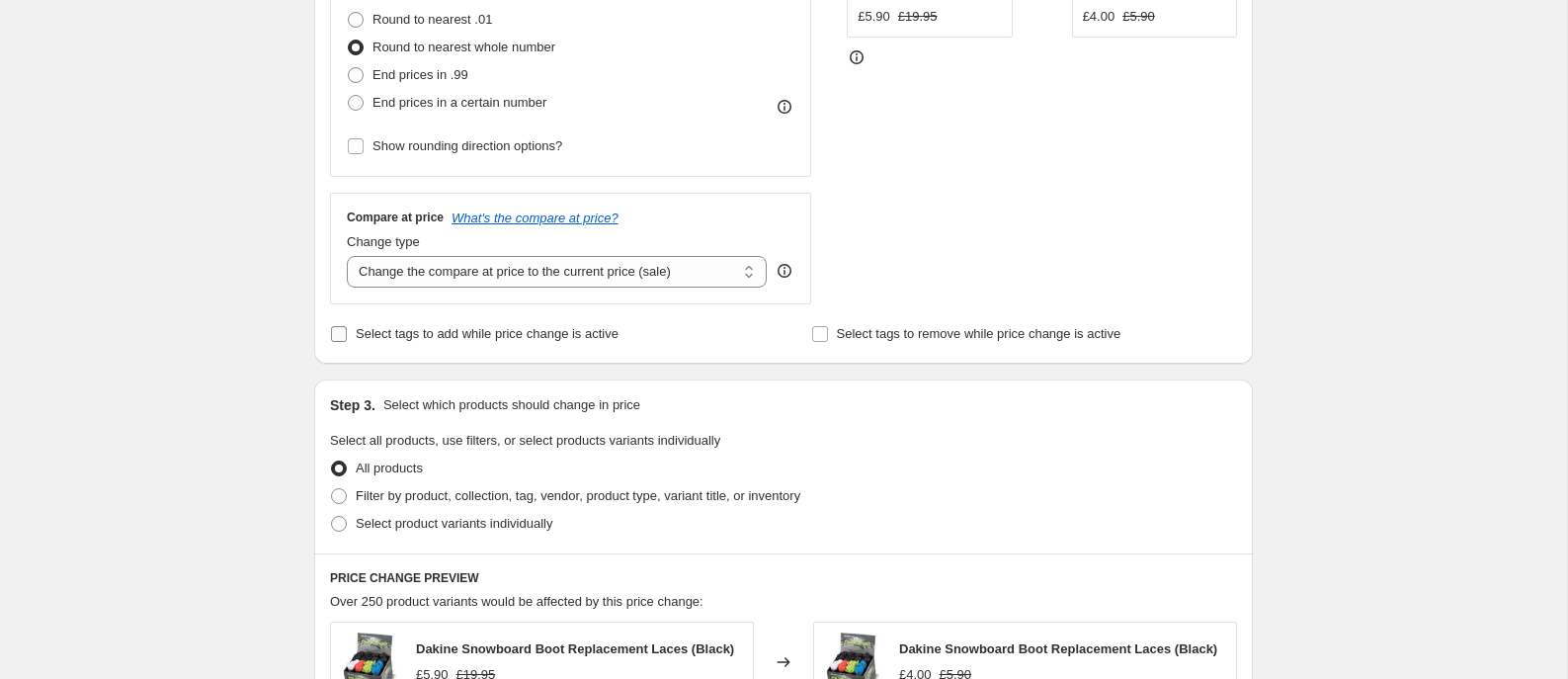 click on "Select tags to add while price change is active" at bounding box center [339, 334] 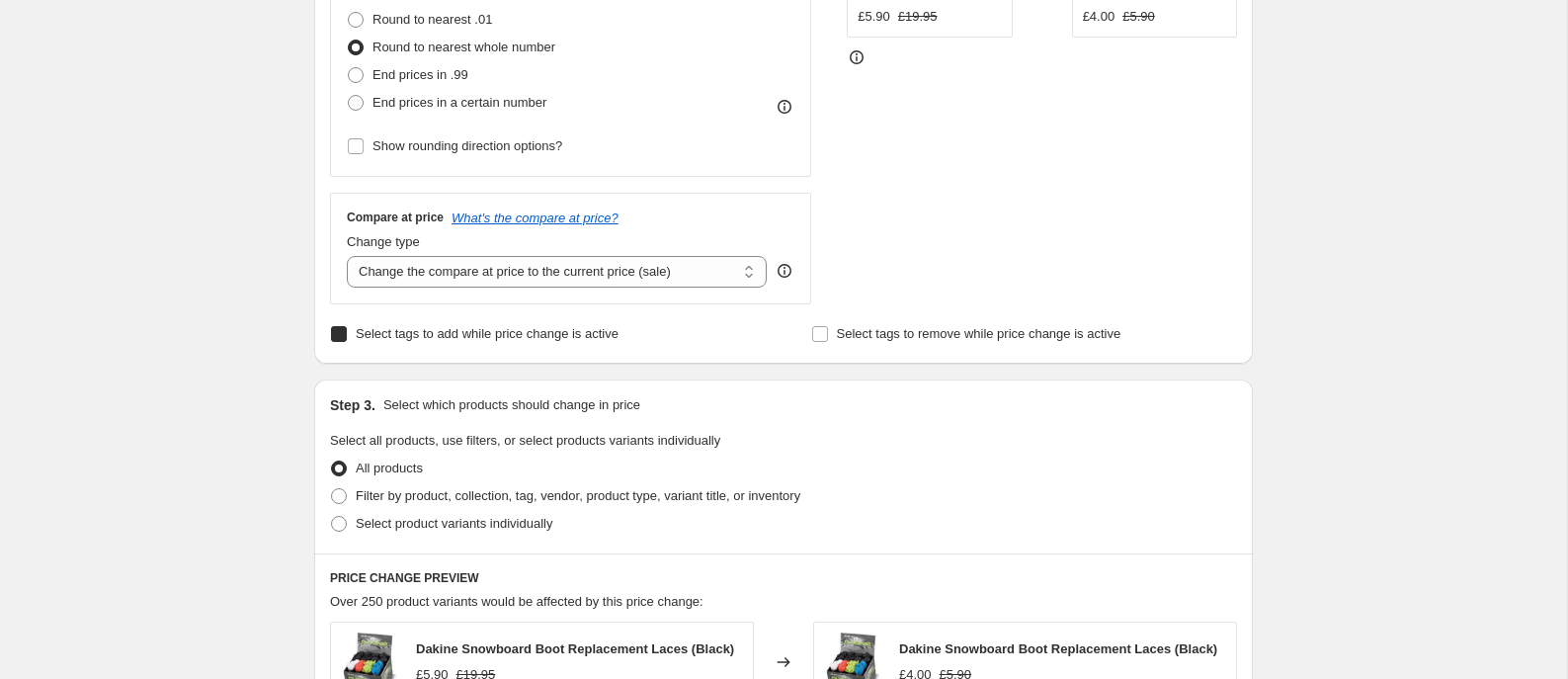 checkbox on "true" 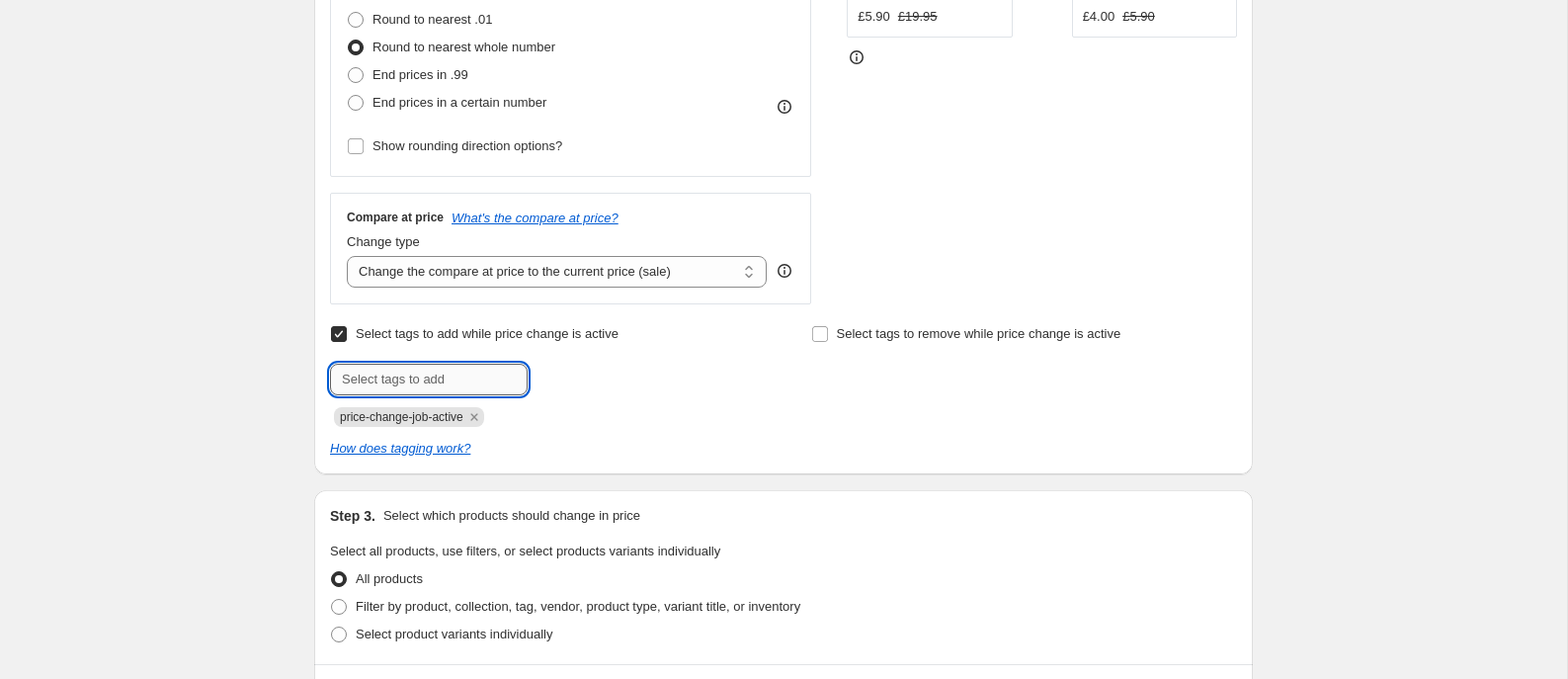 click at bounding box center [429, 380] 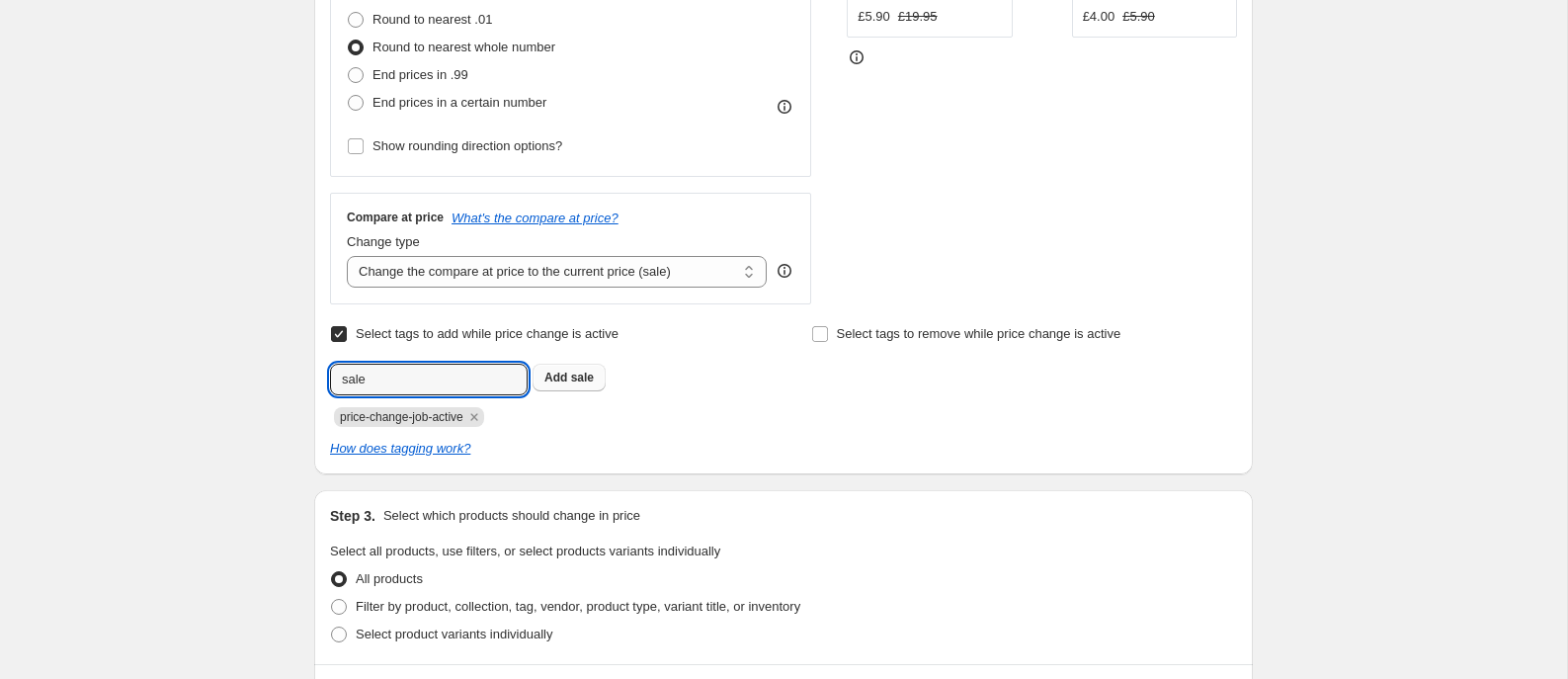 type on "sale" 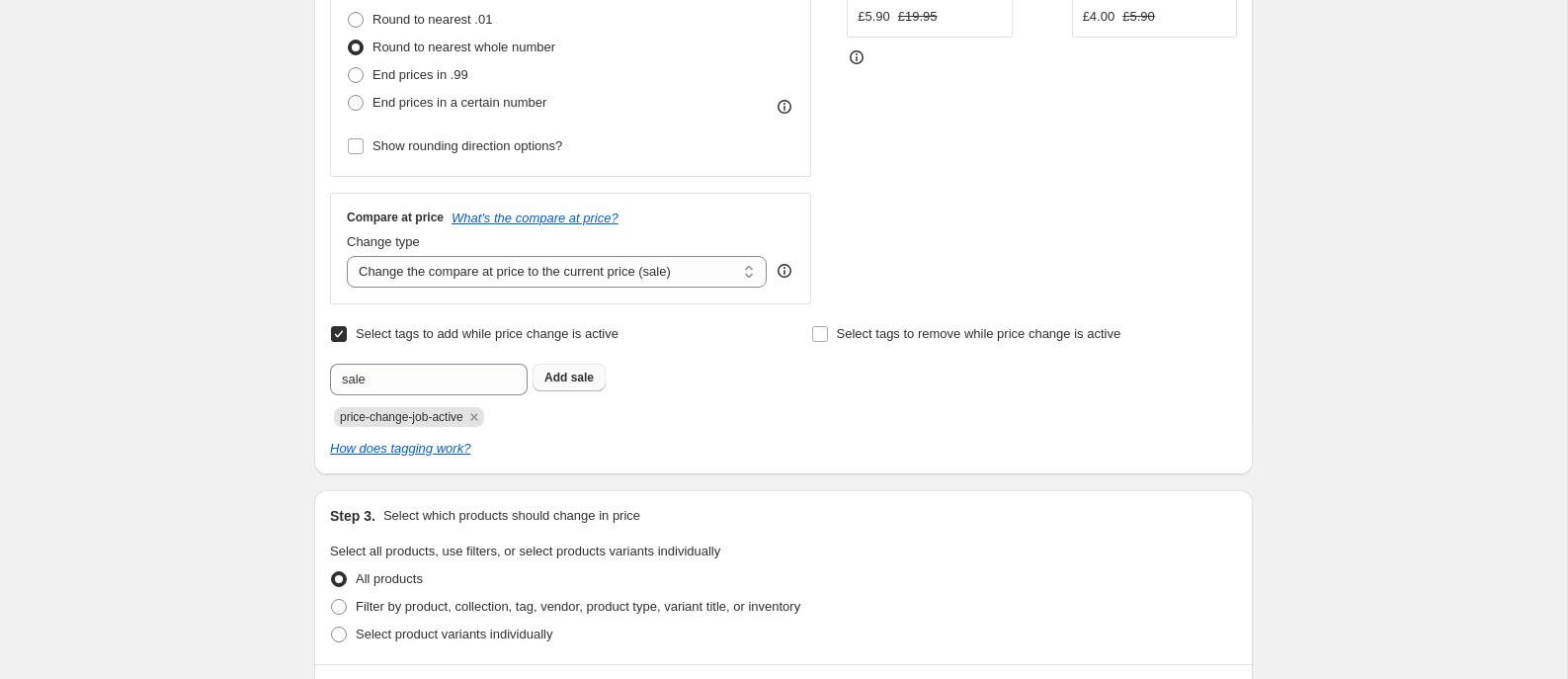 click on "Add   sale" at bounding box center (569, 378) 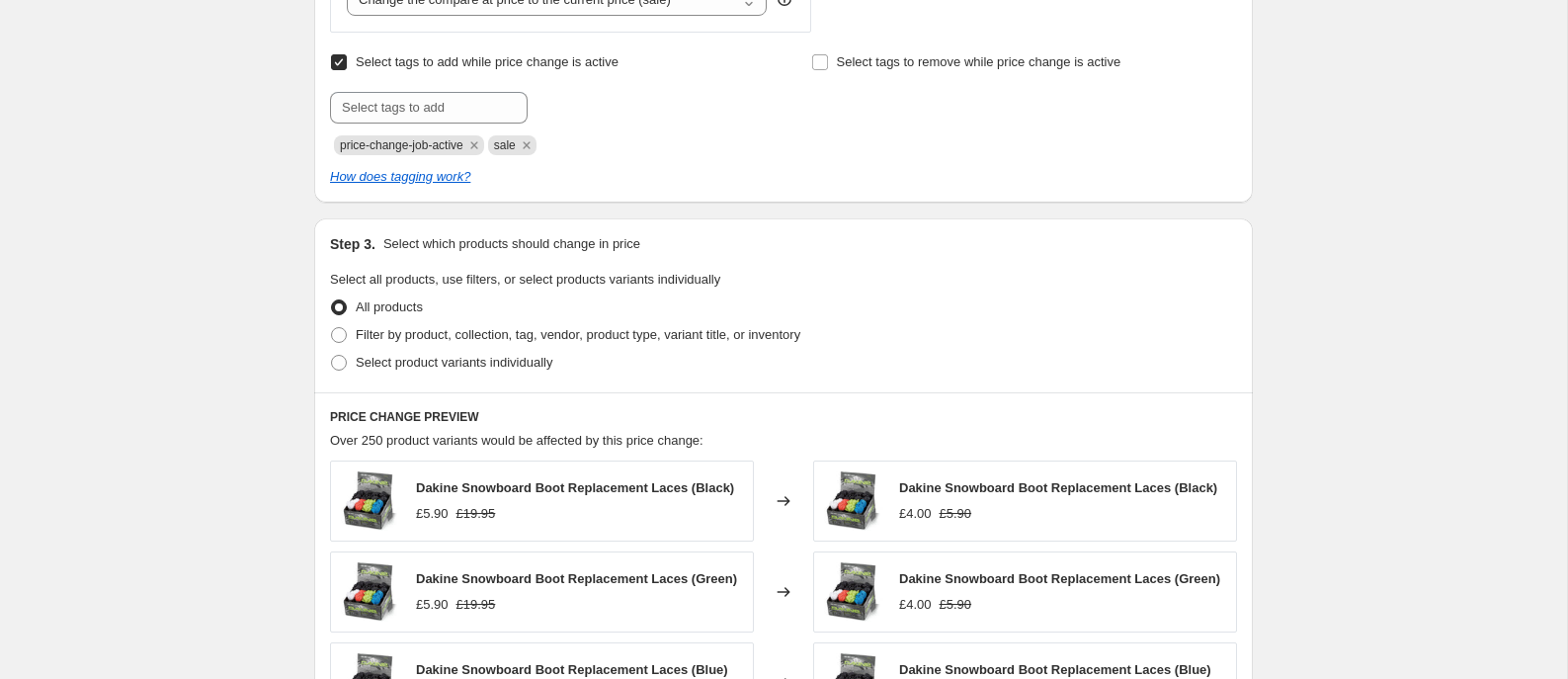 scroll, scrollTop: 816, scrollLeft: 0, axis: vertical 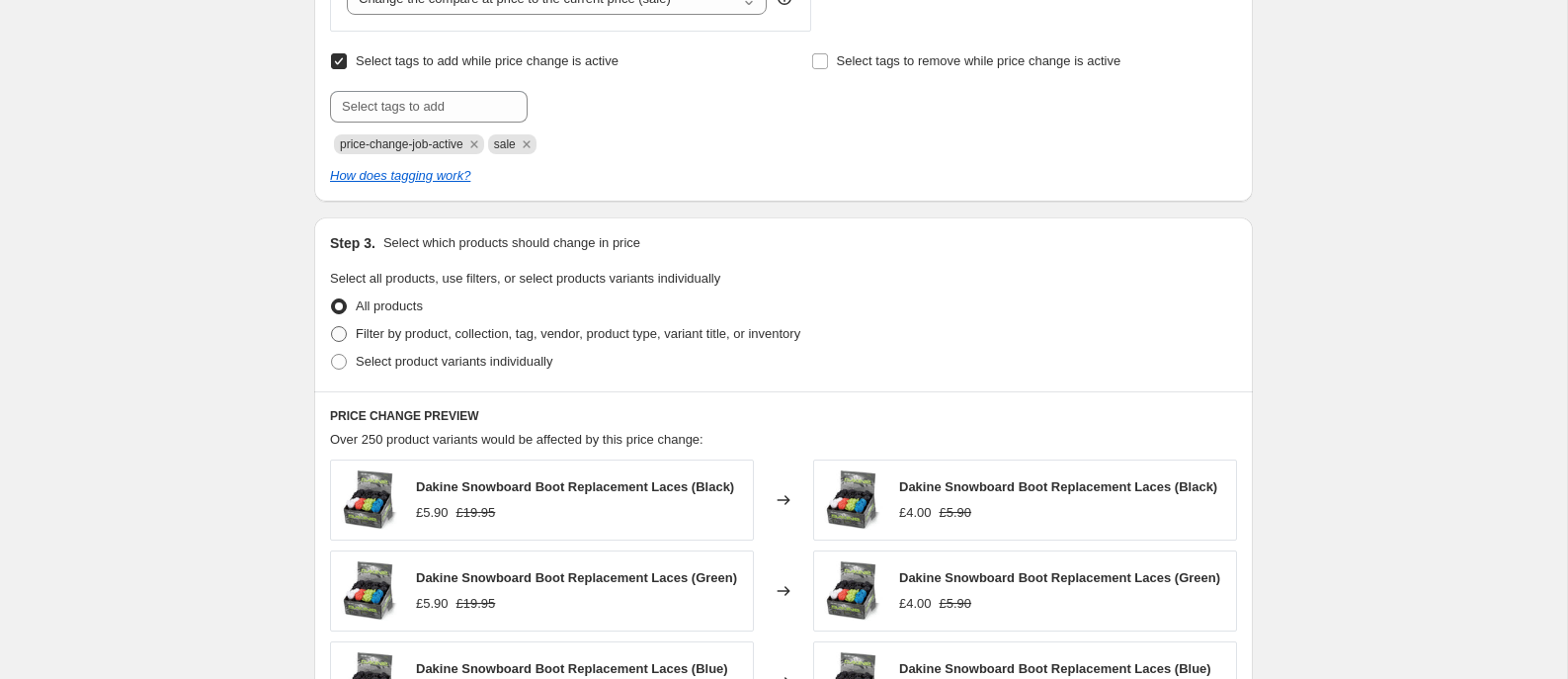 click at bounding box center [339, 334] 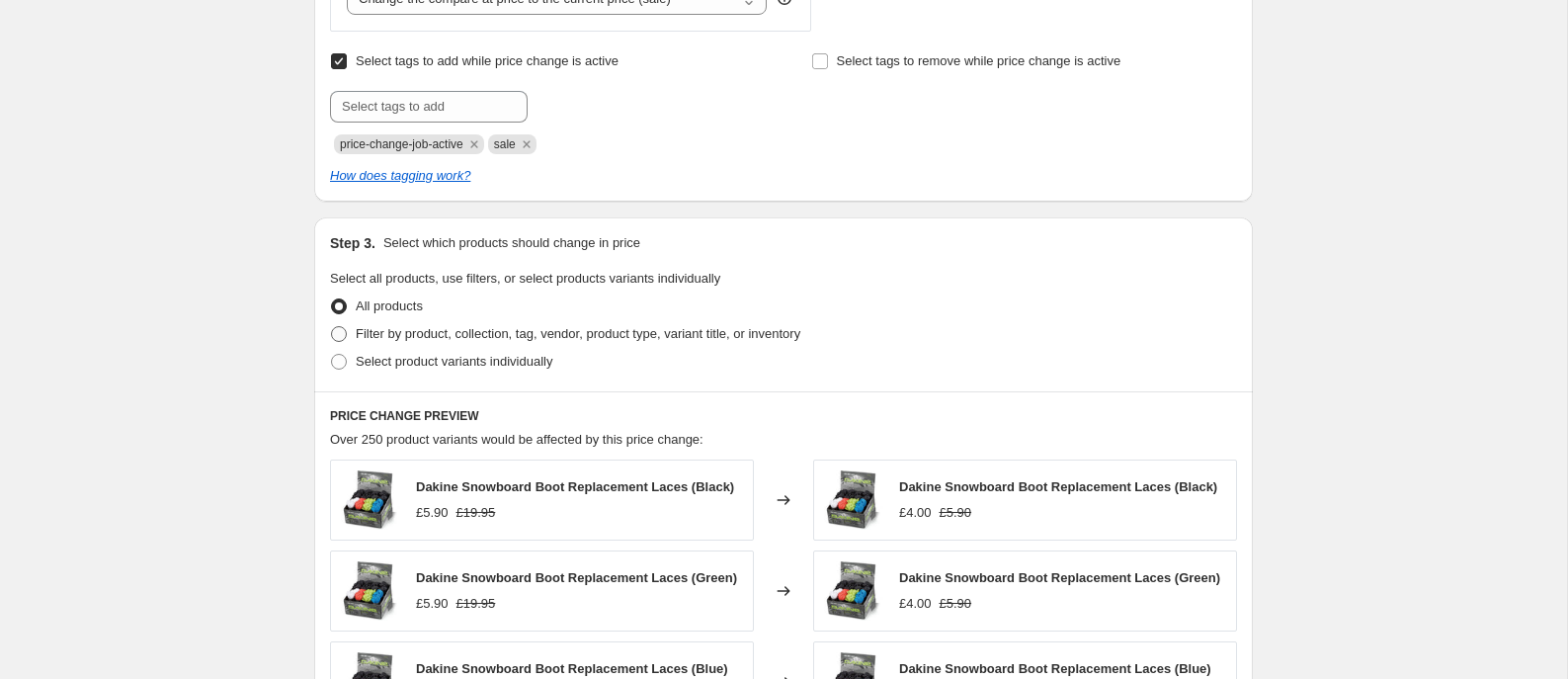 radio on "true" 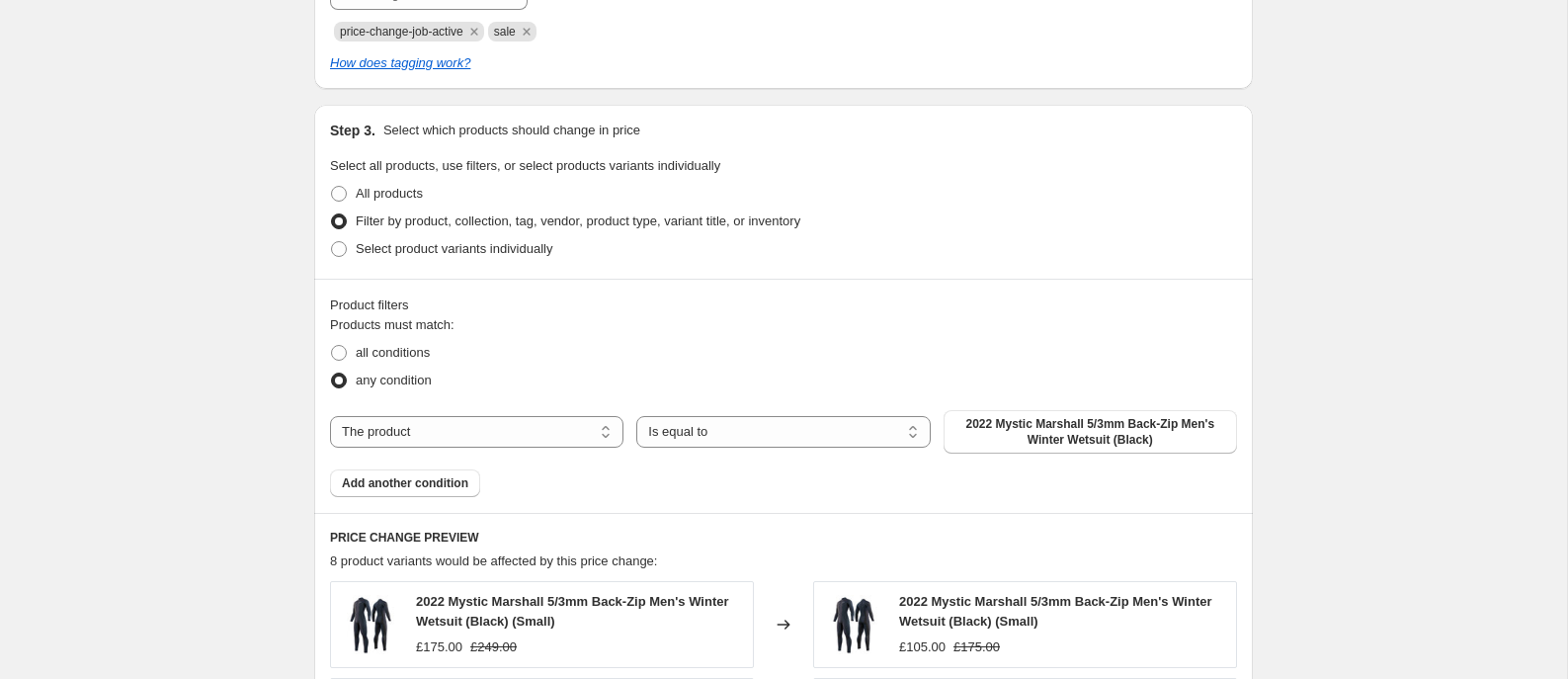 scroll, scrollTop: 947, scrollLeft: 0, axis: vertical 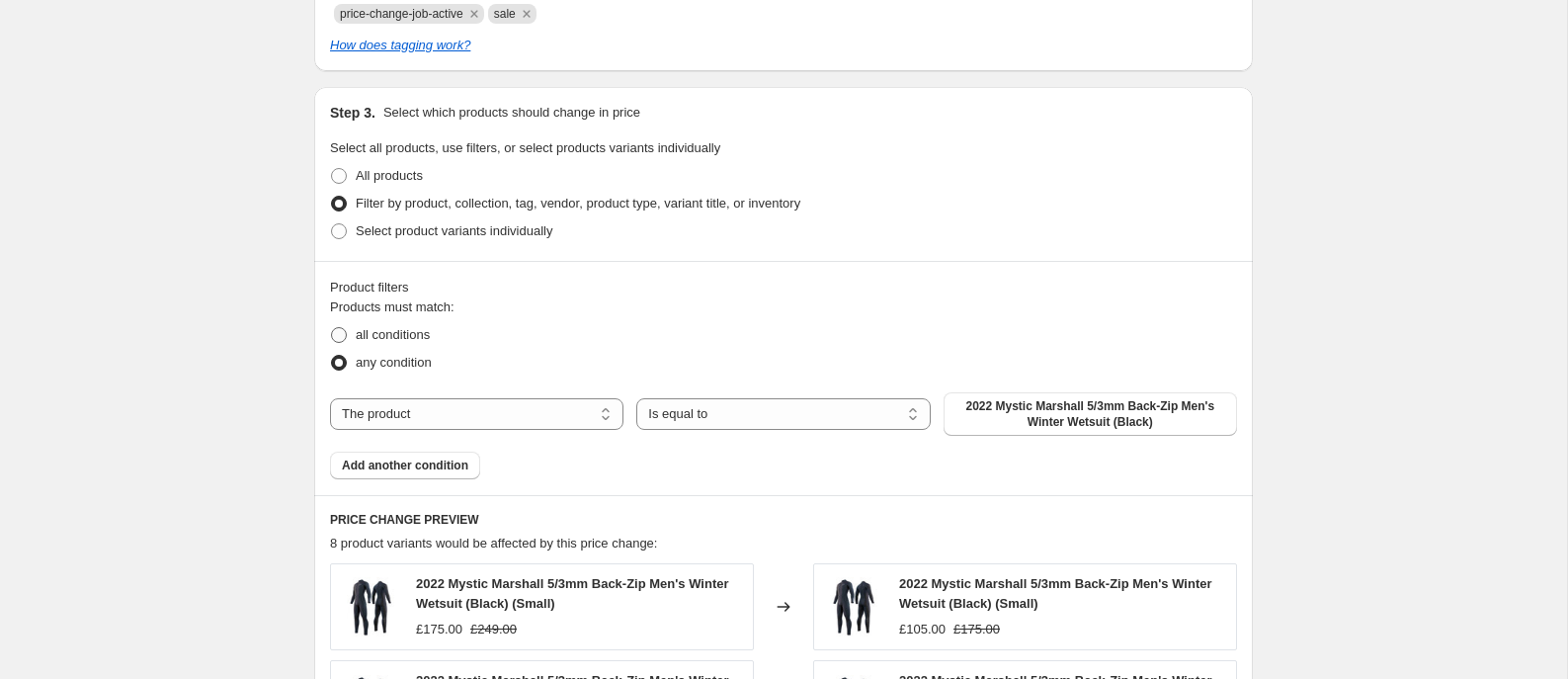 click at bounding box center (339, 335) 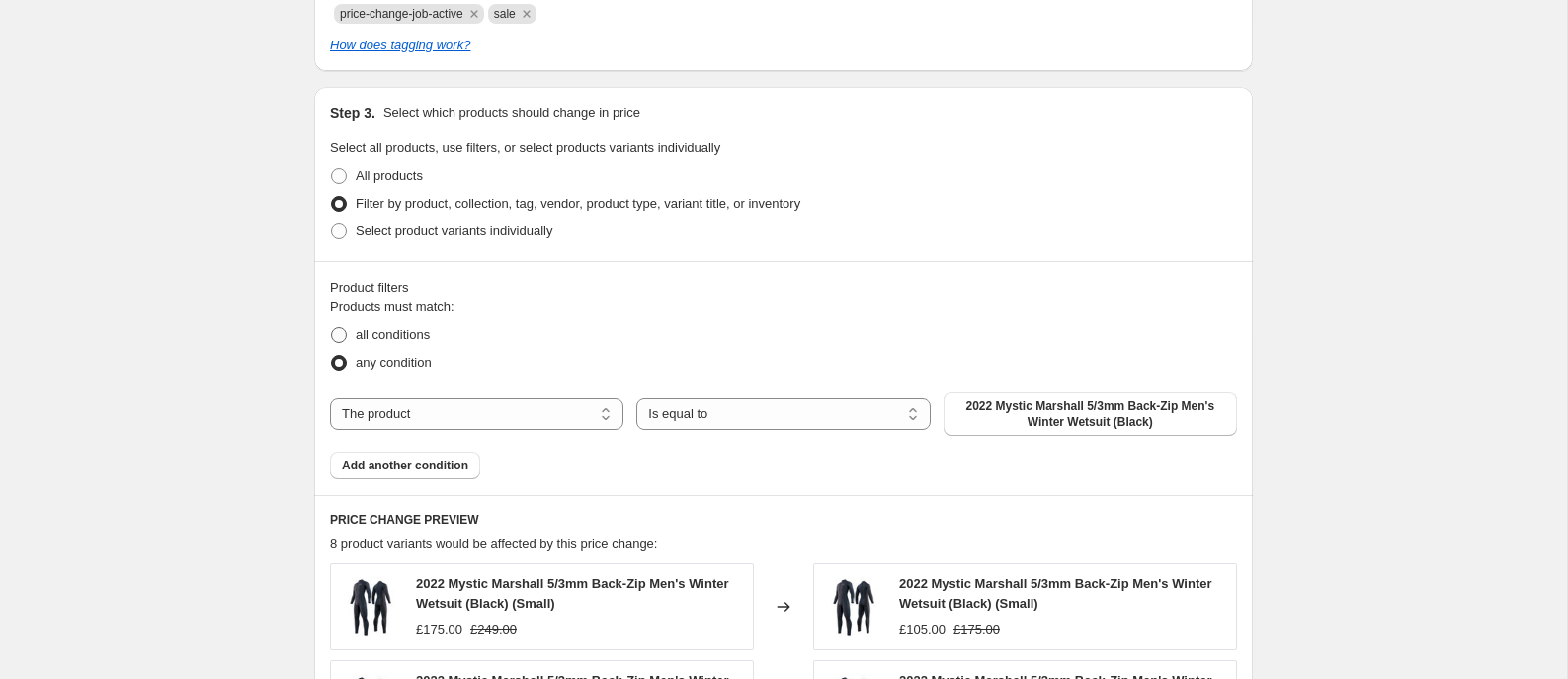 radio on "true" 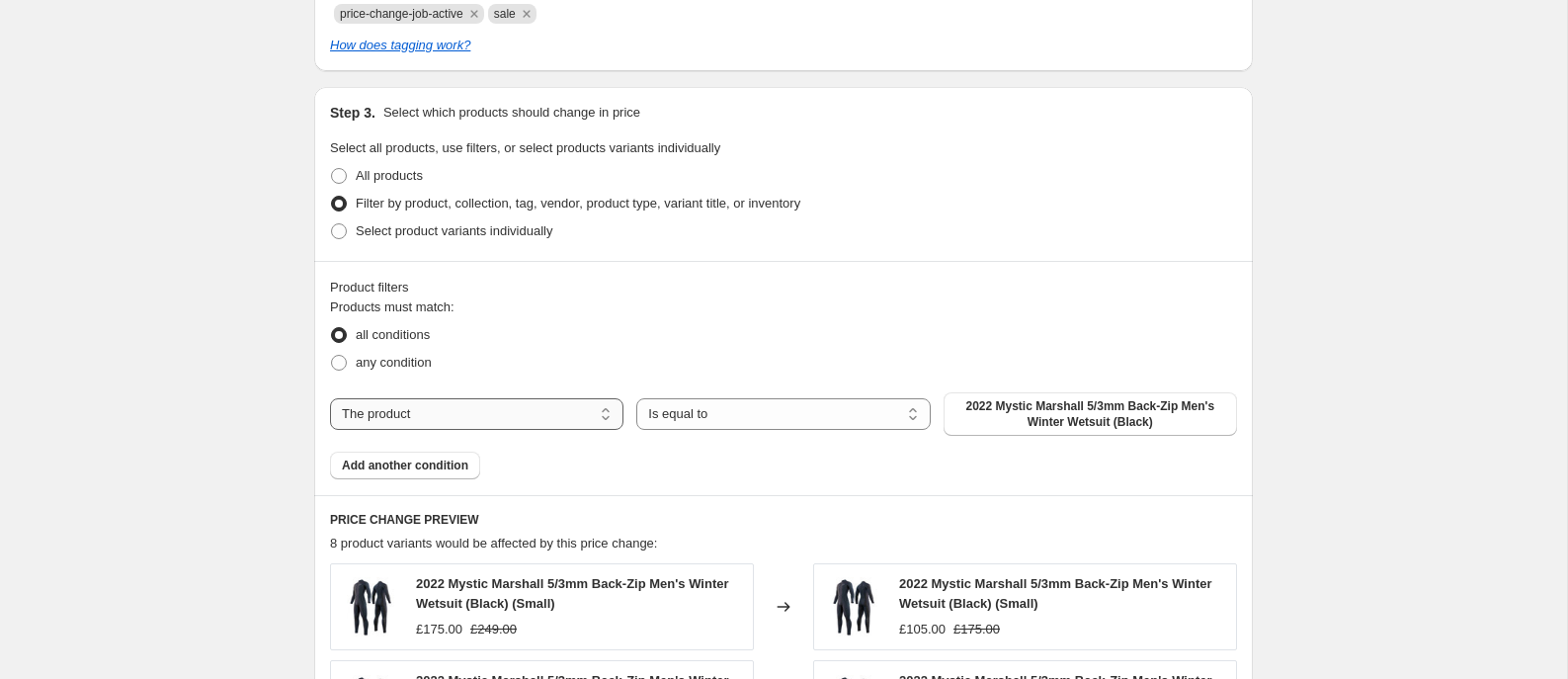 click on "The product The product's collection The product's tag The product's vendor The product's type The product's status The variant's title Inventory quantity" at bounding box center (476, 414) 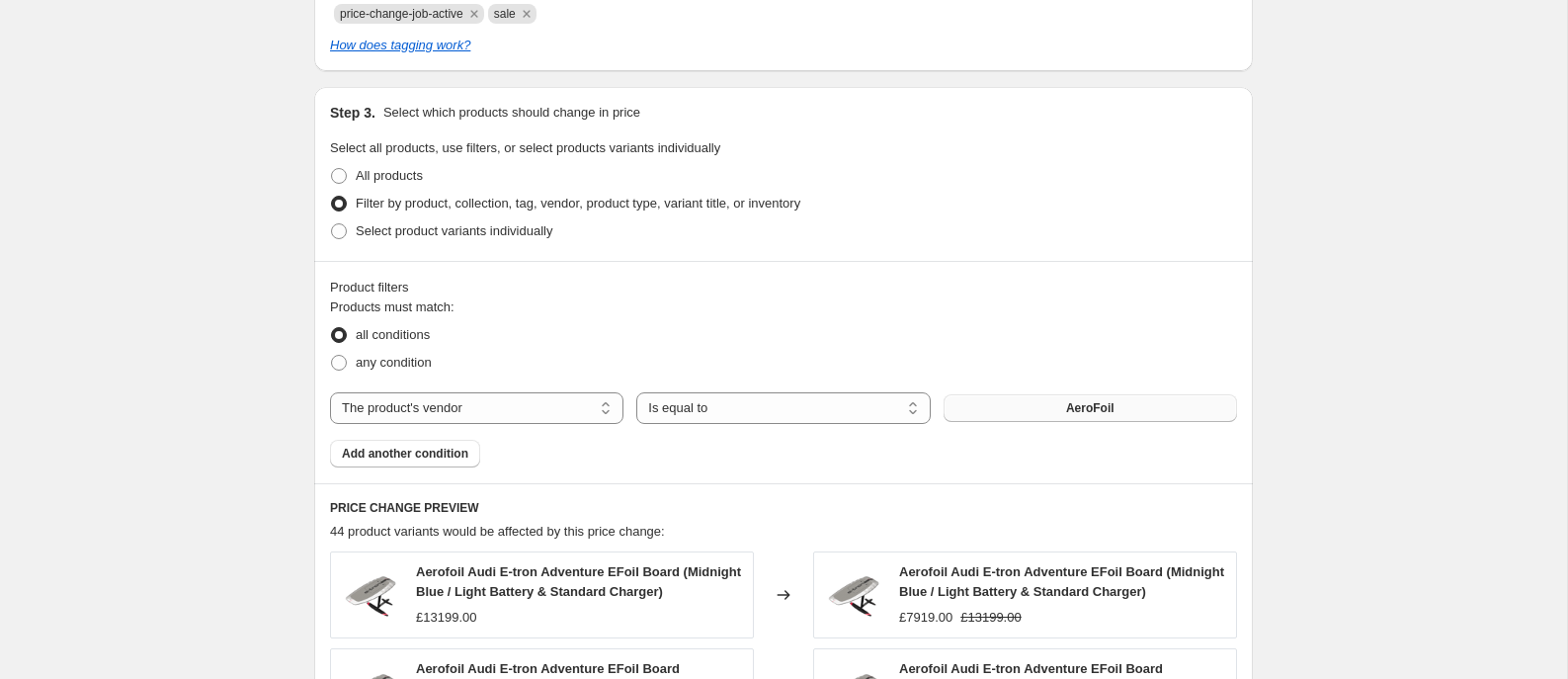 click on "AeroFoil" at bounding box center (1090, 408) 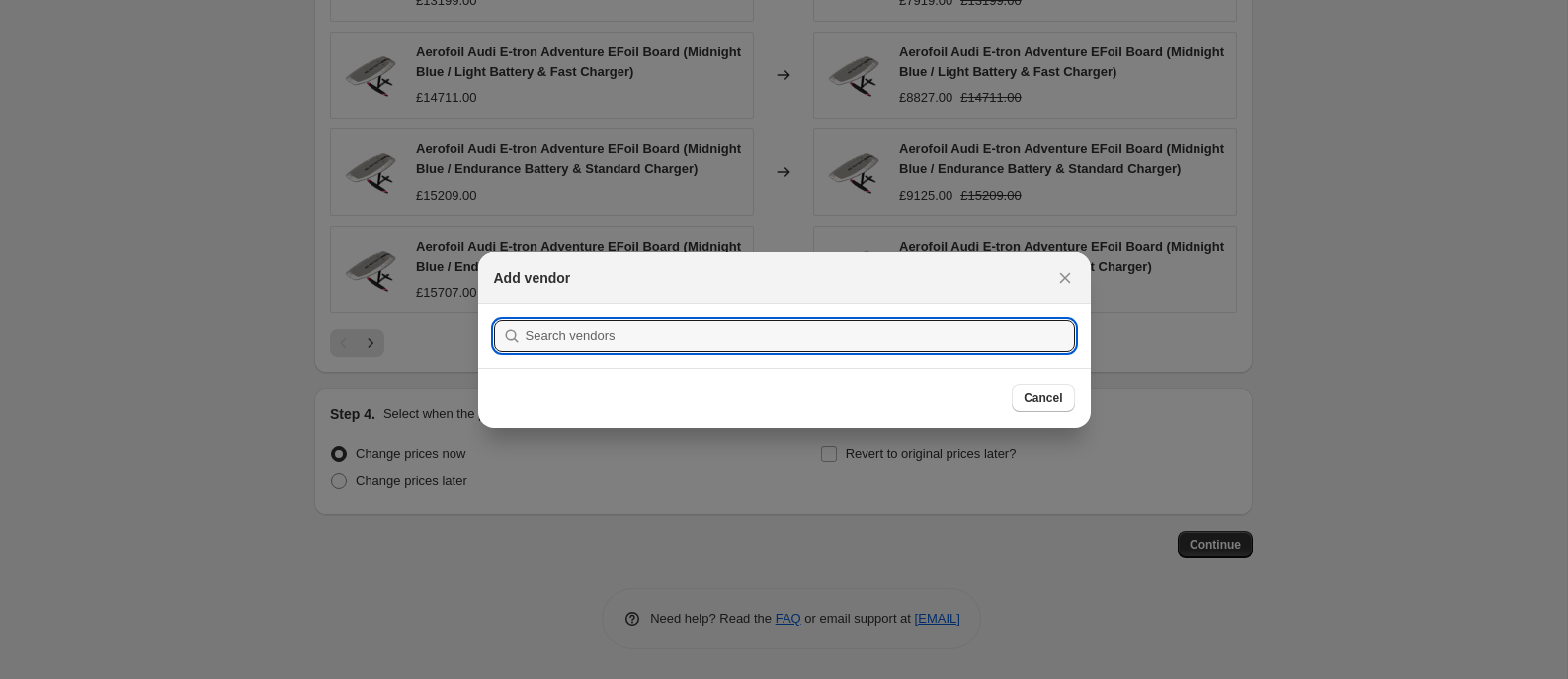 scroll, scrollTop: 0, scrollLeft: 0, axis: both 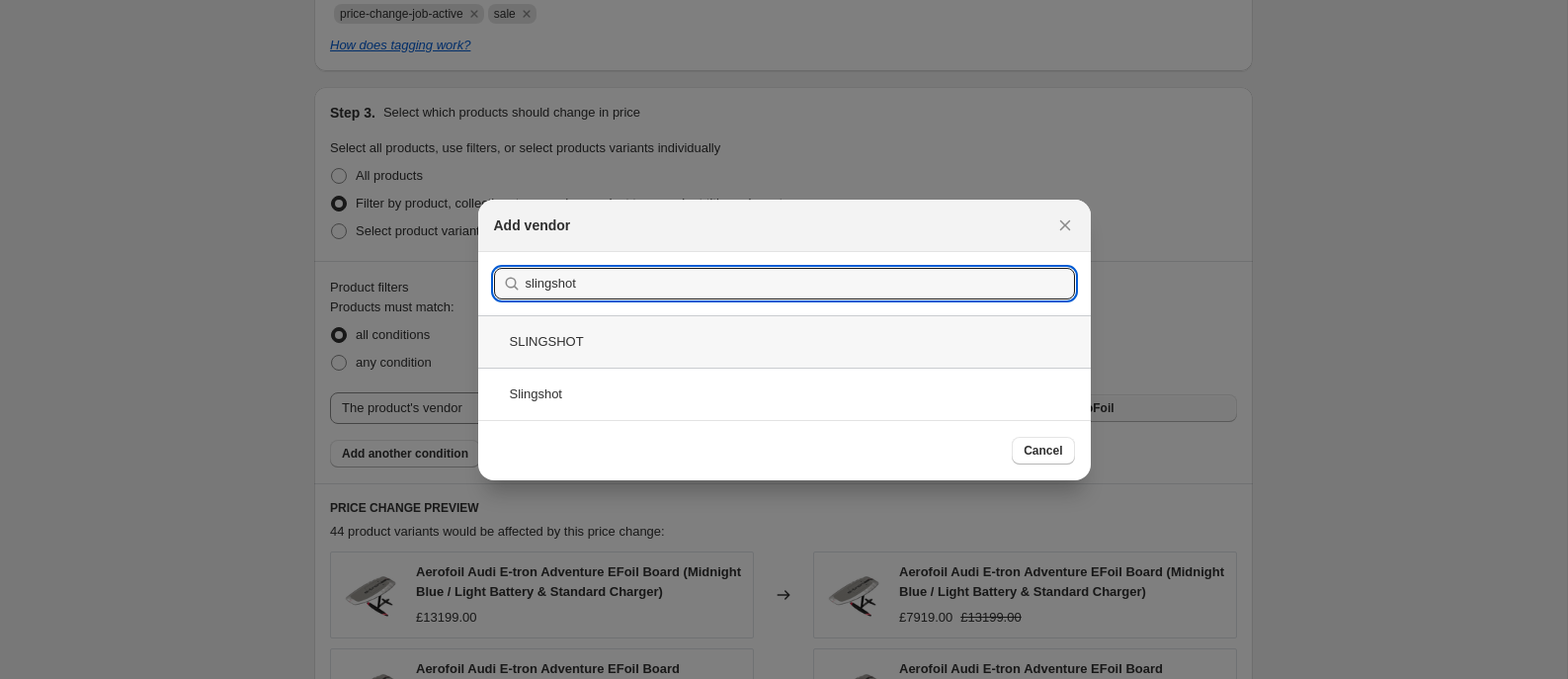 type on "slingshot" 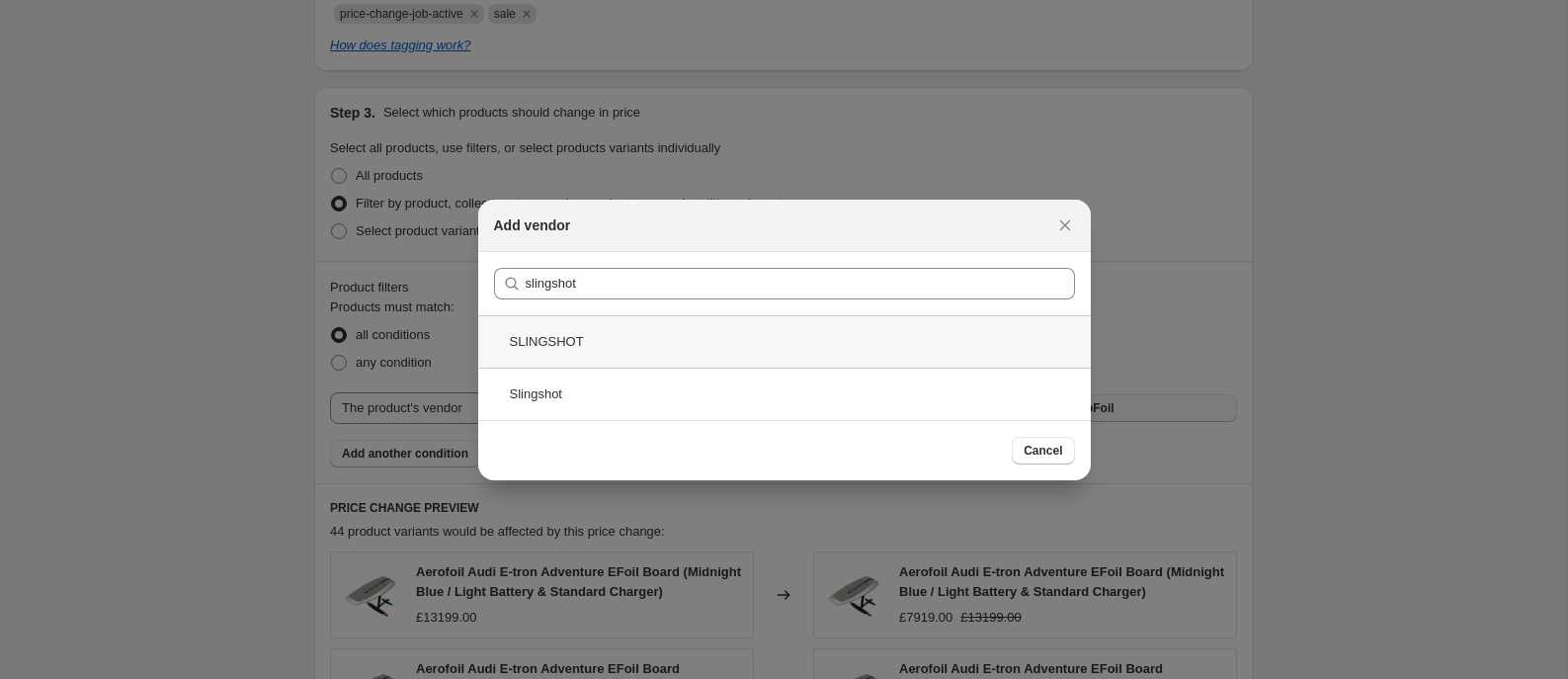 click on "SLINGSHOT" at bounding box center [784, 341] 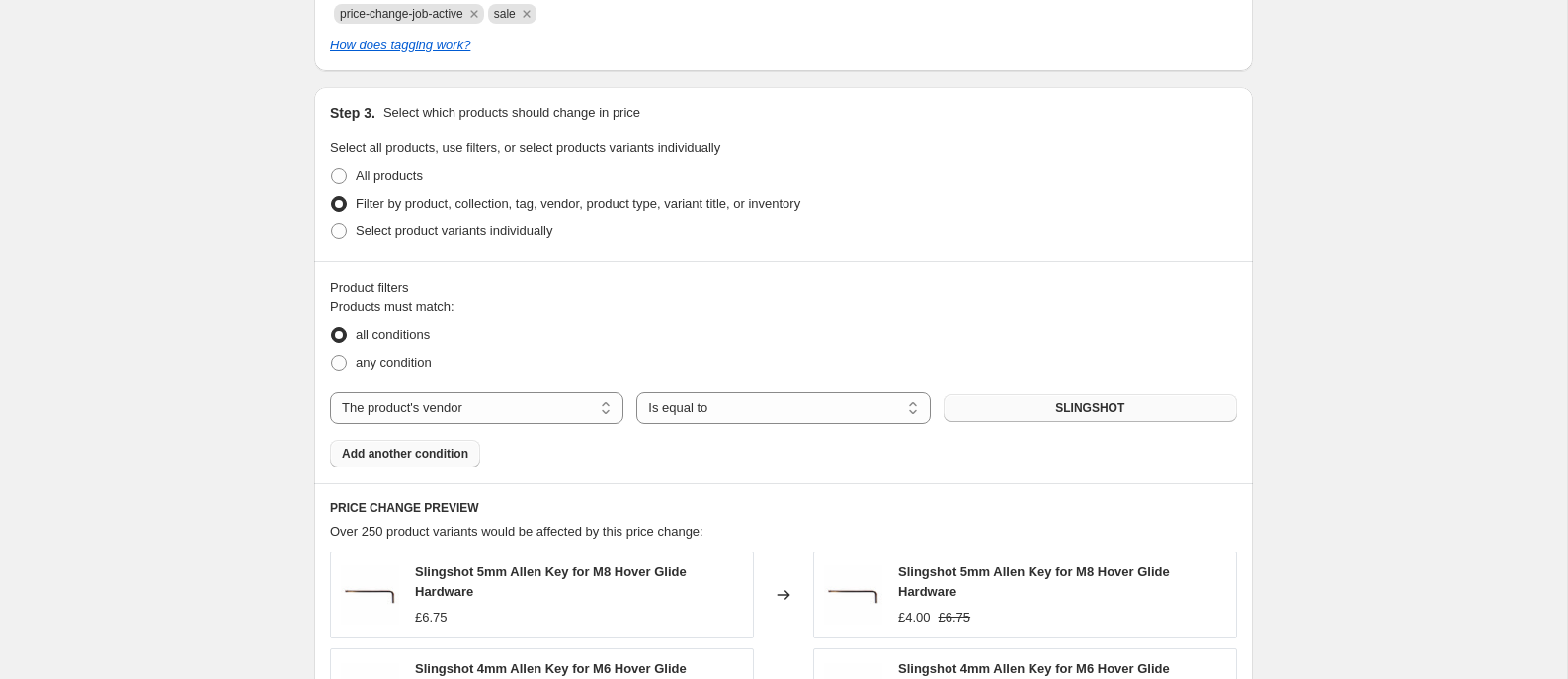 click on "Add another condition" at bounding box center [405, 454] 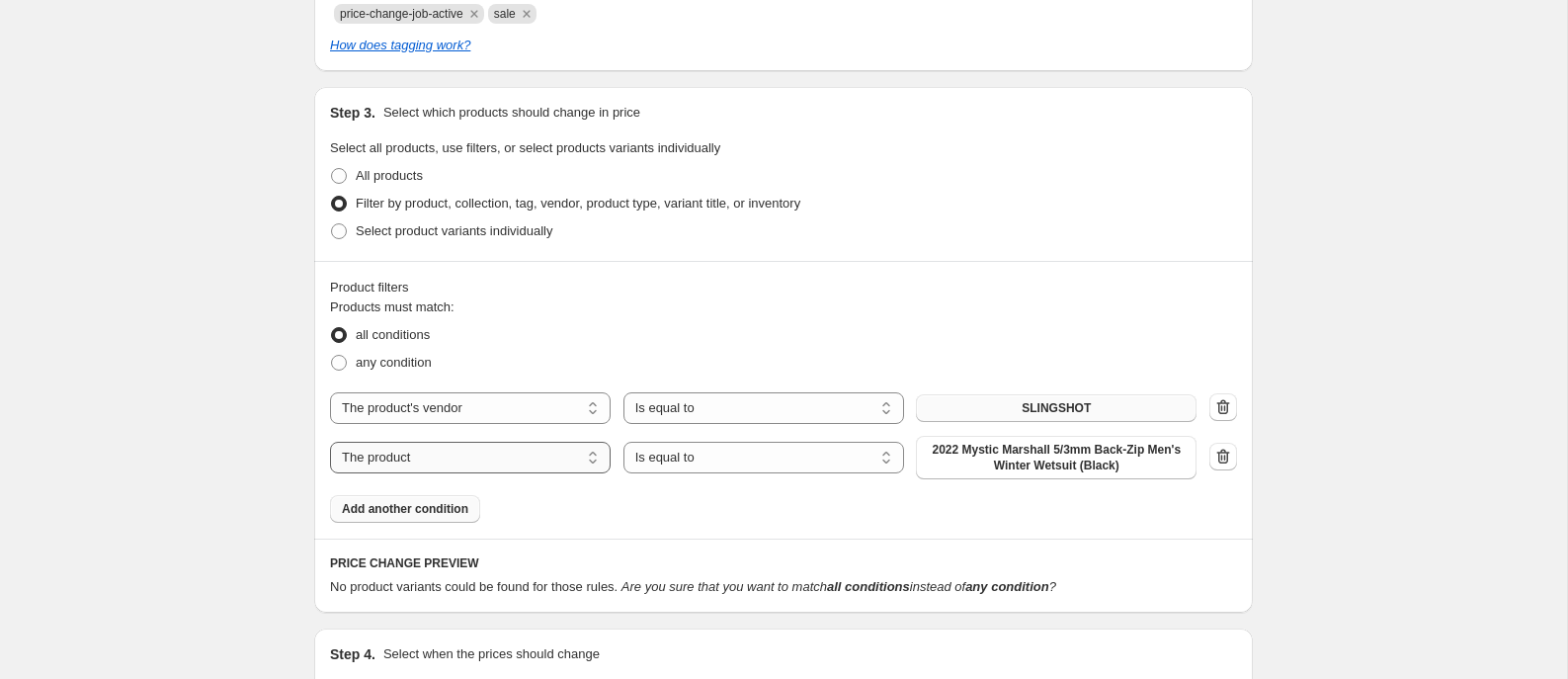 click on "The product The product's collection The product's tag The product's vendor The product's type The product's status The variant's title Inventory quantity" at bounding box center (470, 458) 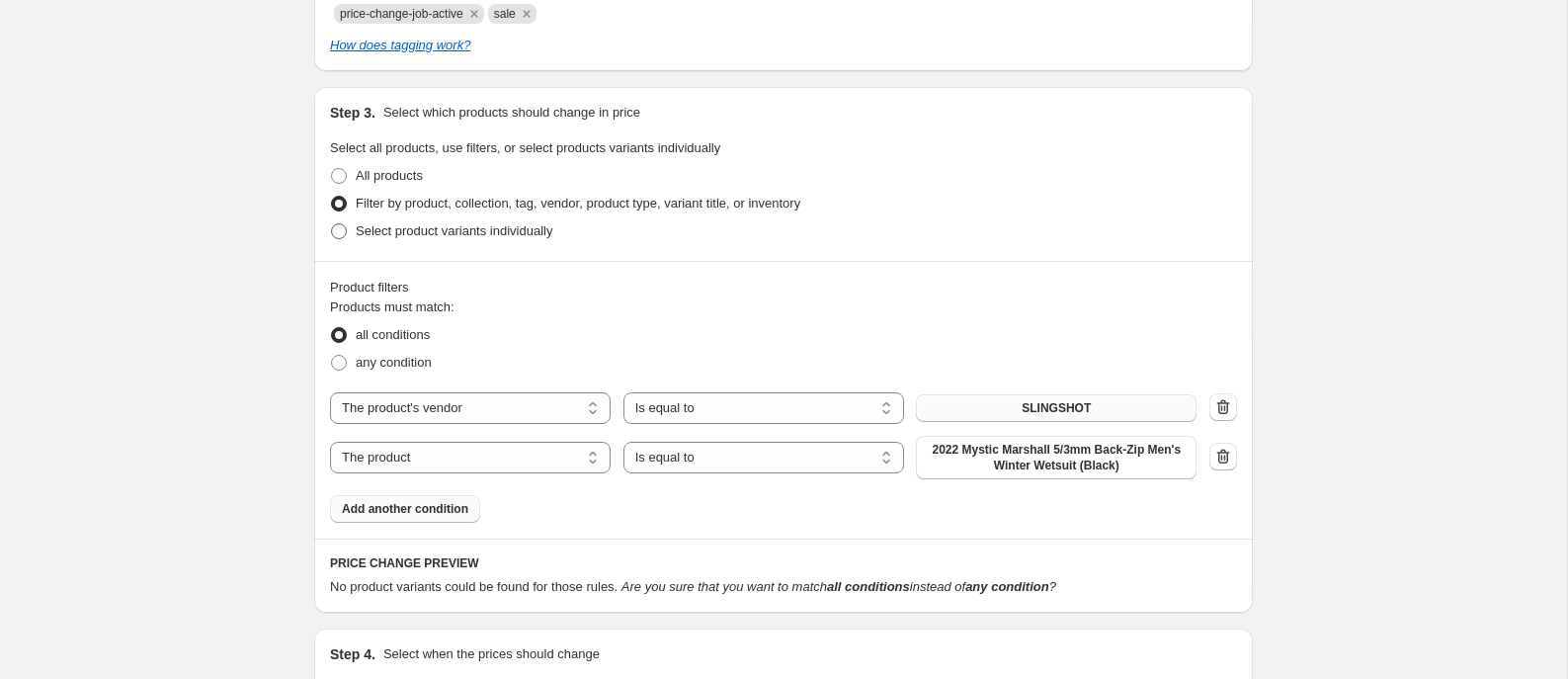 click at bounding box center (339, 231) 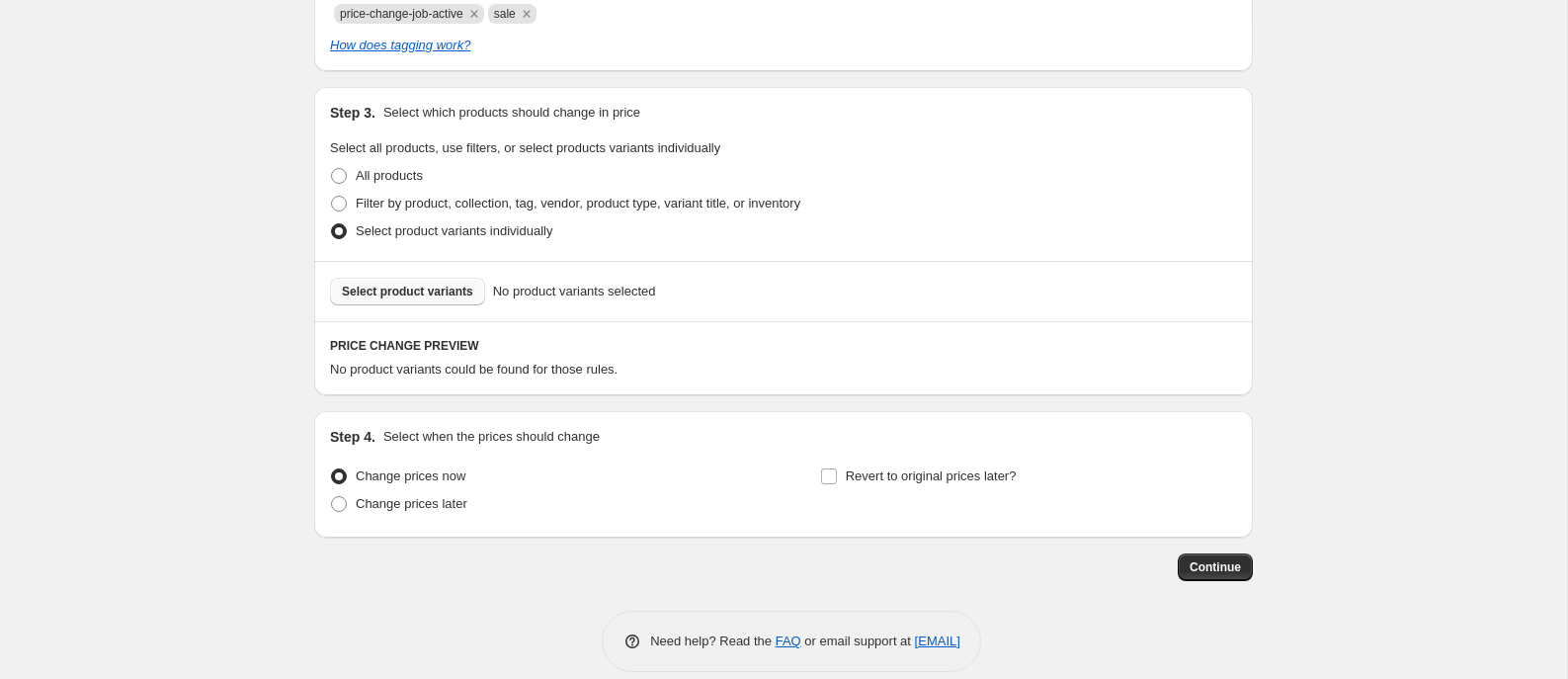 click on "Select product variants" at bounding box center (407, 292) 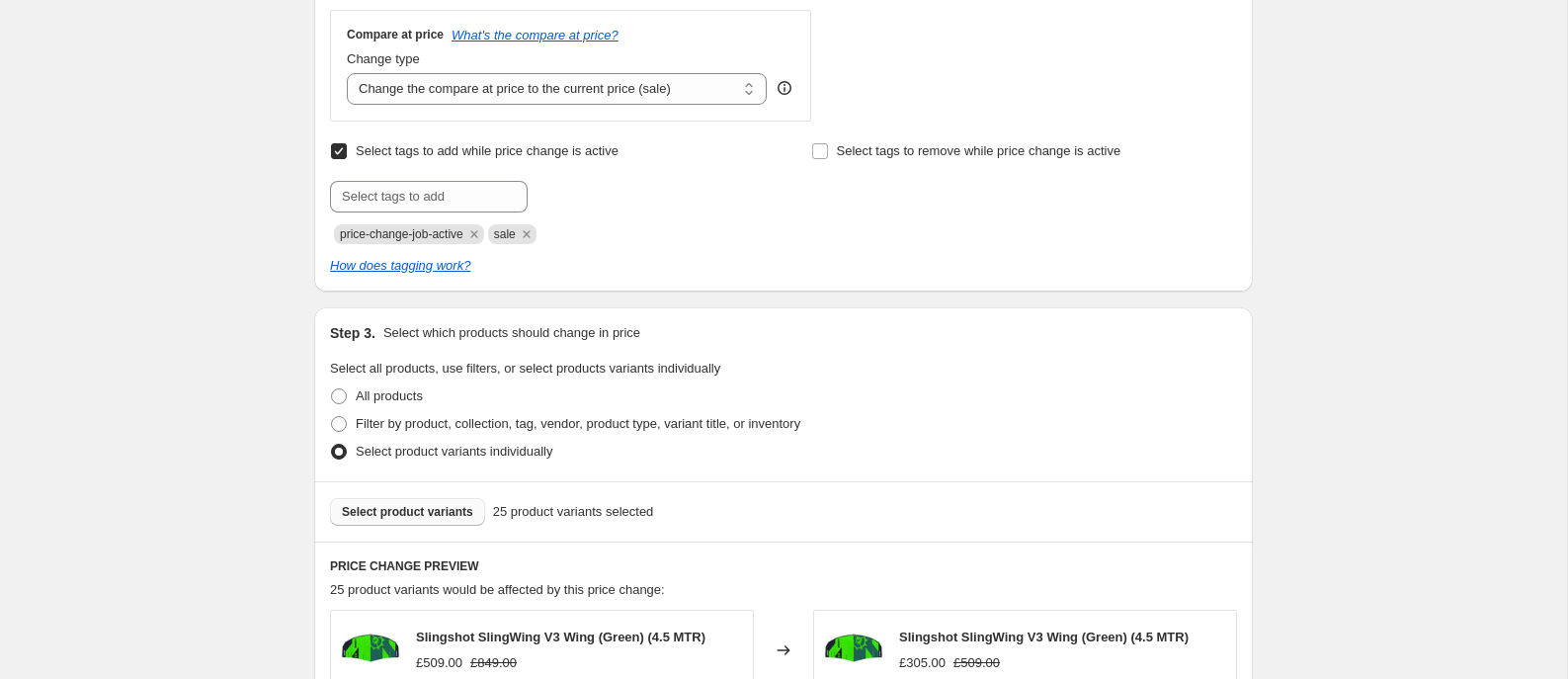 scroll, scrollTop: 0, scrollLeft: 0, axis: both 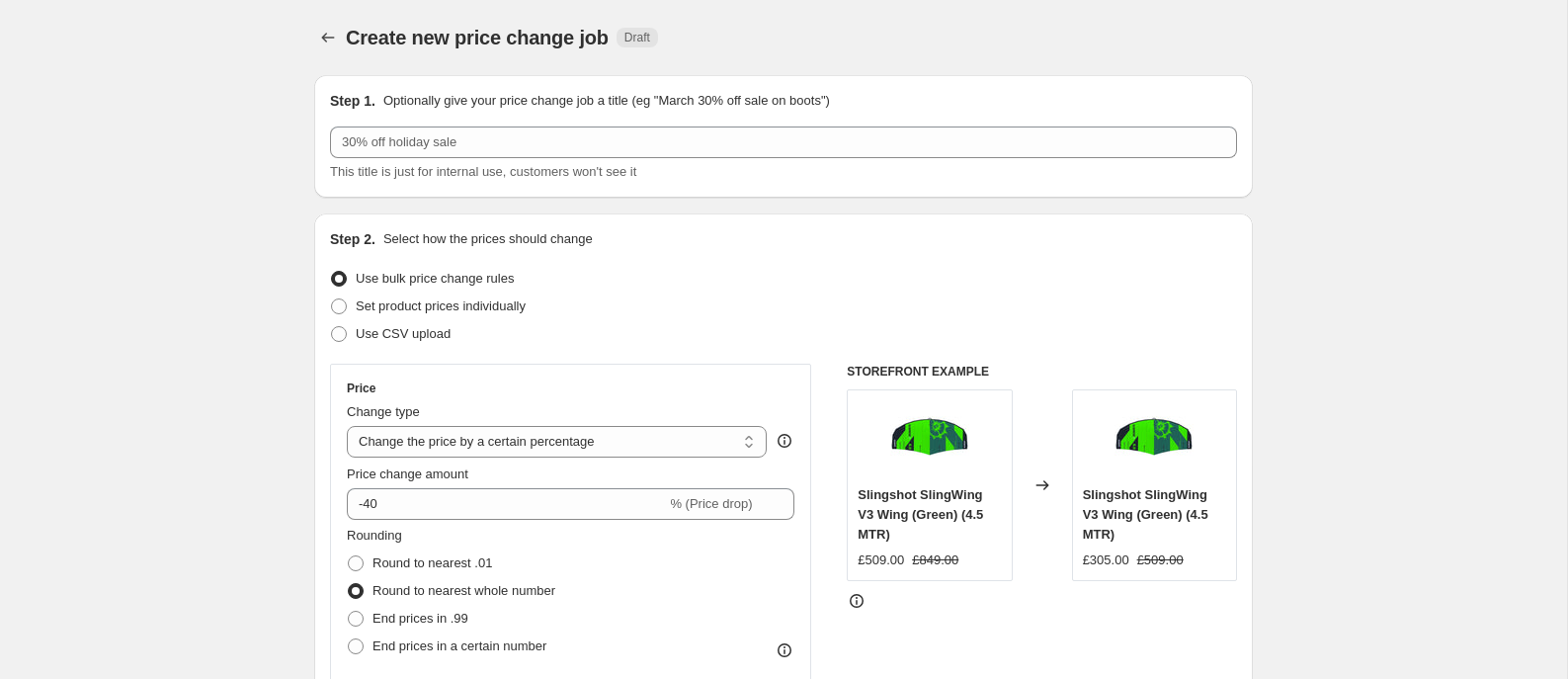 select on "percentage" 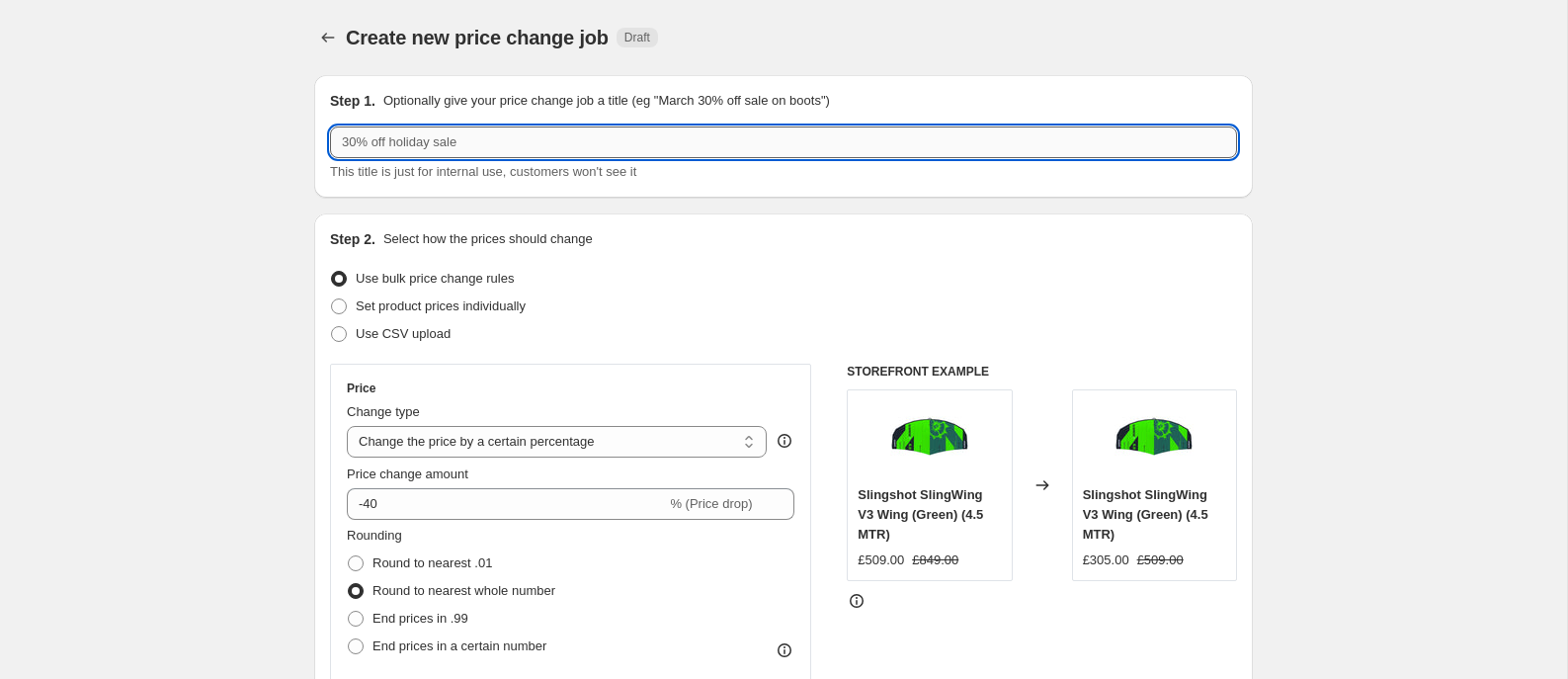 click at bounding box center (784, 142) 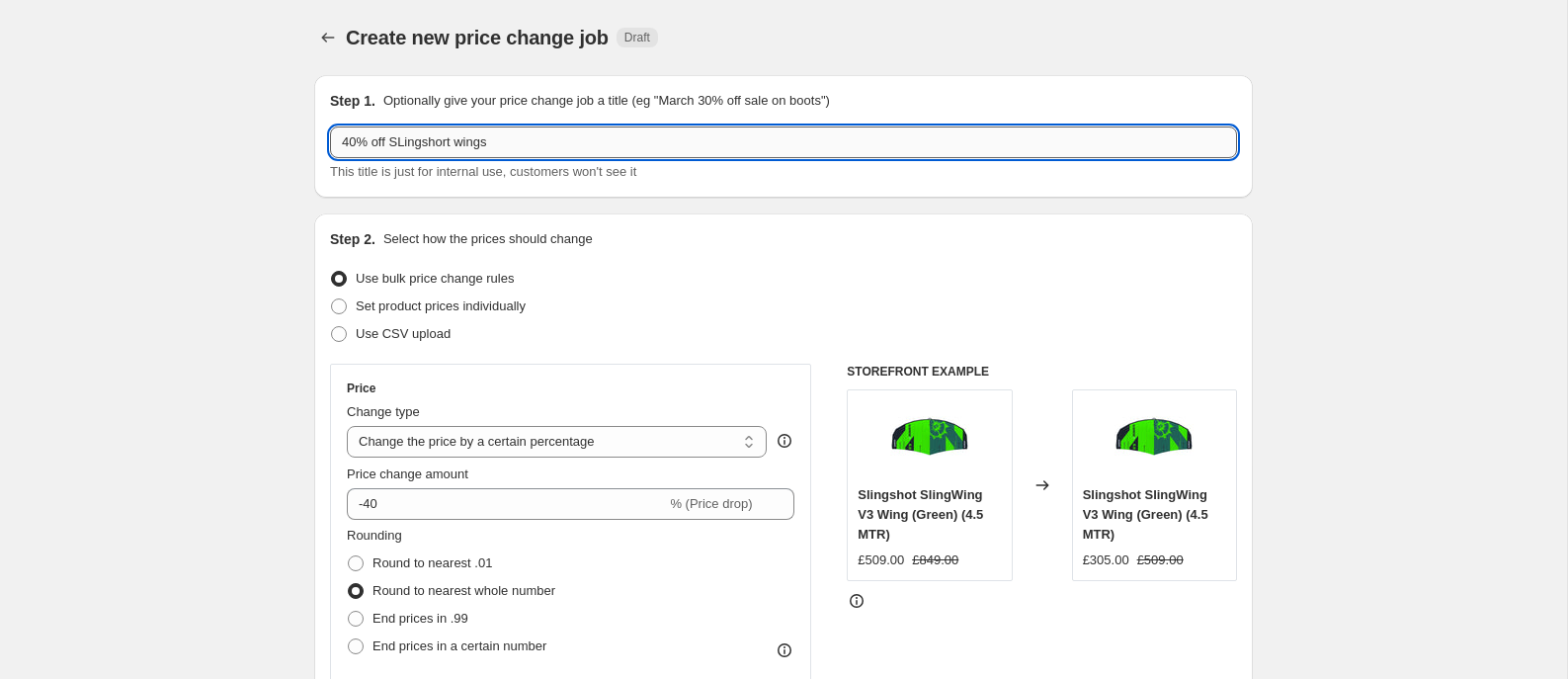 click on "40% off SLingshort wings" at bounding box center (784, 142) 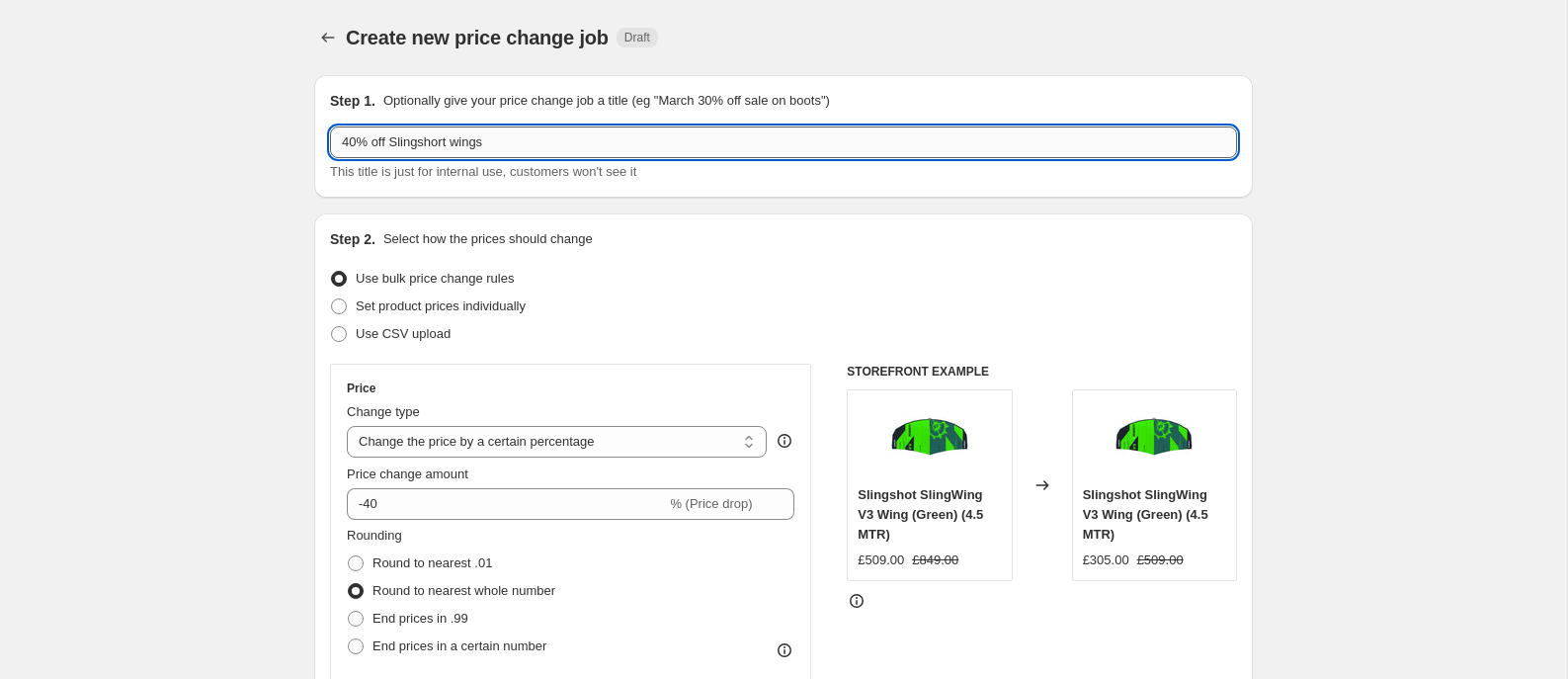 click on "40% off Slingshort wings" at bounding box center [784, 142] 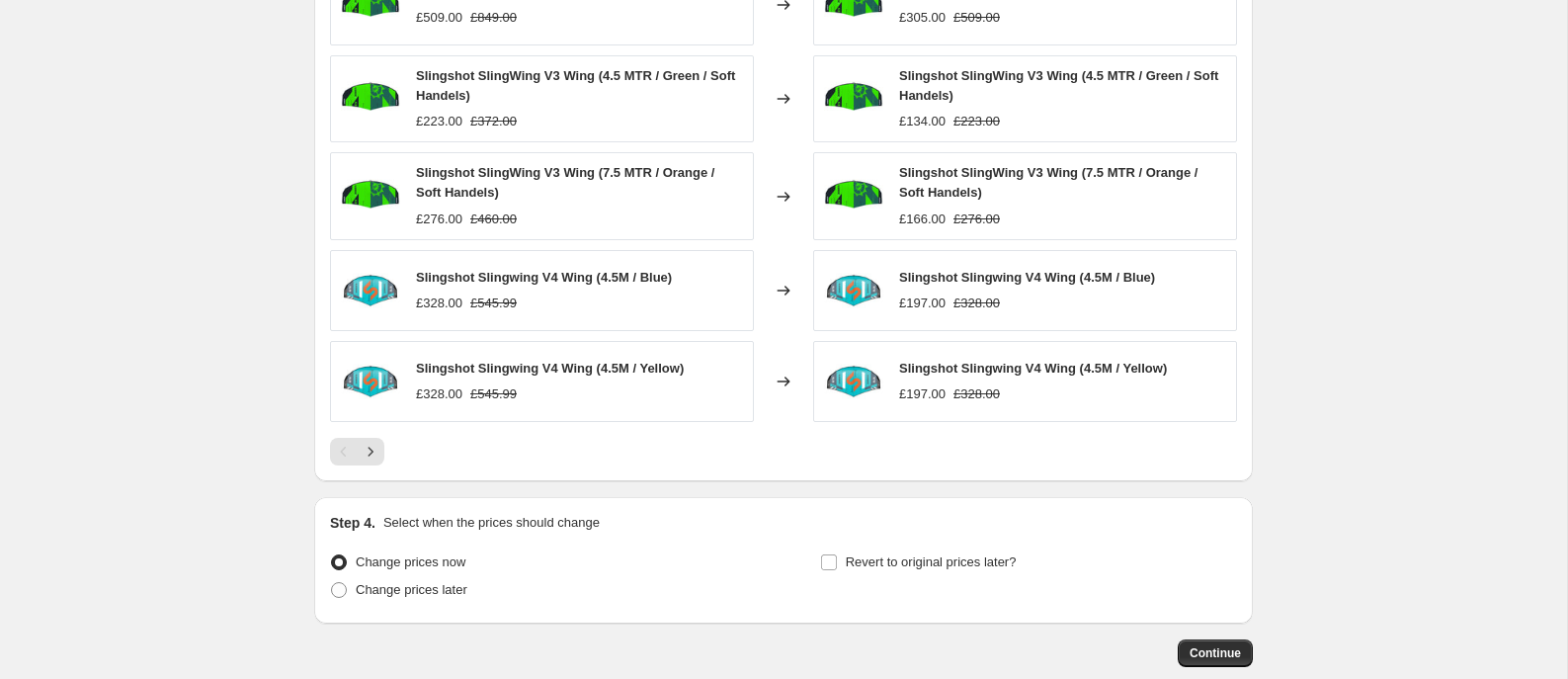 scroll, scrollTop: 1473, scrollLeft: 0, axis: vertical 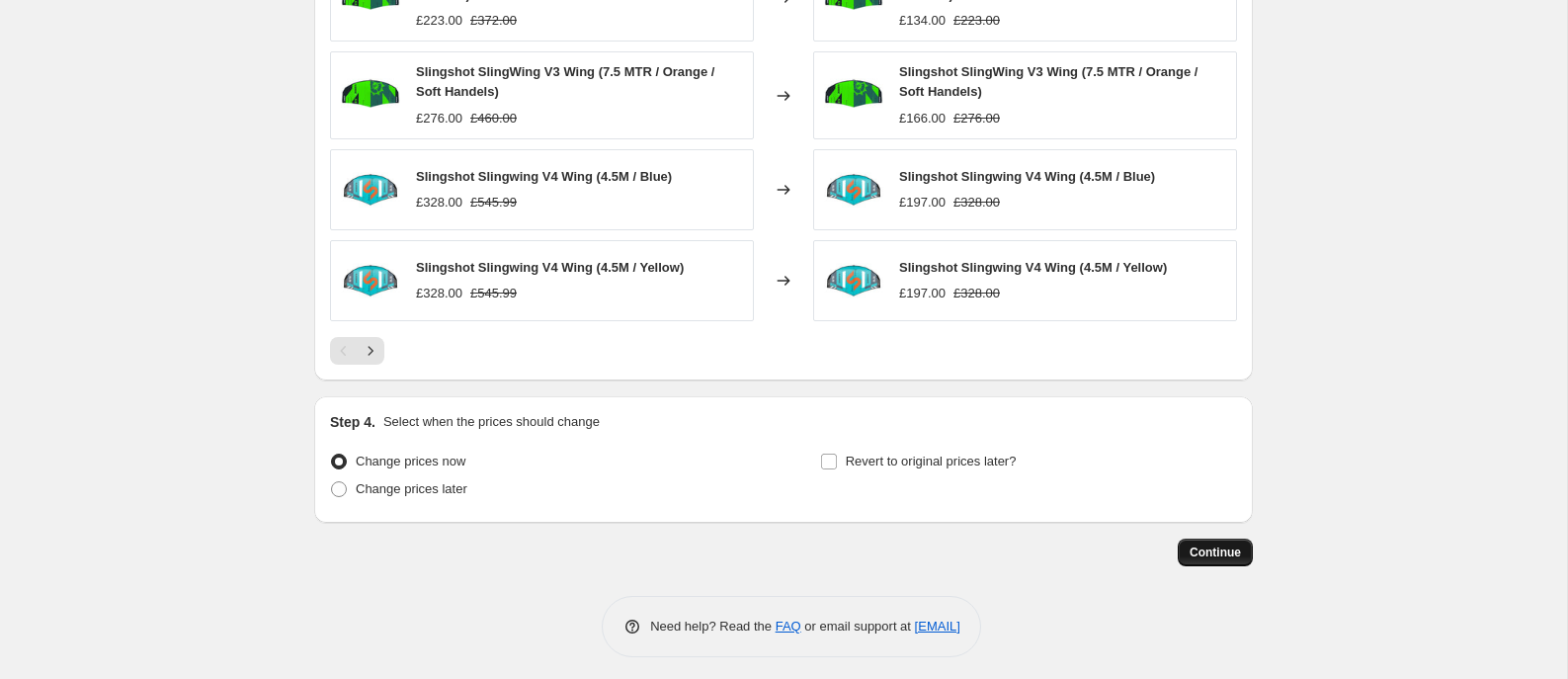 type on "40% off Slingshot wings" 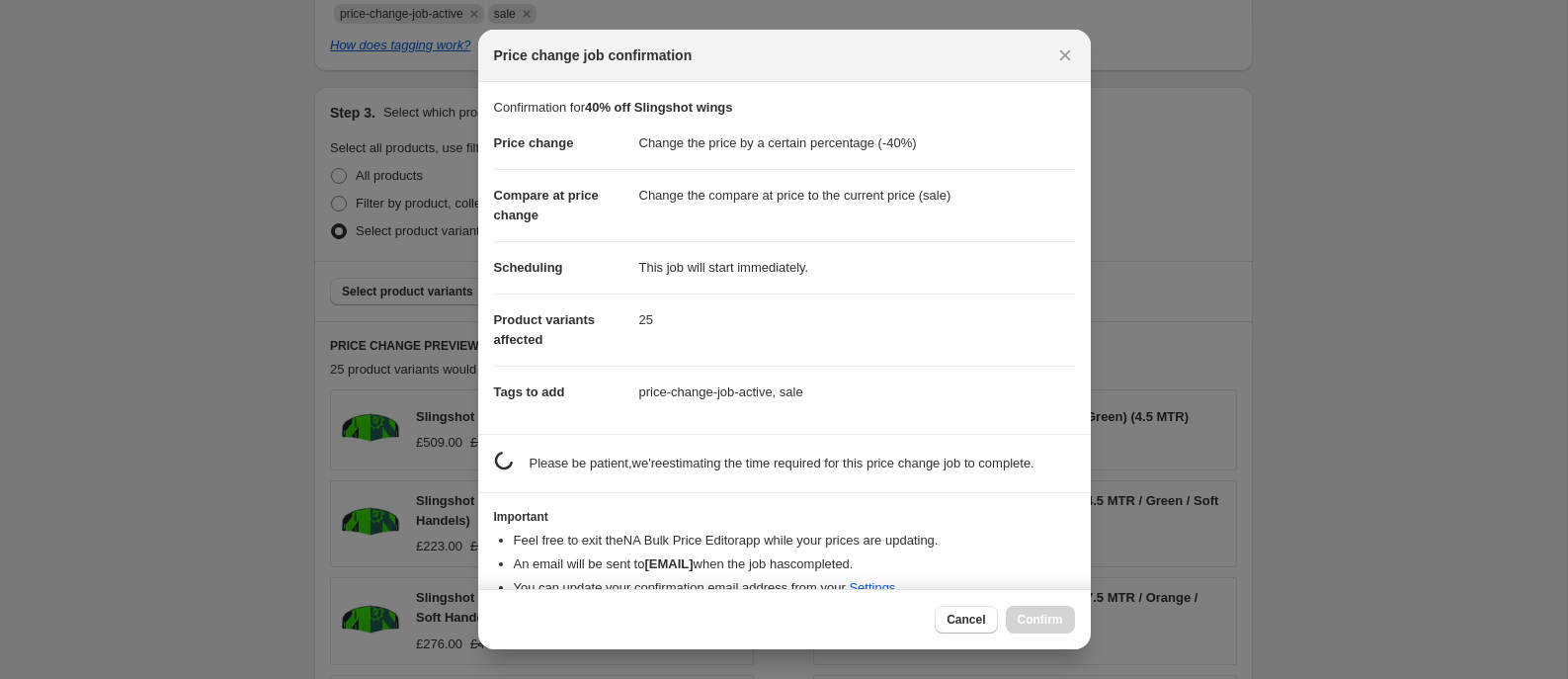 scroll, scrollTop: 0, scrollLeft: 0, axis: both 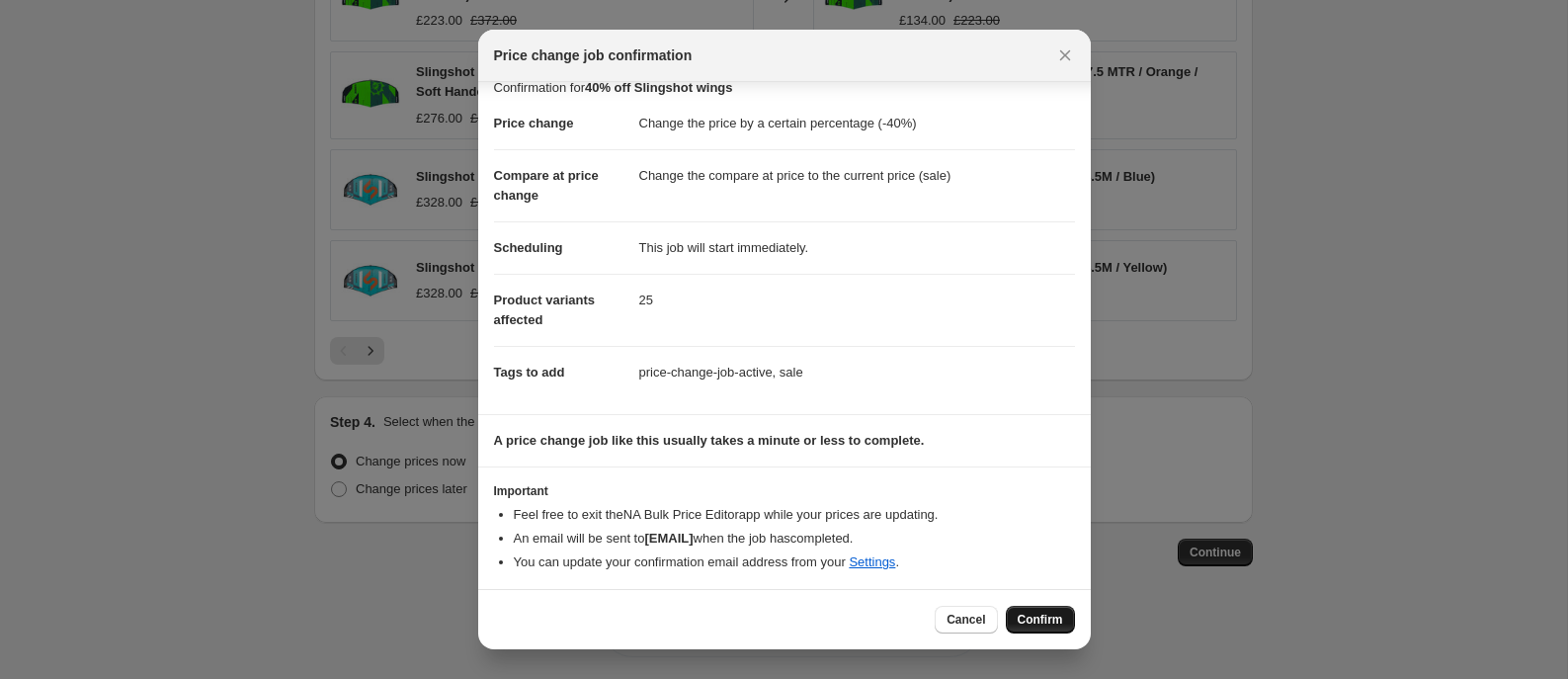 click on "Confirm" at bounding box center [1040, 620] 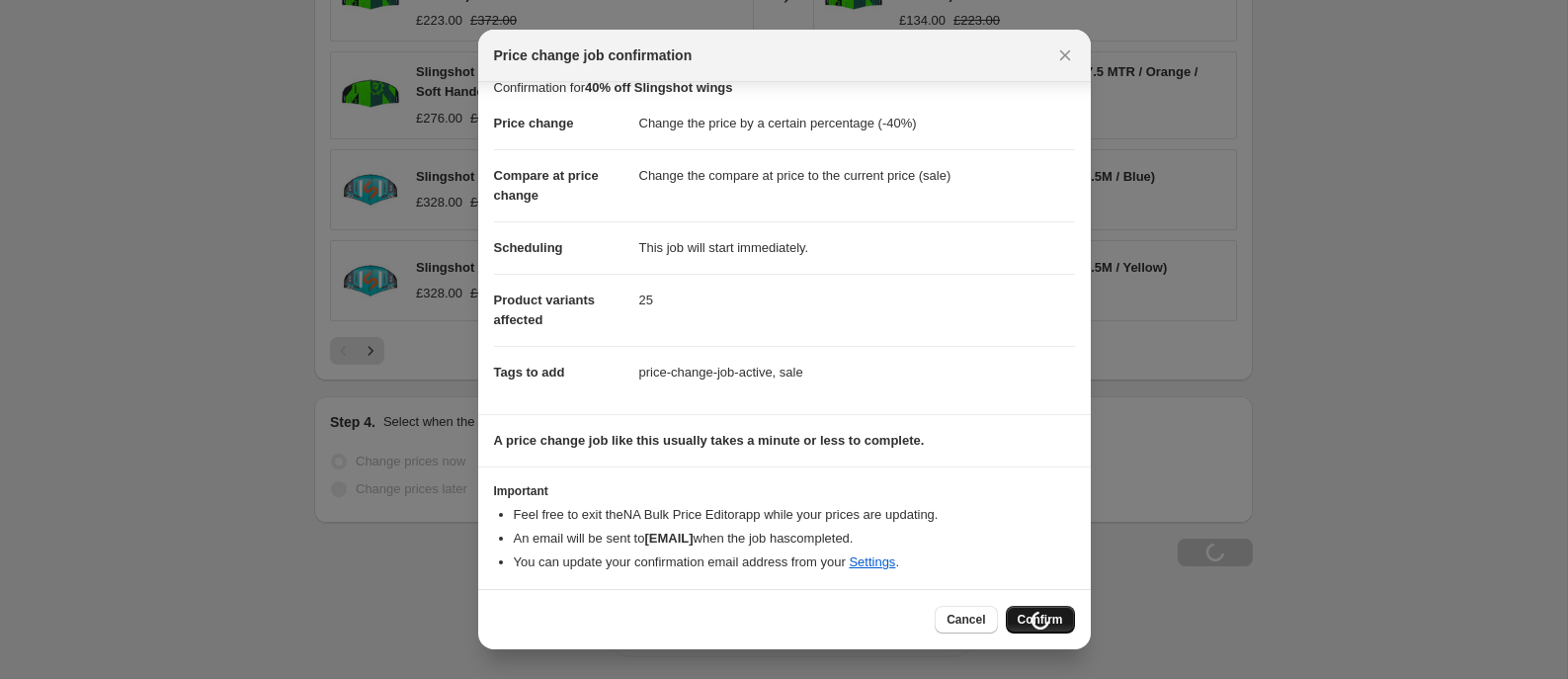 scroll, scrollTop: 1540, scrollLeft: 0, axis: vertical 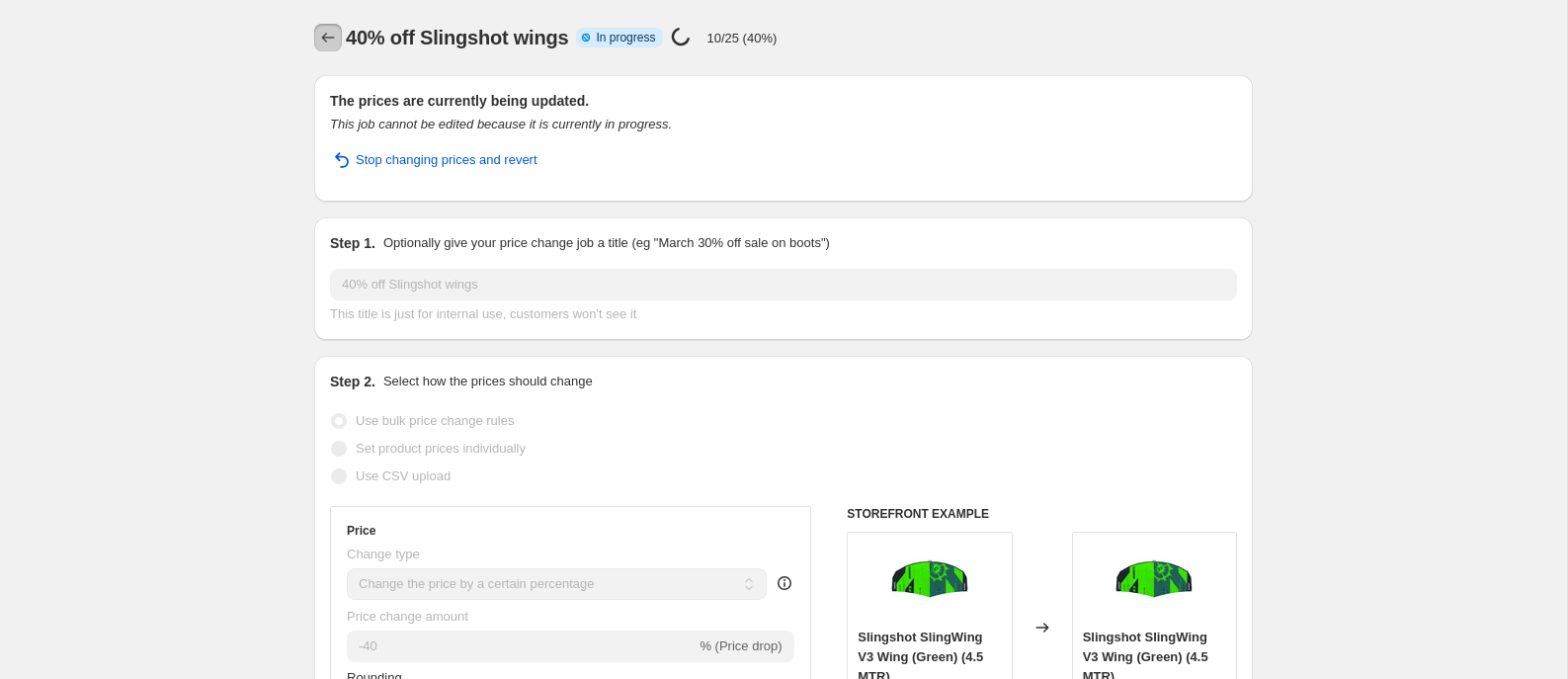 click 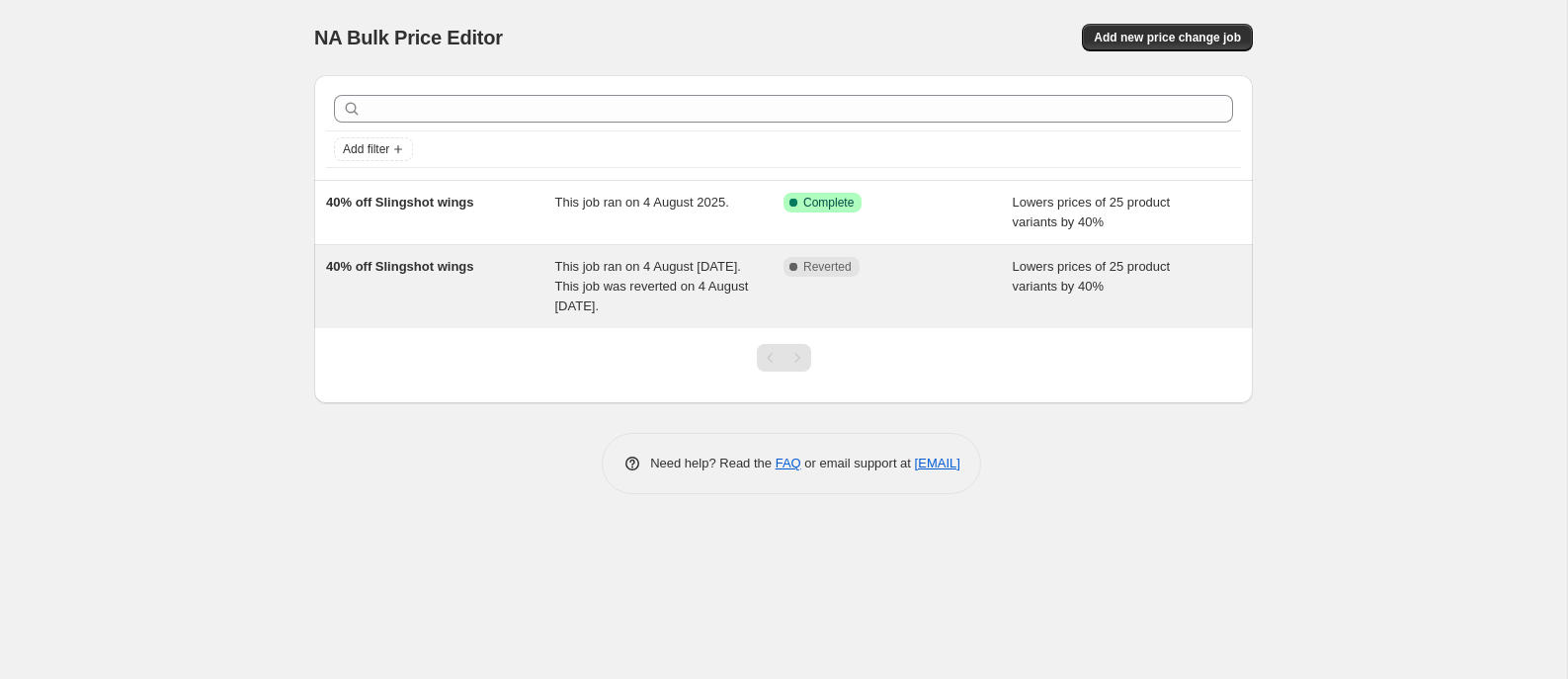 click on "This job ran on 4 August [DATE]. This job was reverted on 4 August [DATE]." at bounding box center [652, 286] 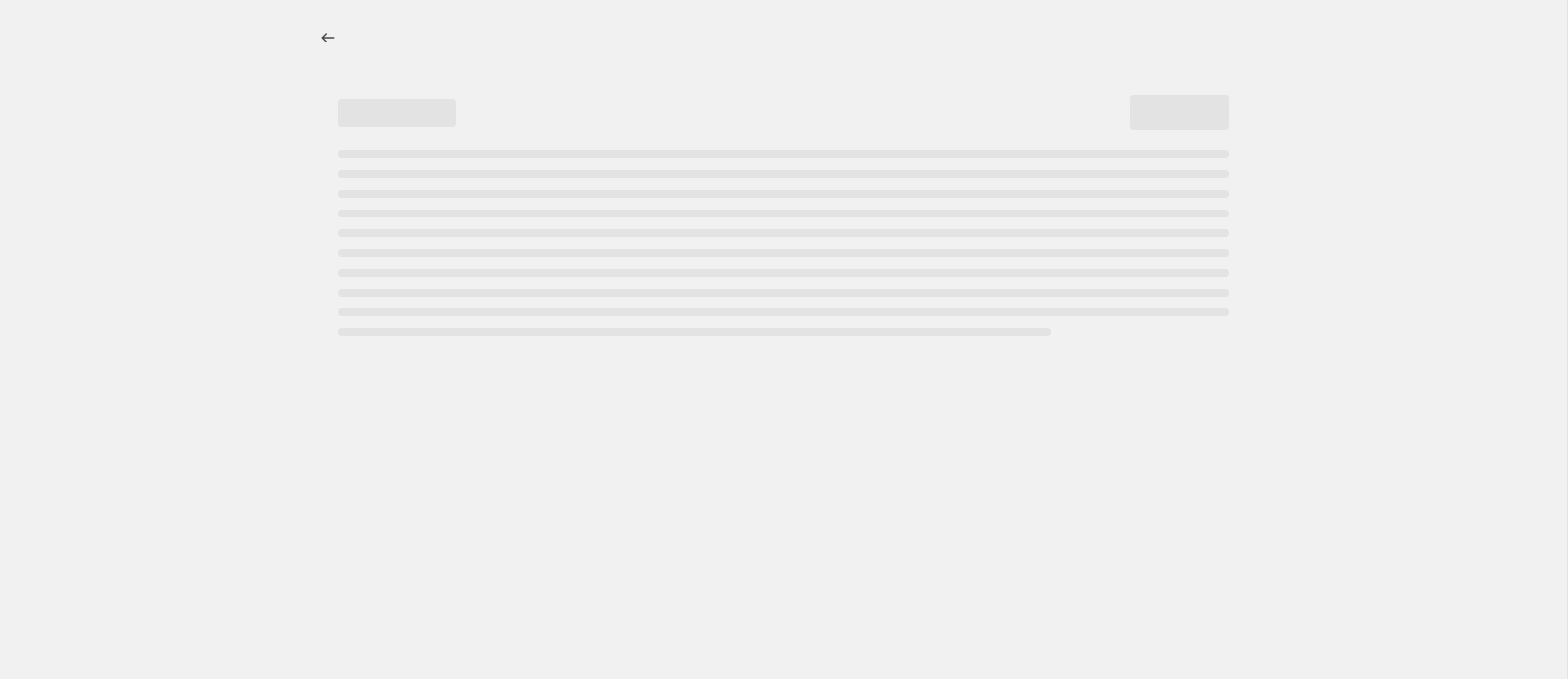 select on "percentage" 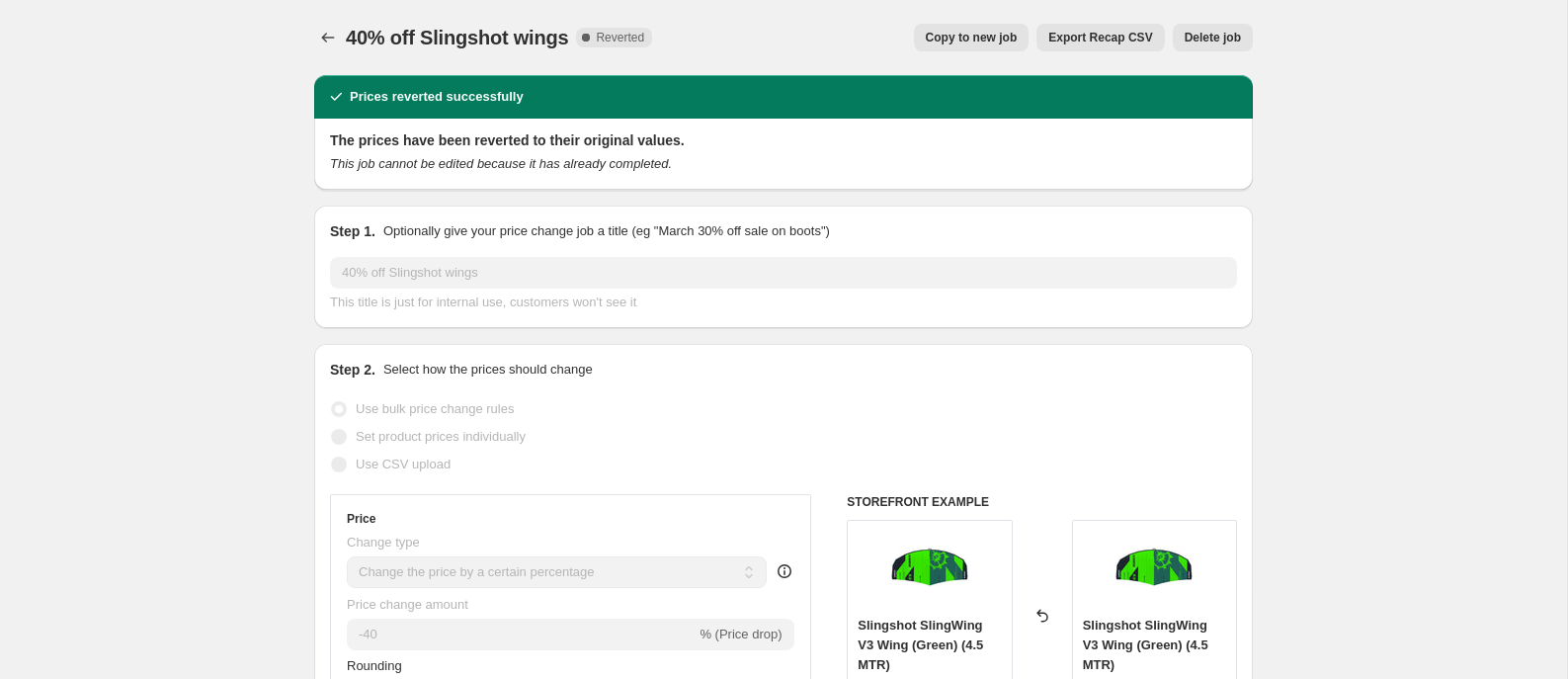 click on "Delete job" at bounding box center [1212, 38] 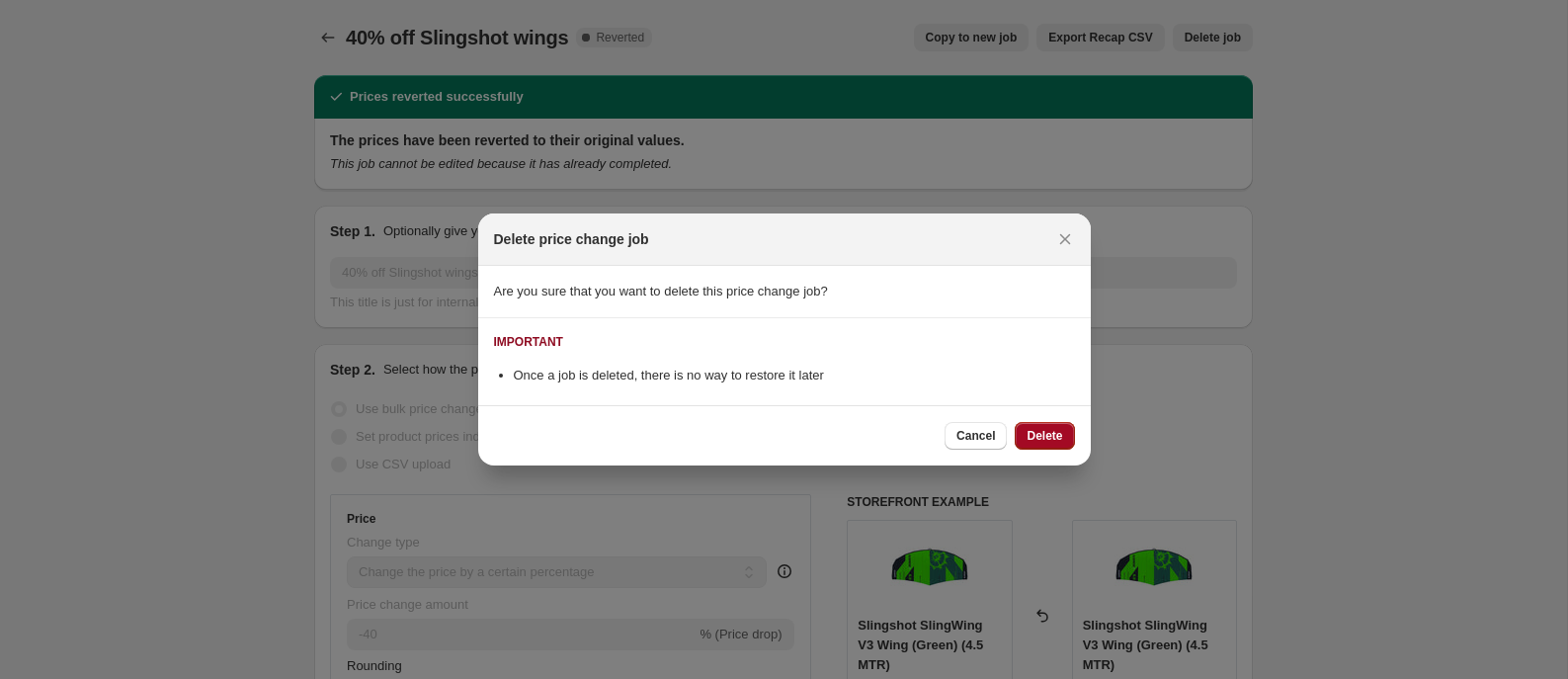 click on "Delete" at bounding box center (1044, 436) 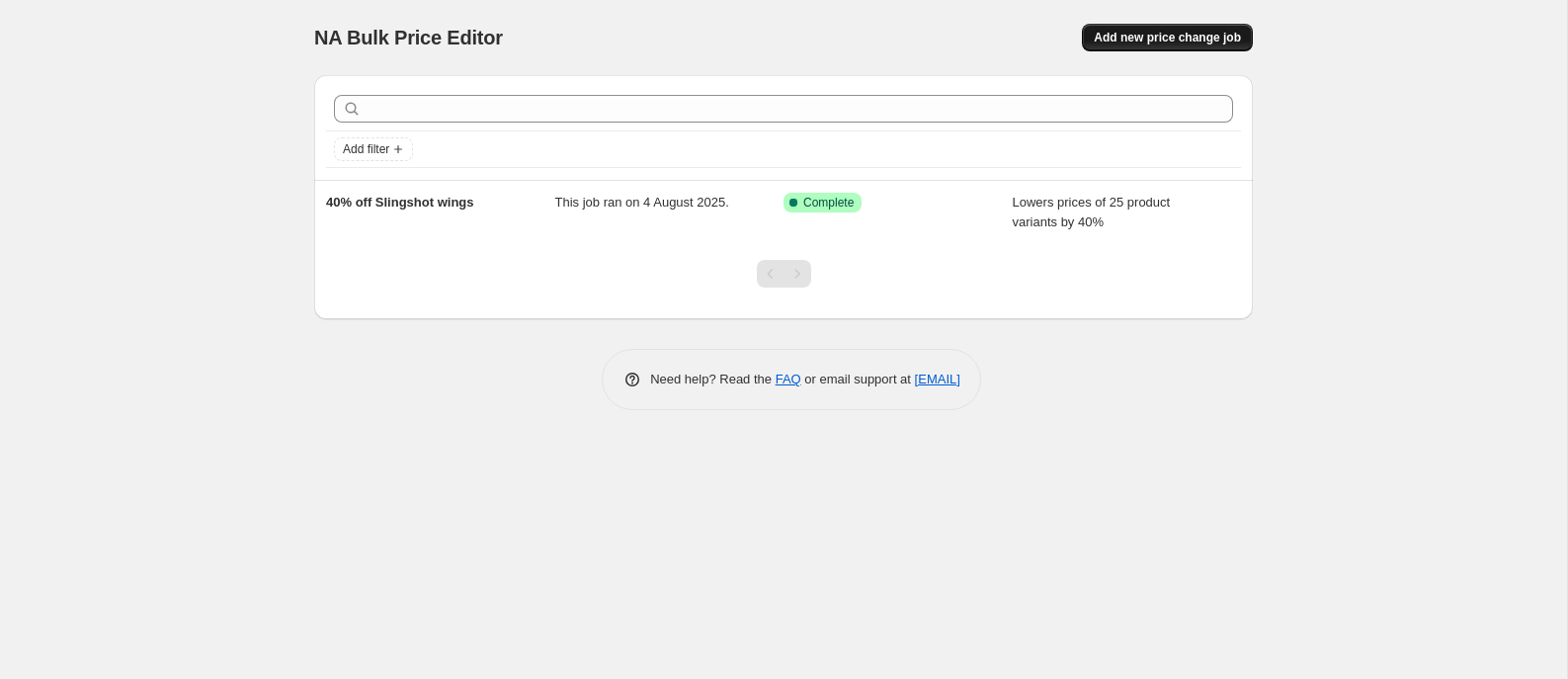 click on "Add new price change job" at bounding box center (1167, 38) 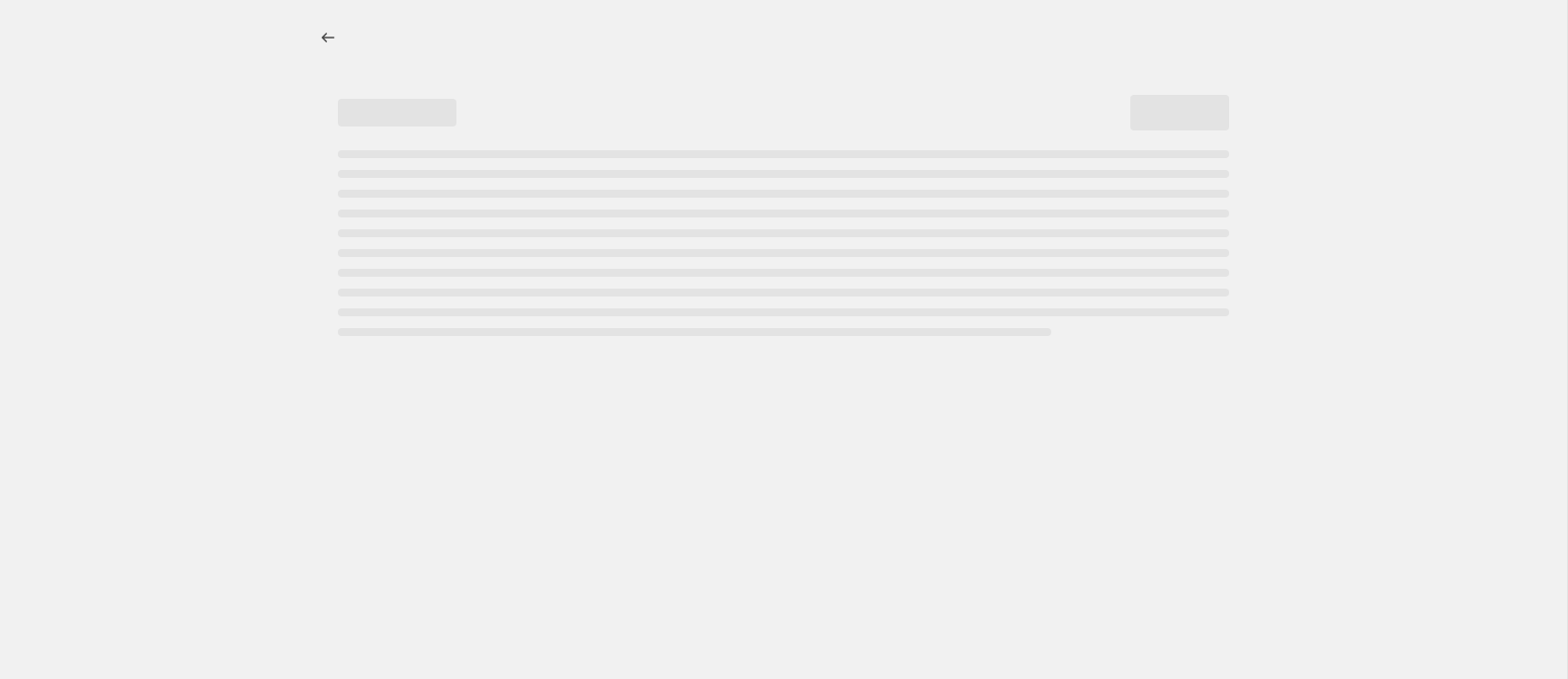 select on "percentage" 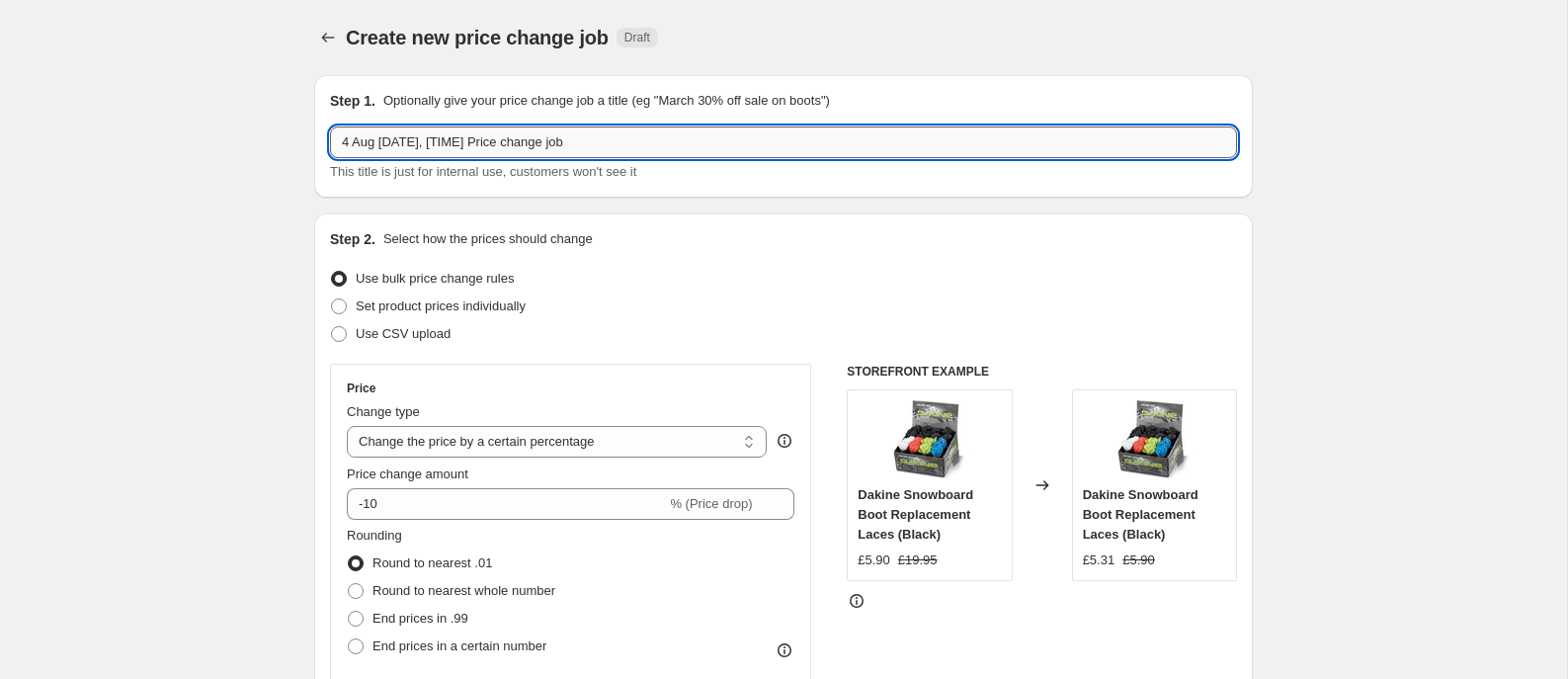 click on "4 Aug [DATE], [TIME] Price change job" at bounding box center [784, 142] 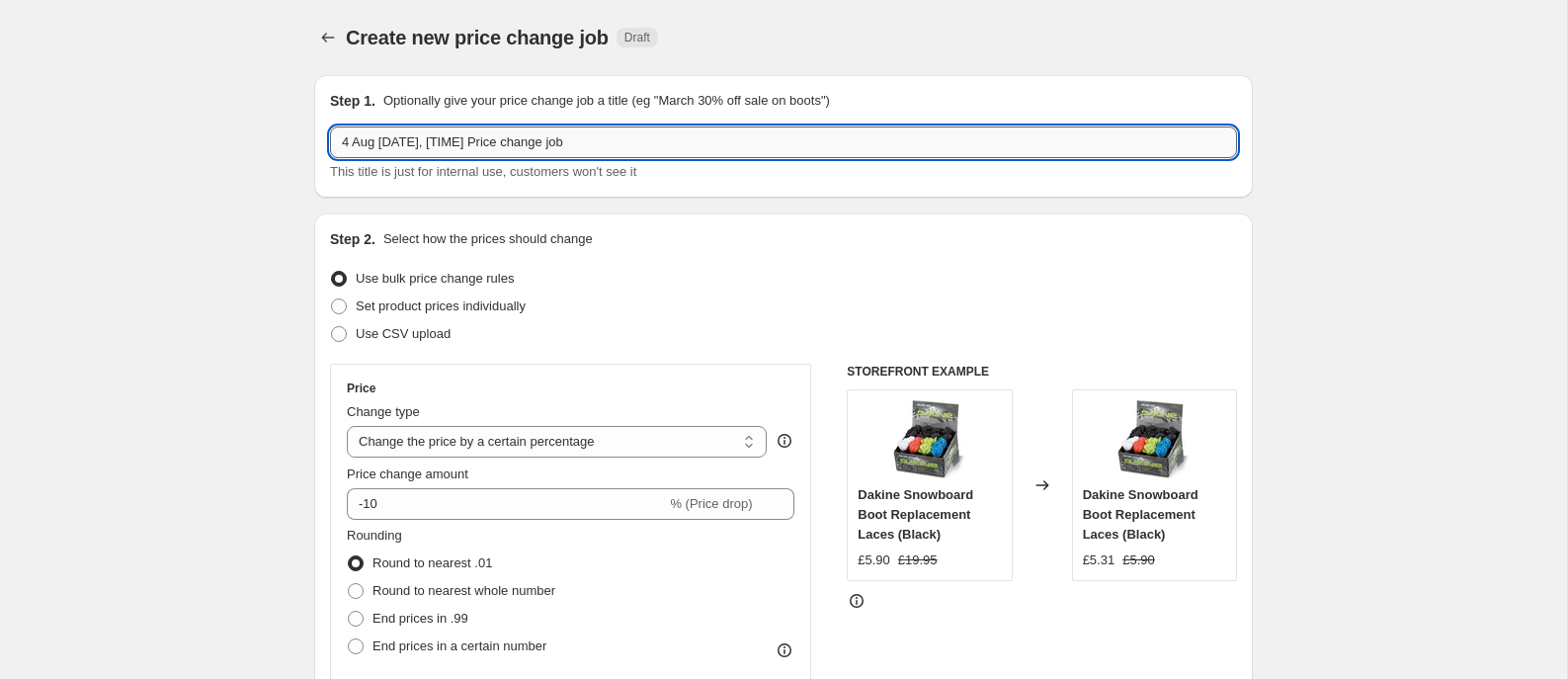 click on "4 Aug [DATE], [TIME] Price change job" at bounding box center (784, 142) 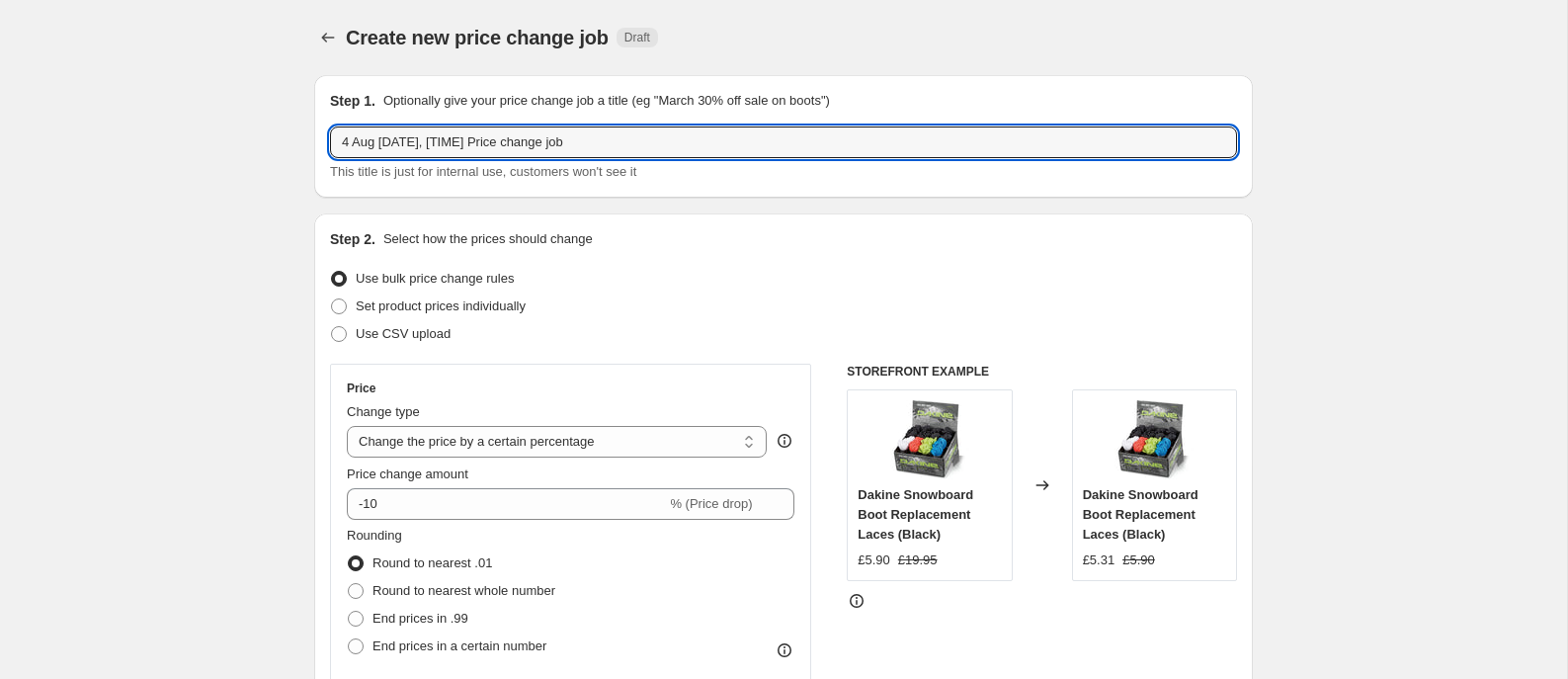 drag, startPoint x: 610, startPoint y: 140, endPoint x: 299, endPoint y: 133, distance: 311.079 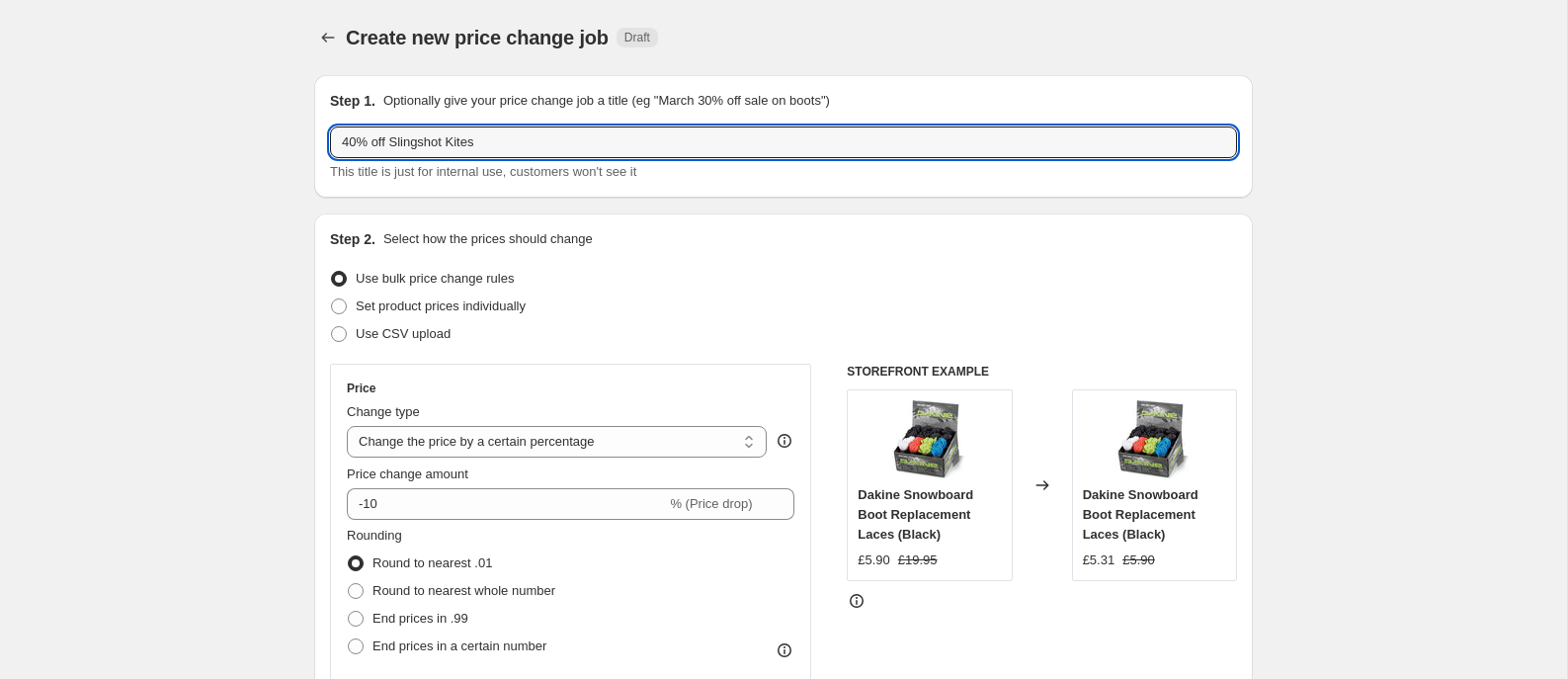 scroll, scrollTop: 76, scrollLeft: 0, axis: vertical 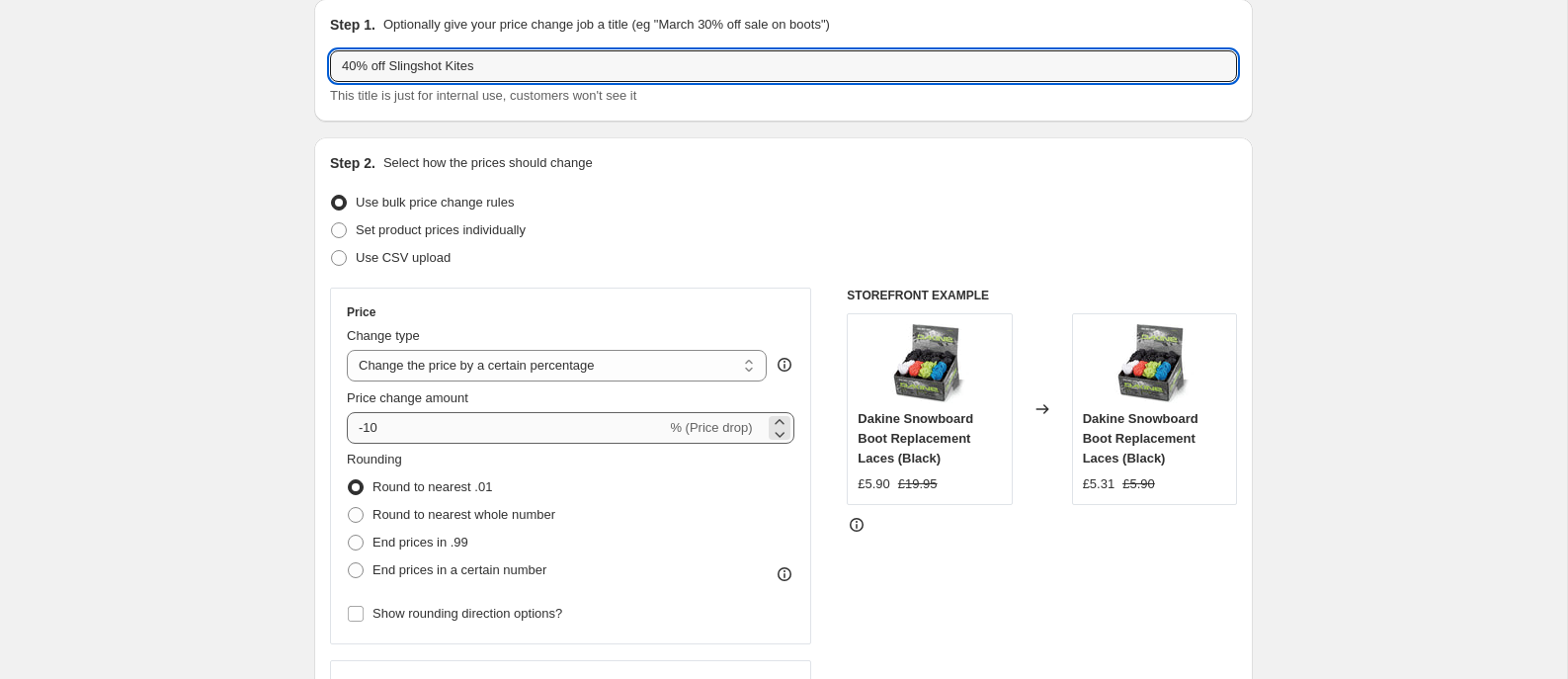 type on "40% off Slingshot Kites" 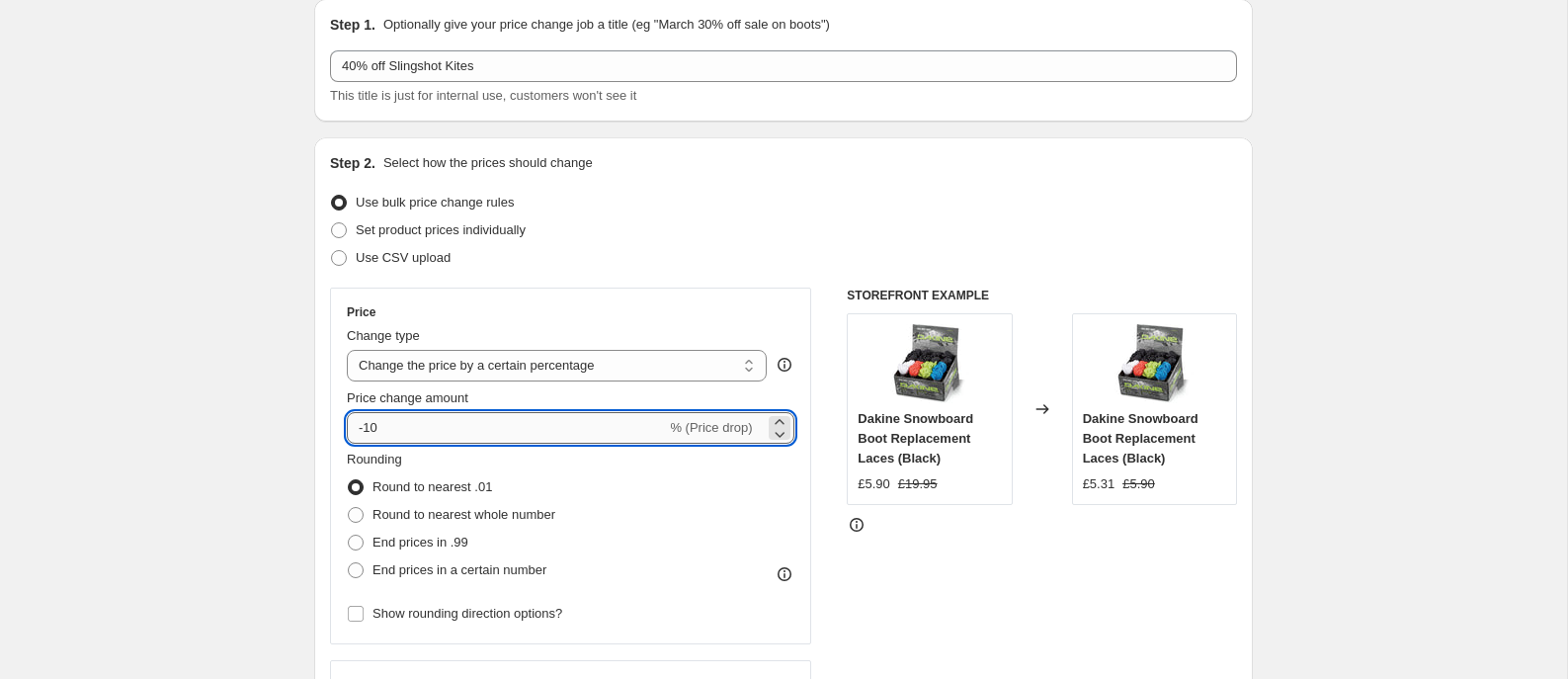 click on "-10" at bounding box center (506, 428) 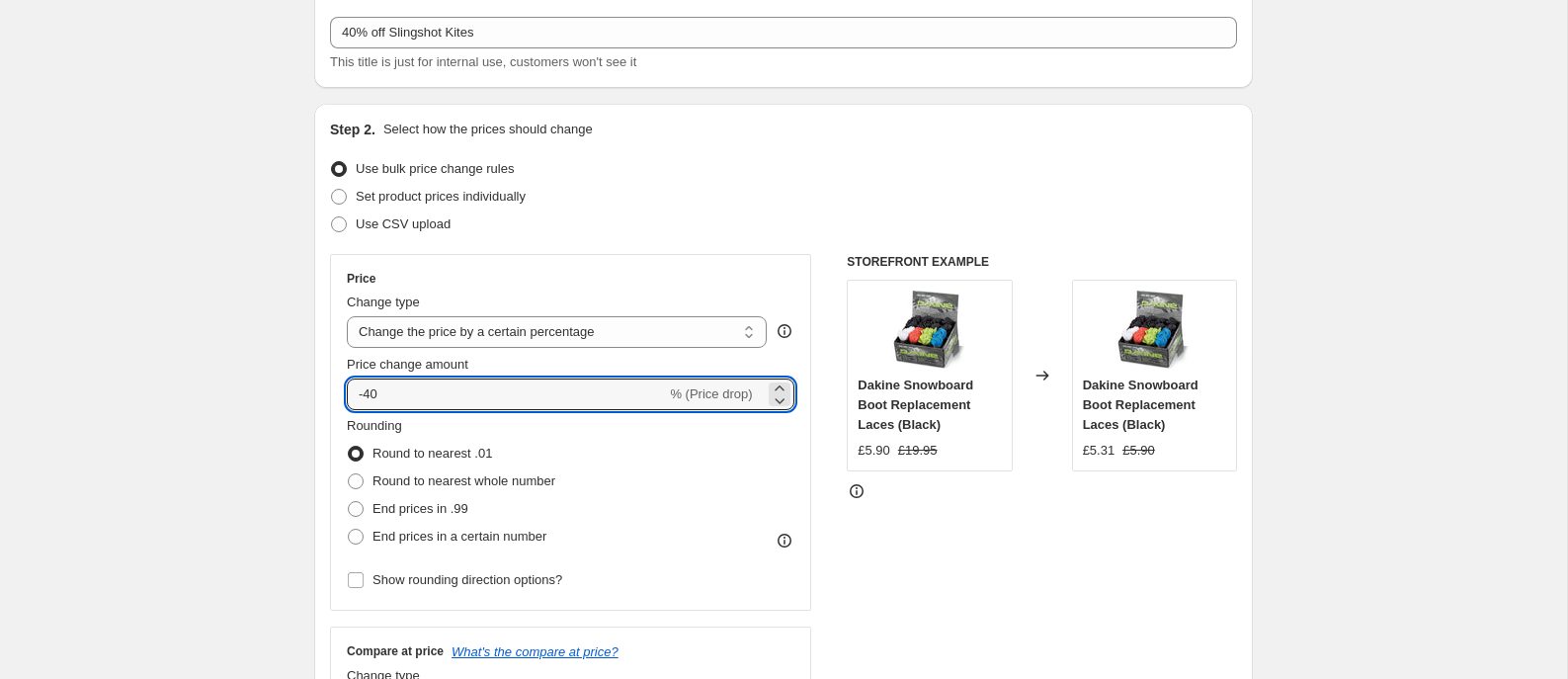 scroll, scrollTop: 120, scrollLeft: 0, axis: vertical 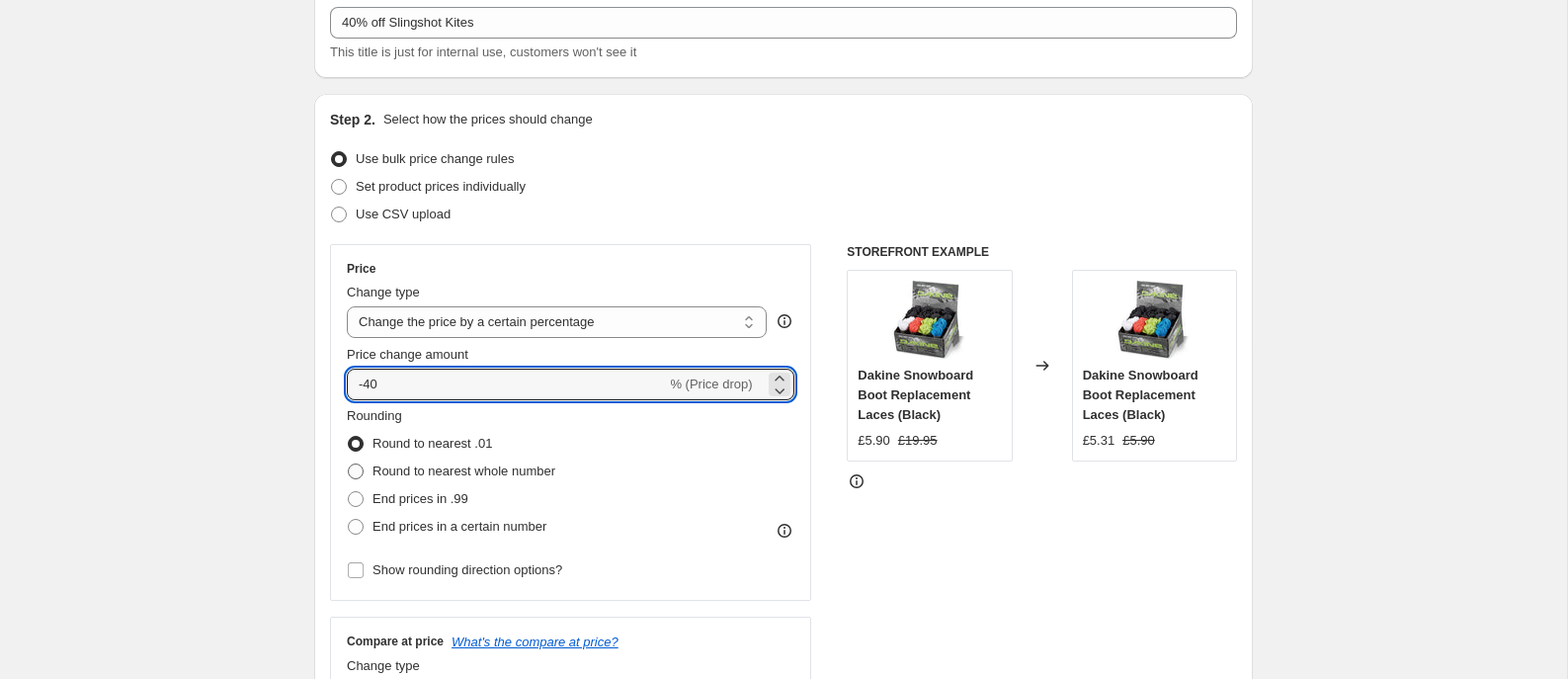 type on "-40" 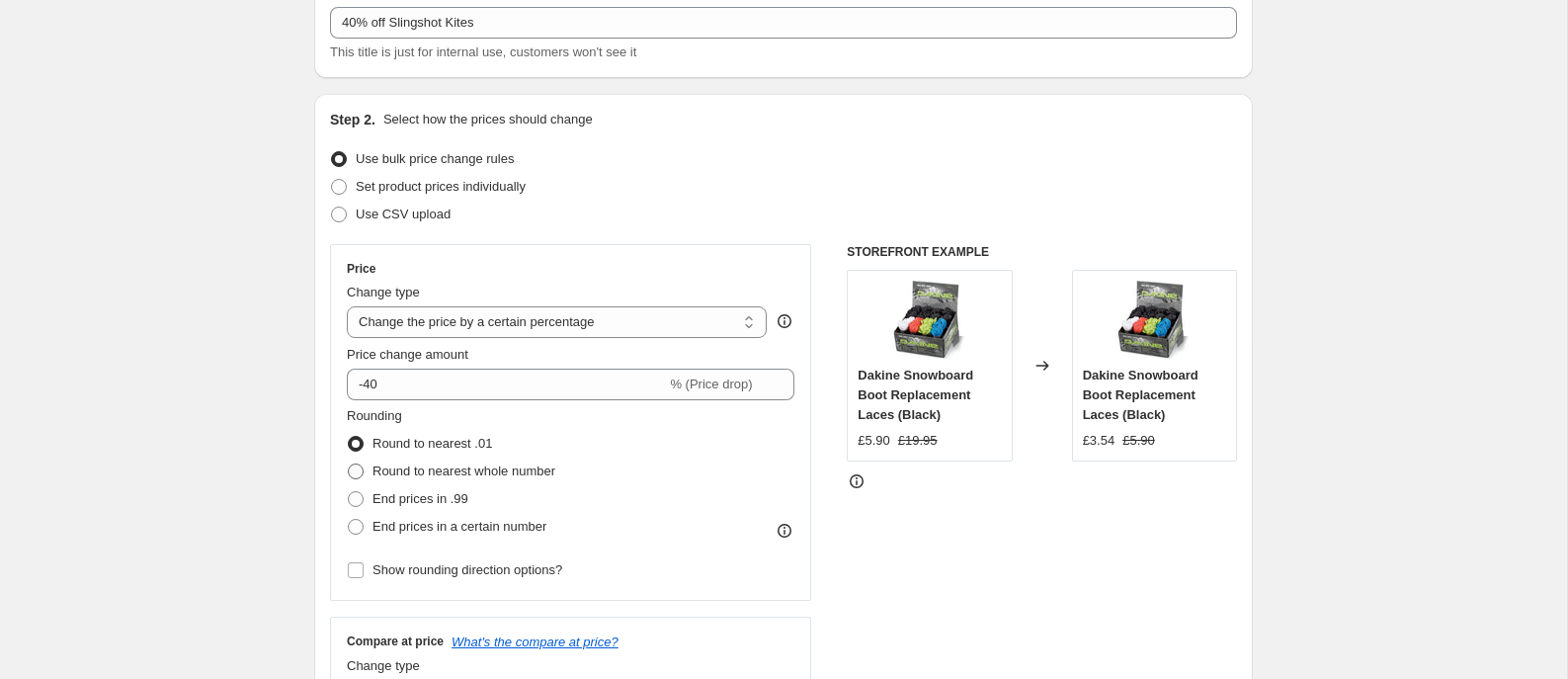 click at bounding box center [356, 471] 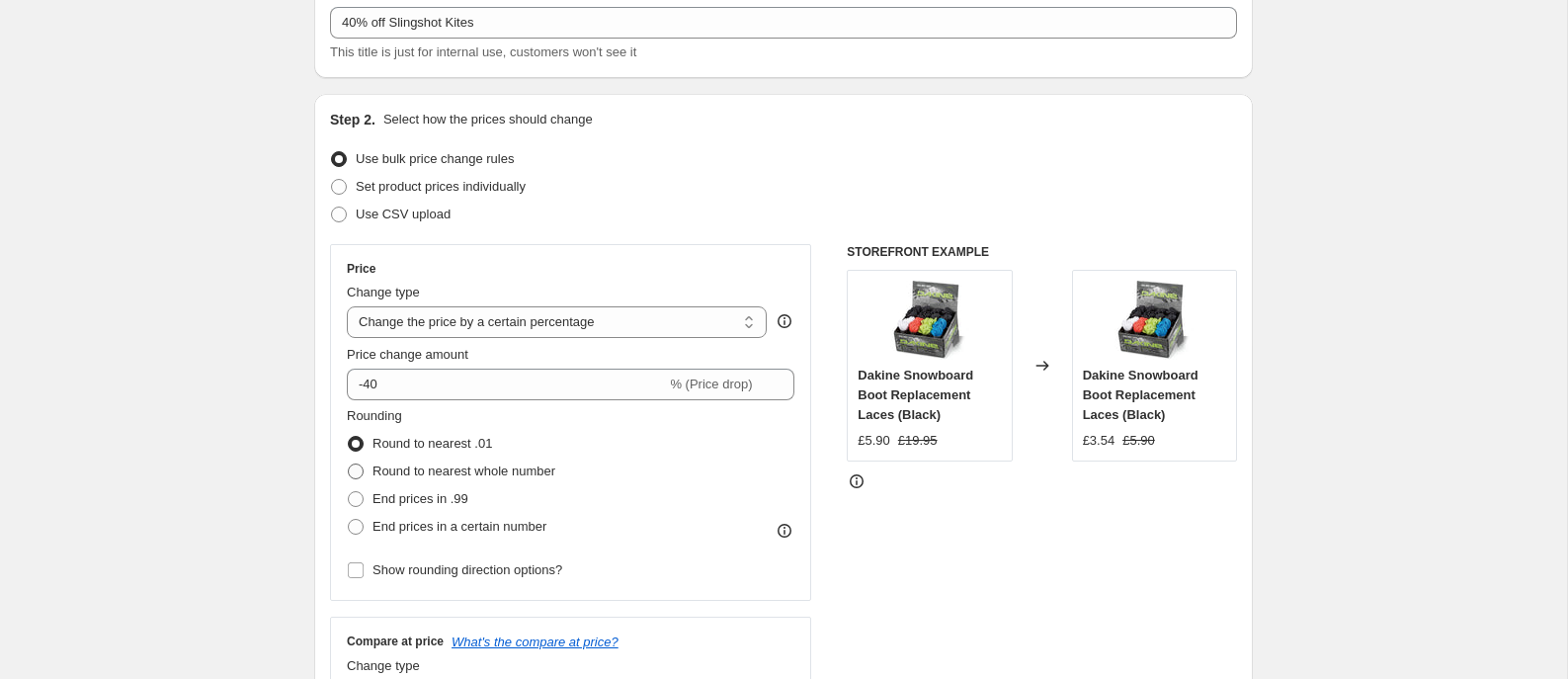 radio on "true" 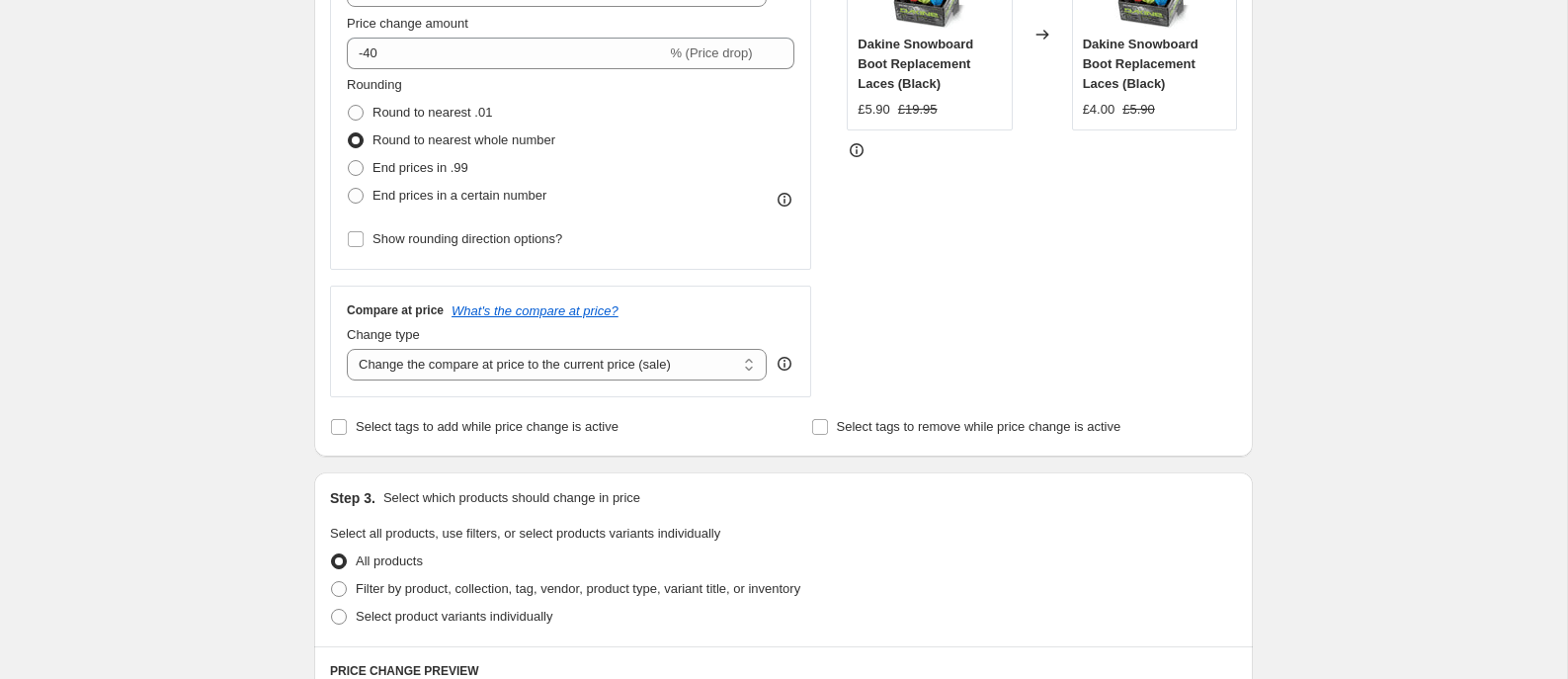 scroll, scrollTop: 456, scrollLeft: 0, axis: vertical 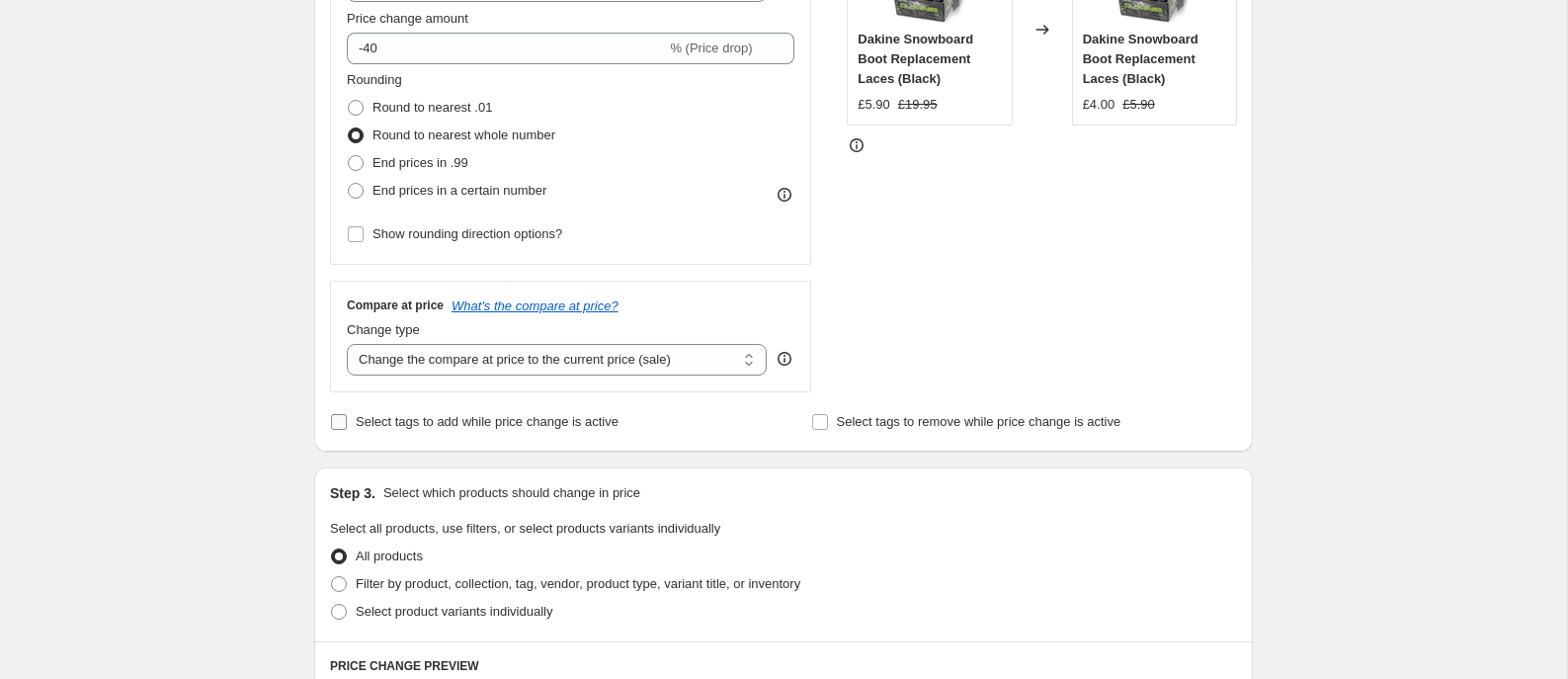 click on "Select tags to add while price change is active" at bounding box center [339, 422] 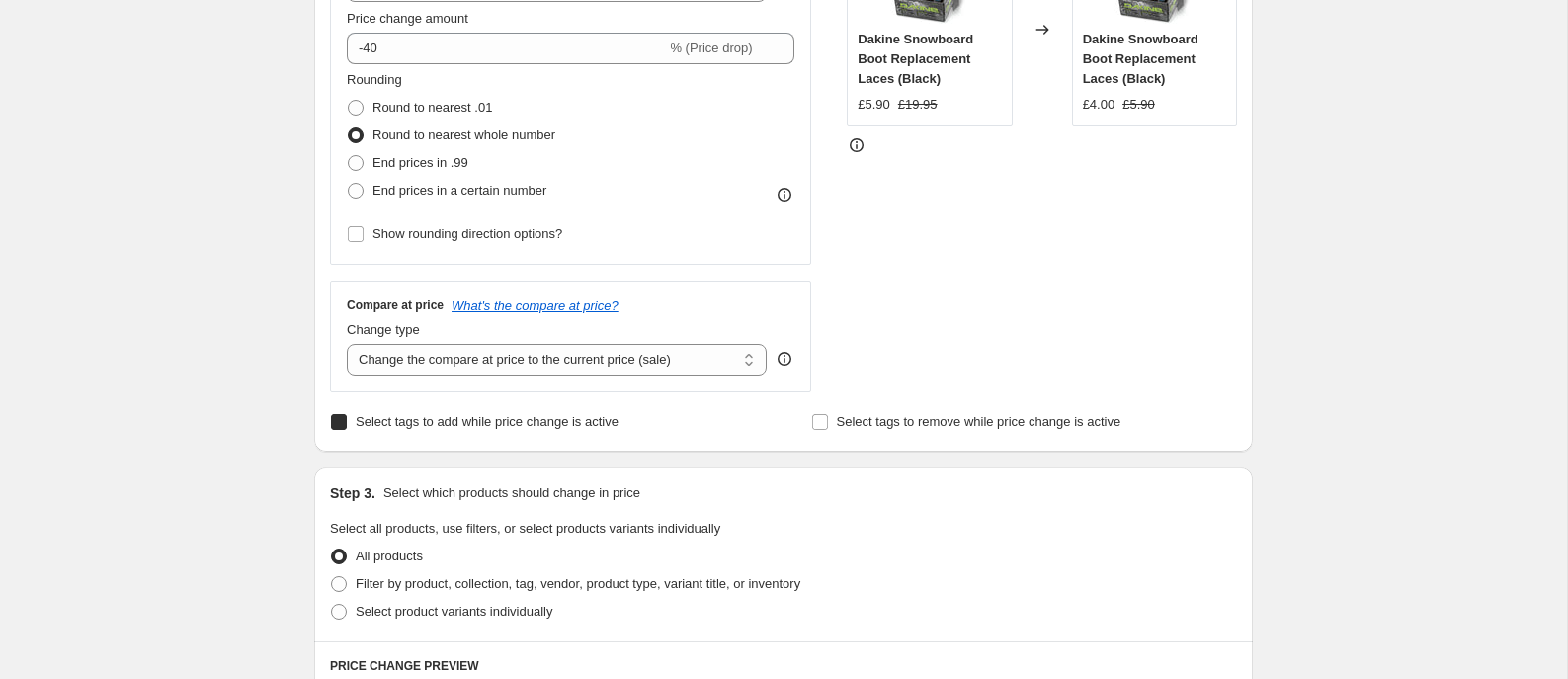 checkbox on "true" 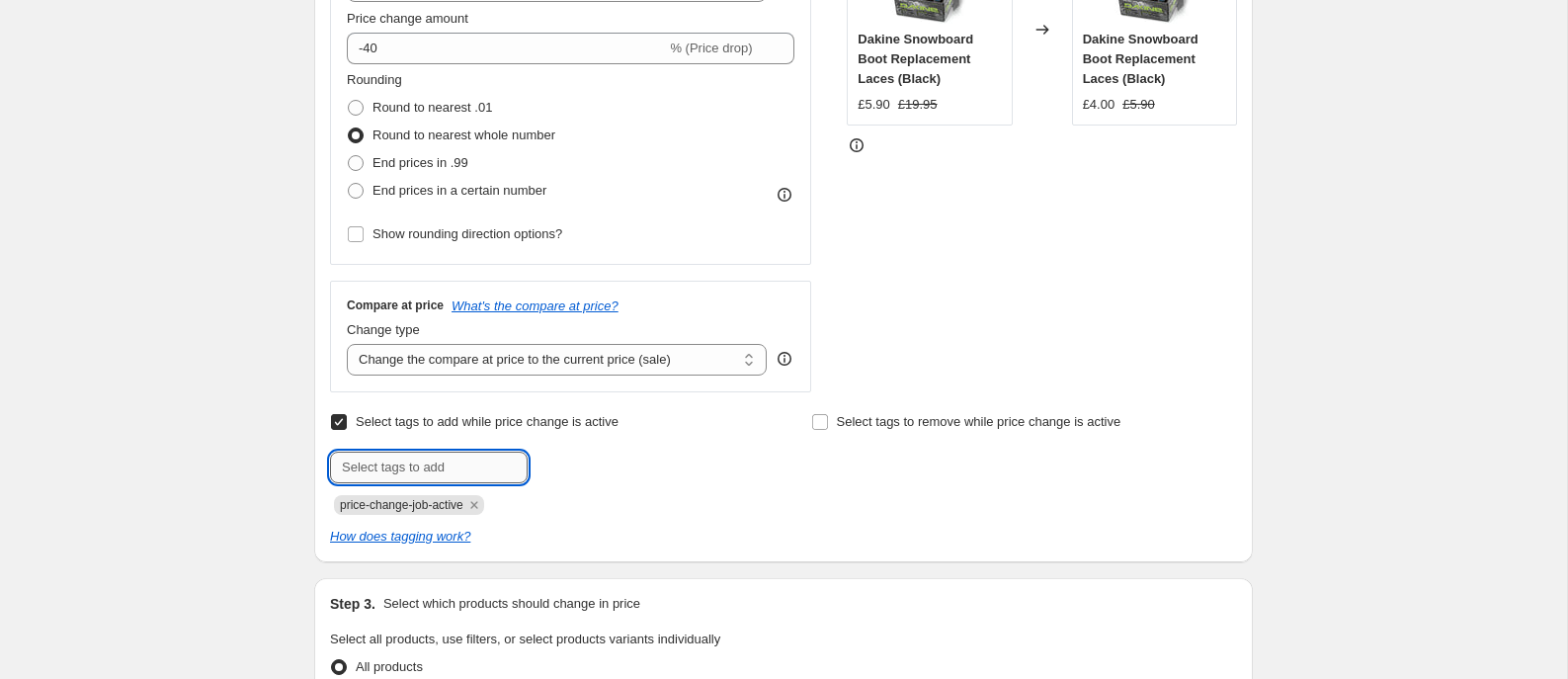 click at bounding box center [429, 467] 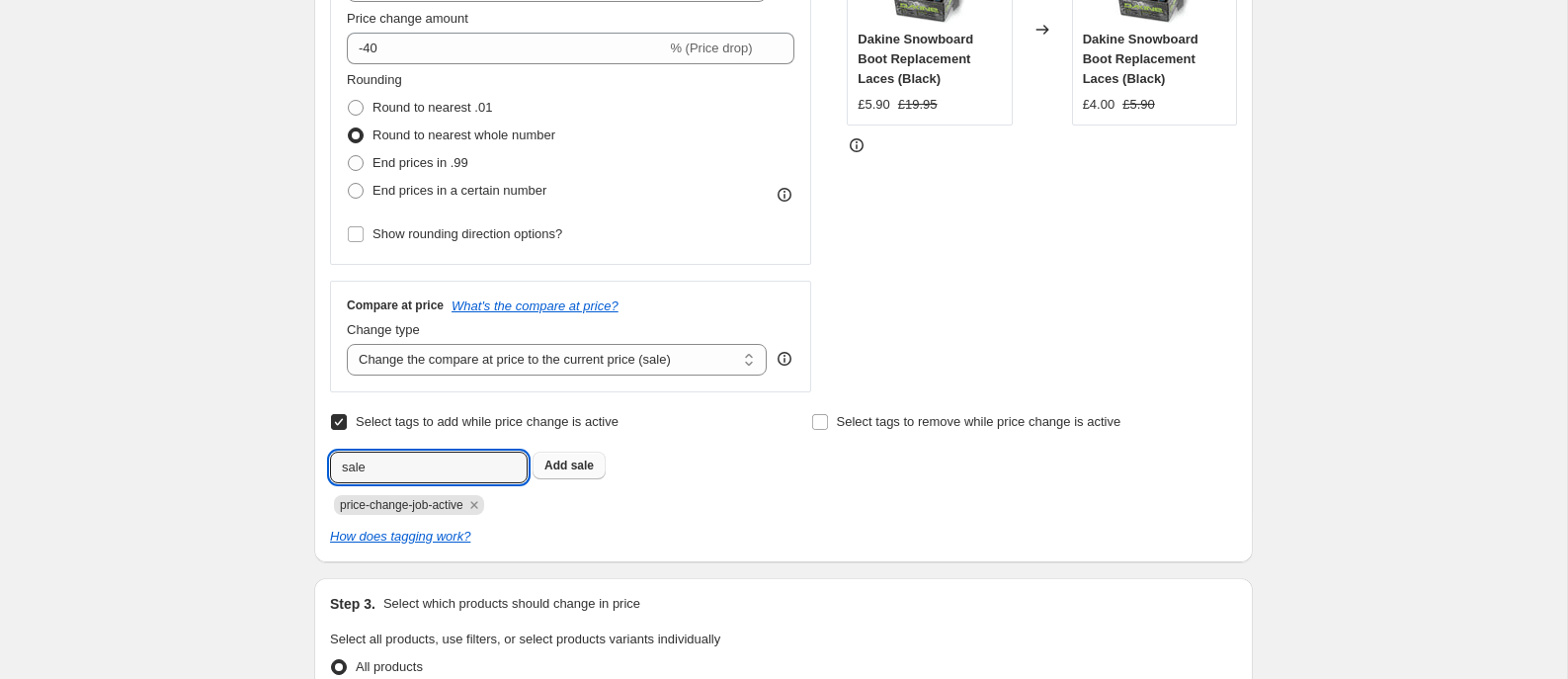 type on "sale" 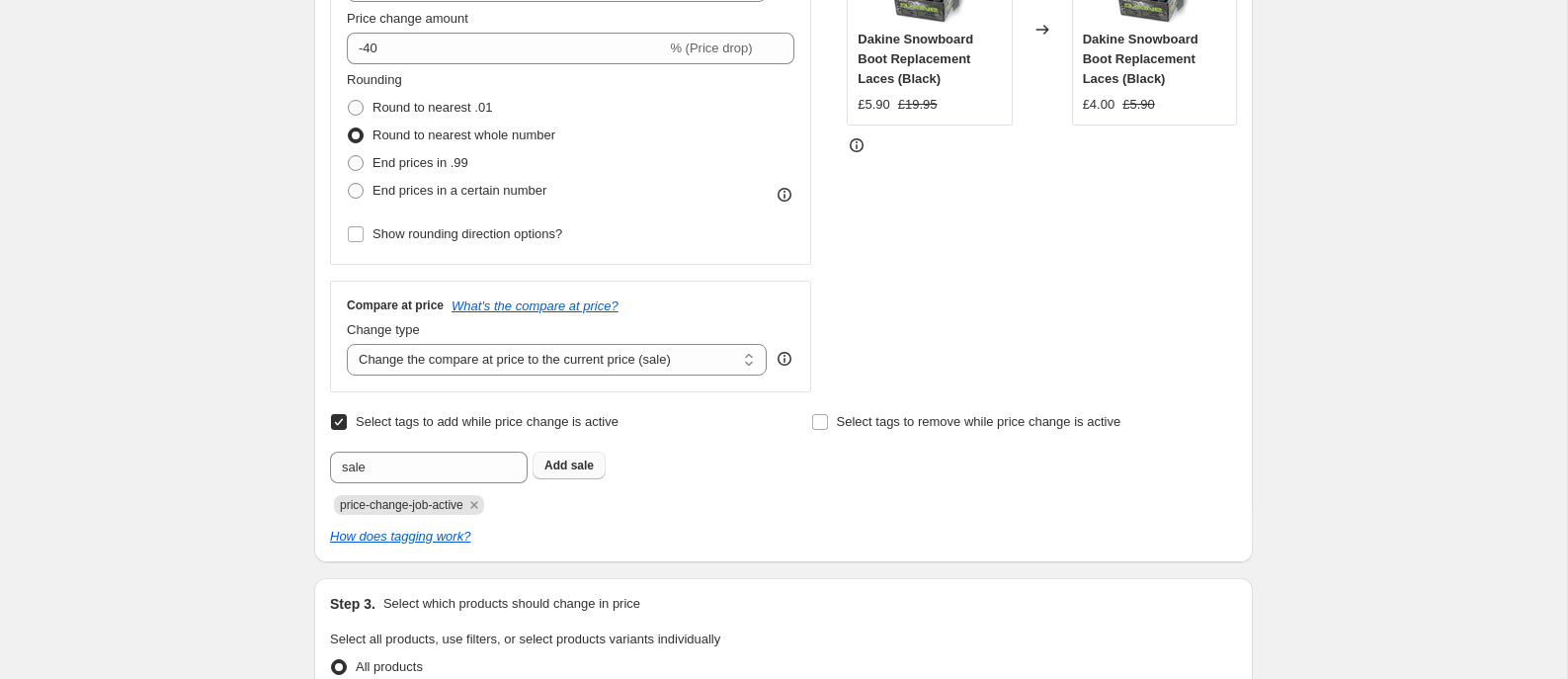 click on "sale" at bounding box center [582, 466] 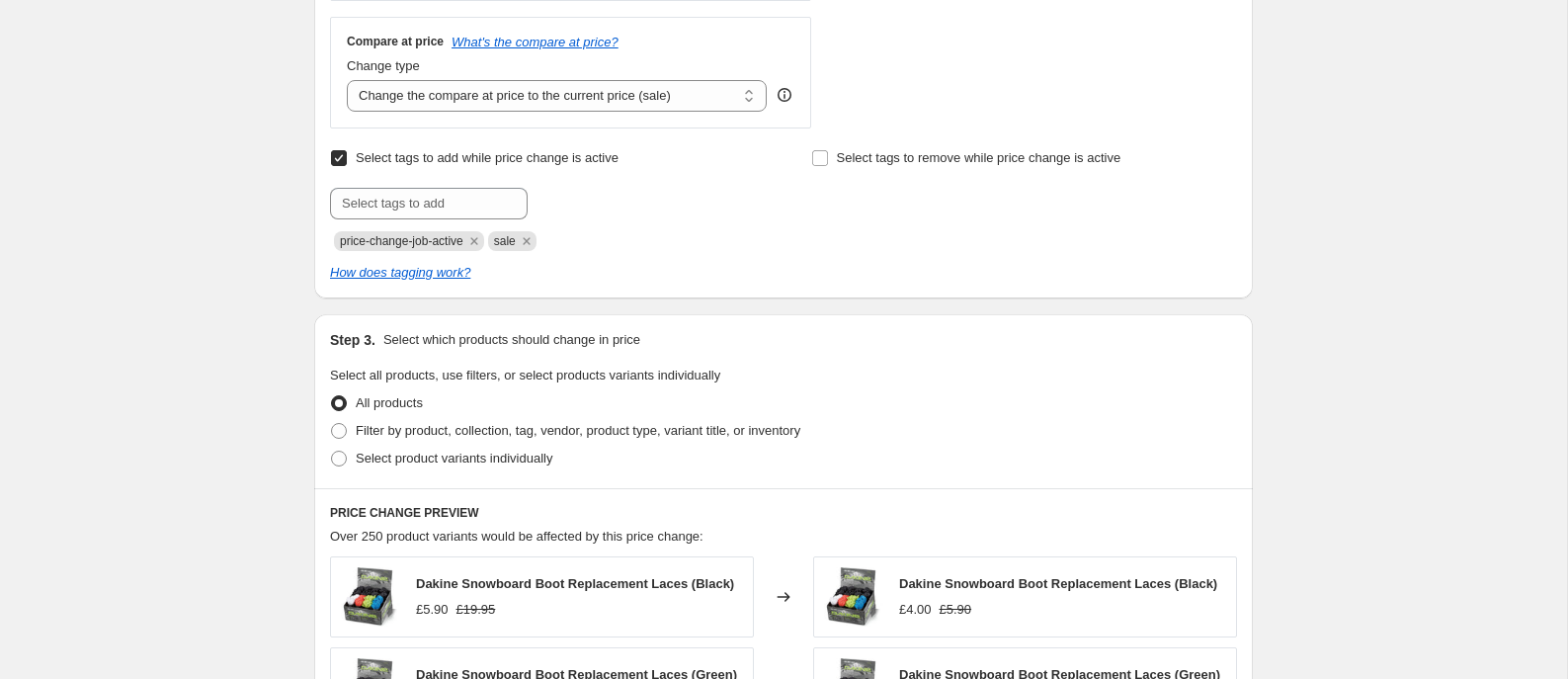 scroll, scrollTop: 733, scrollLeft: 0, axis: vertical 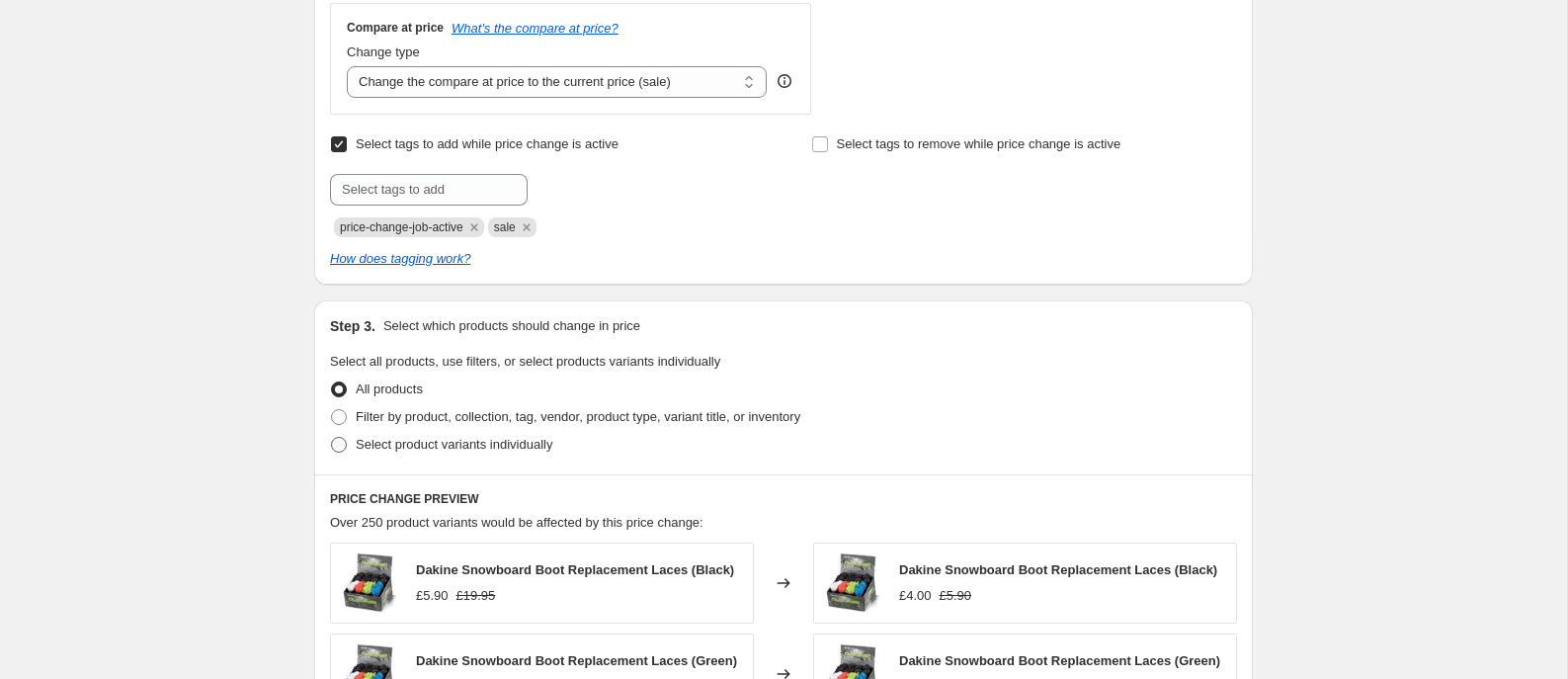 click at bounding box center [339, 445] 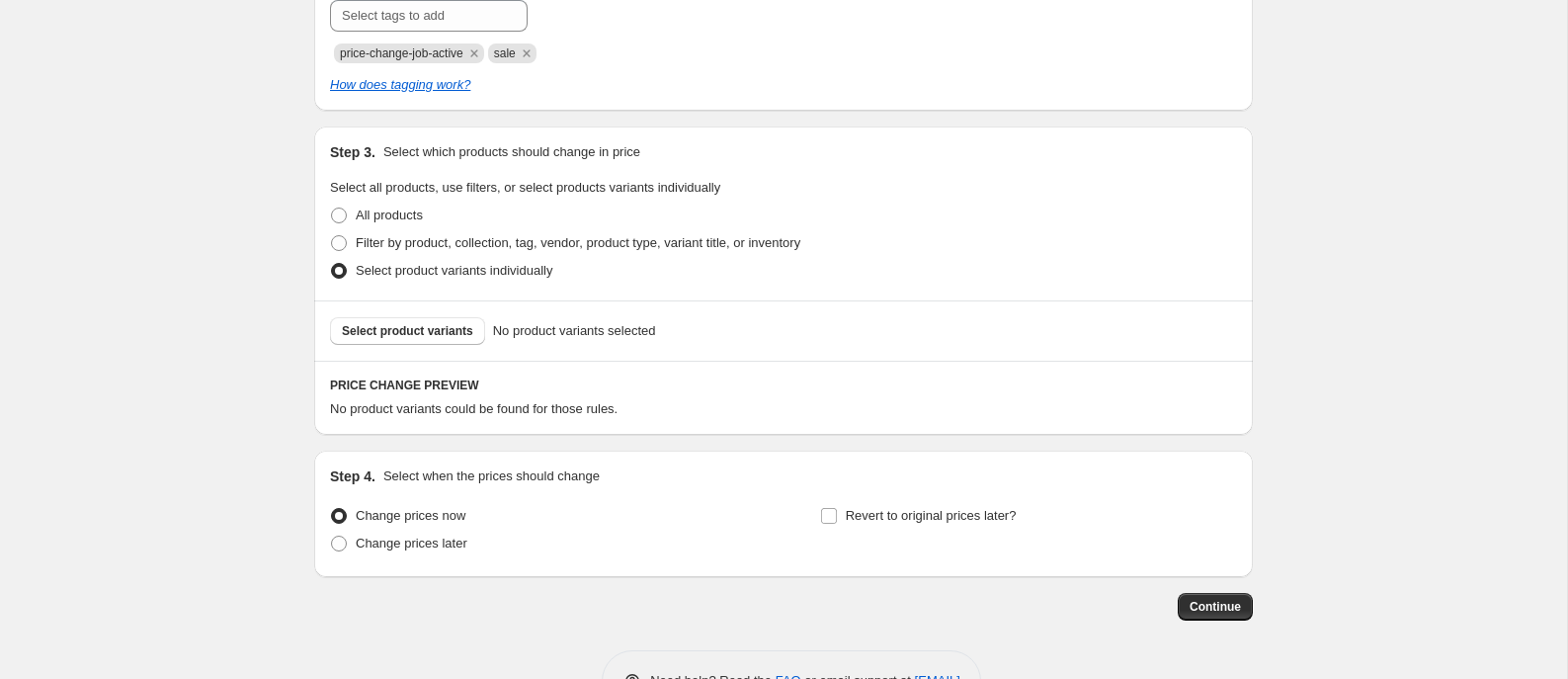 scroll, scrollTop: 911, scrollLeft: 0, axis: vertical 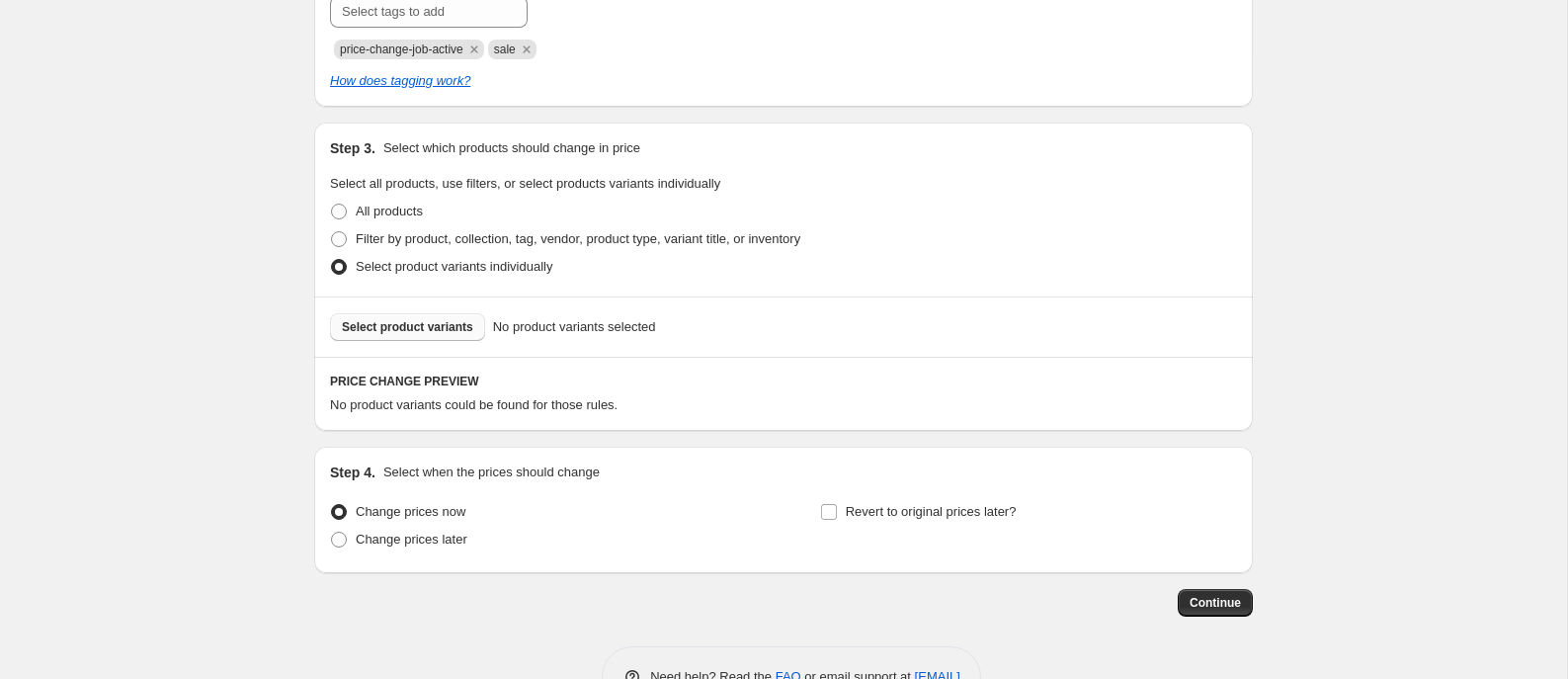 click on "Select product variants" at bounding box center [407, 327] 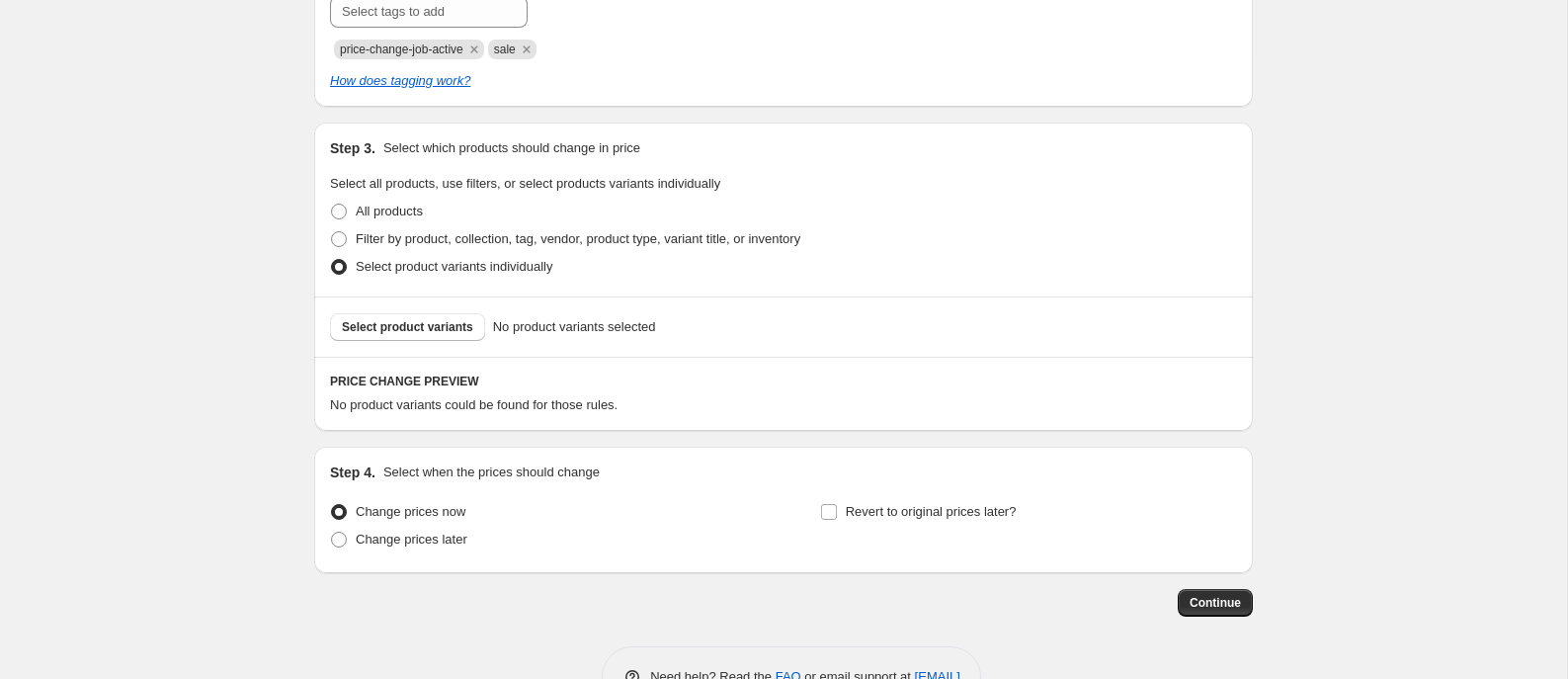 scroll, scrollTop: 0, scrollLeft: 0, axis: both 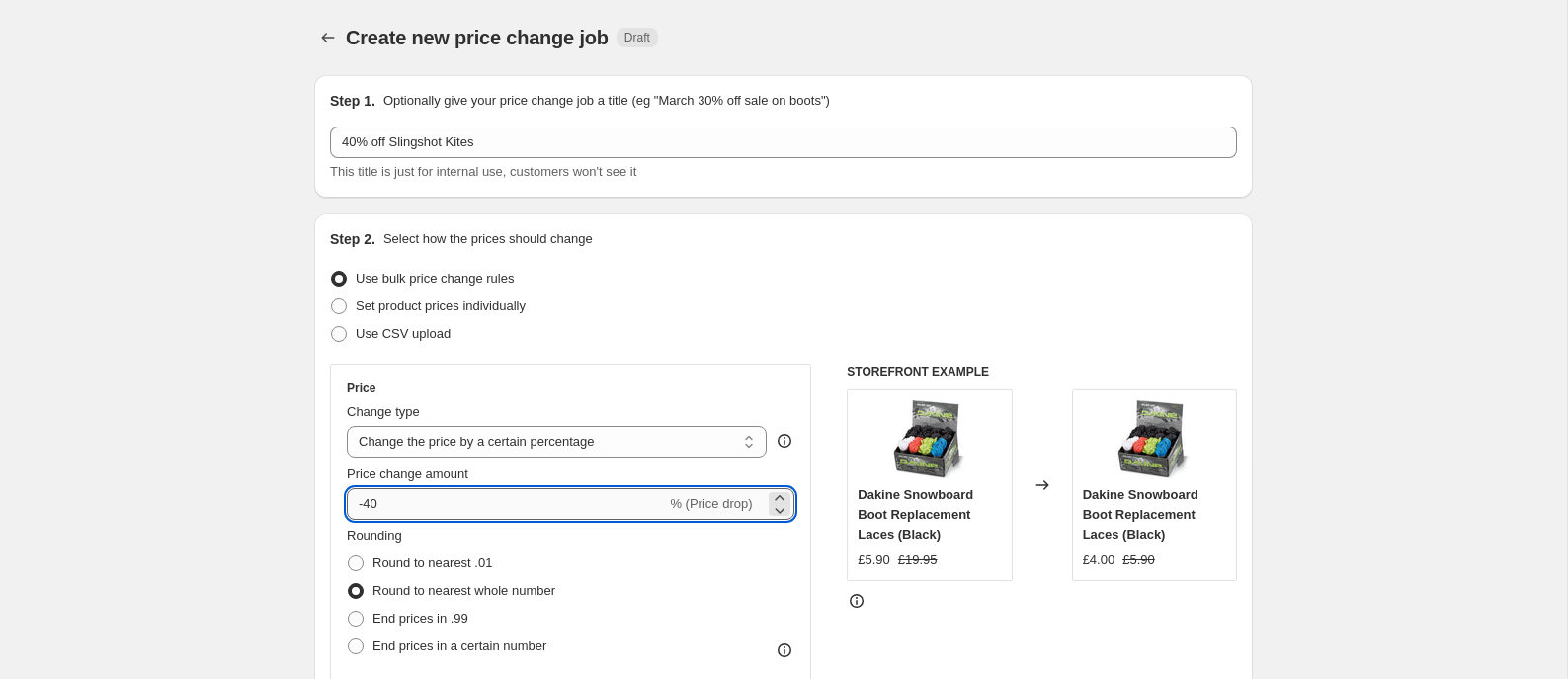 click on "-40" at bounding box center [506, 504] 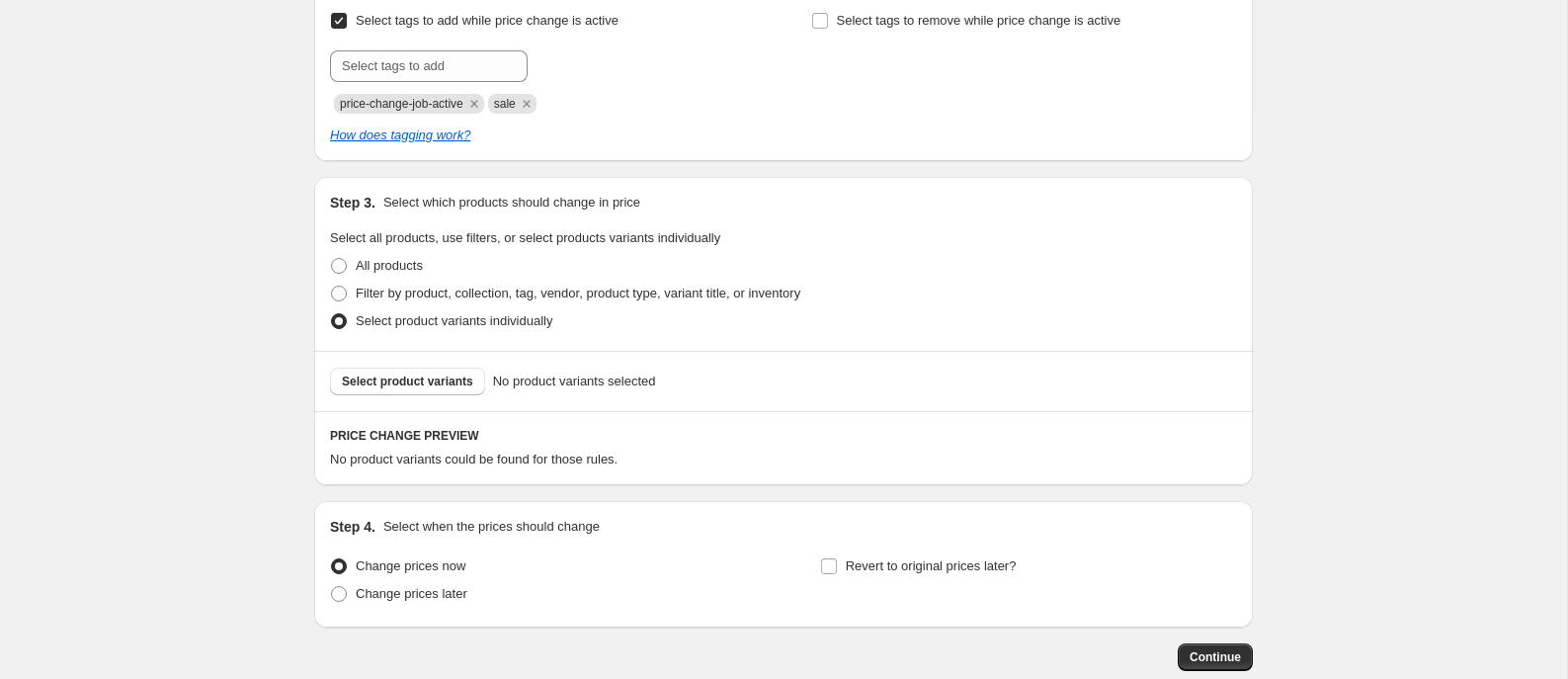 scroll, scrollTop: 922, scrollLeft: 0, axis: vertical 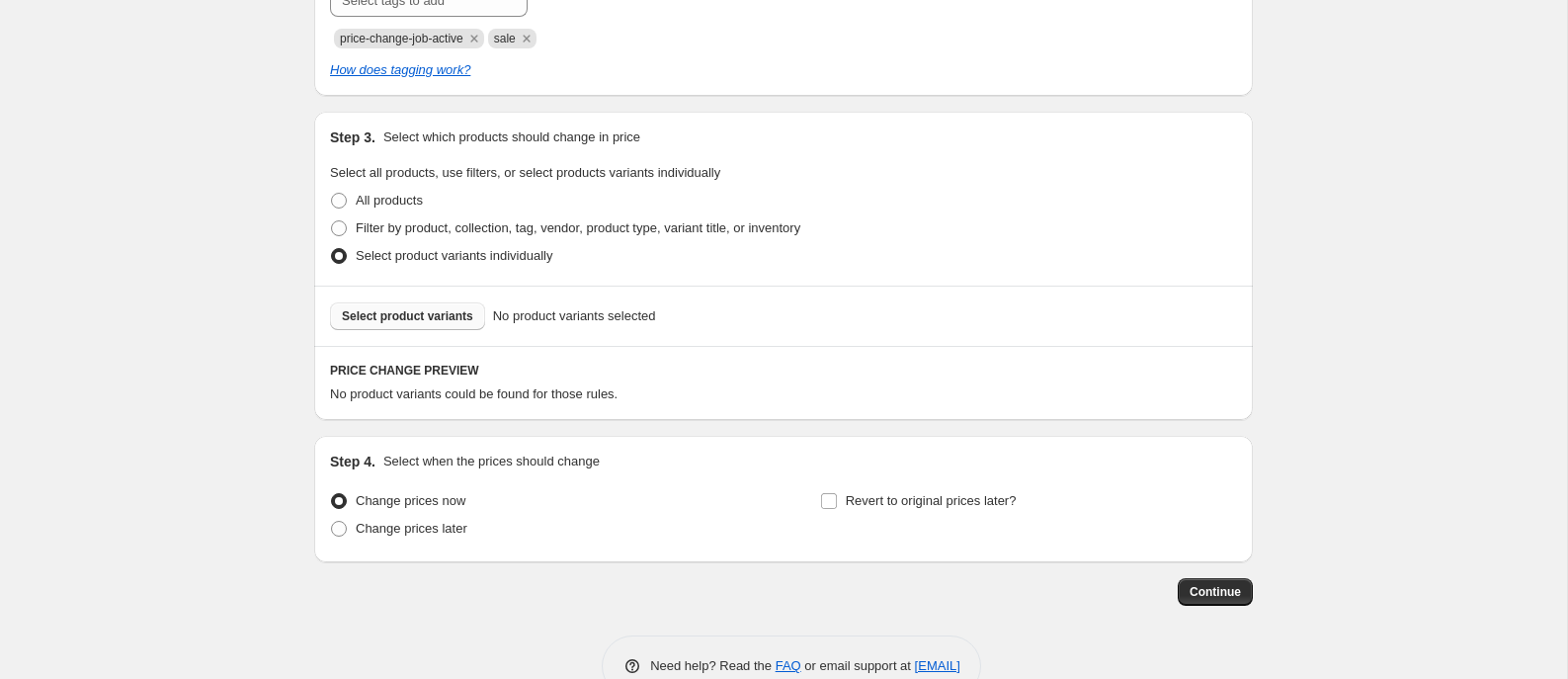 click on "Select product variants" at bounding box center [407, 316] 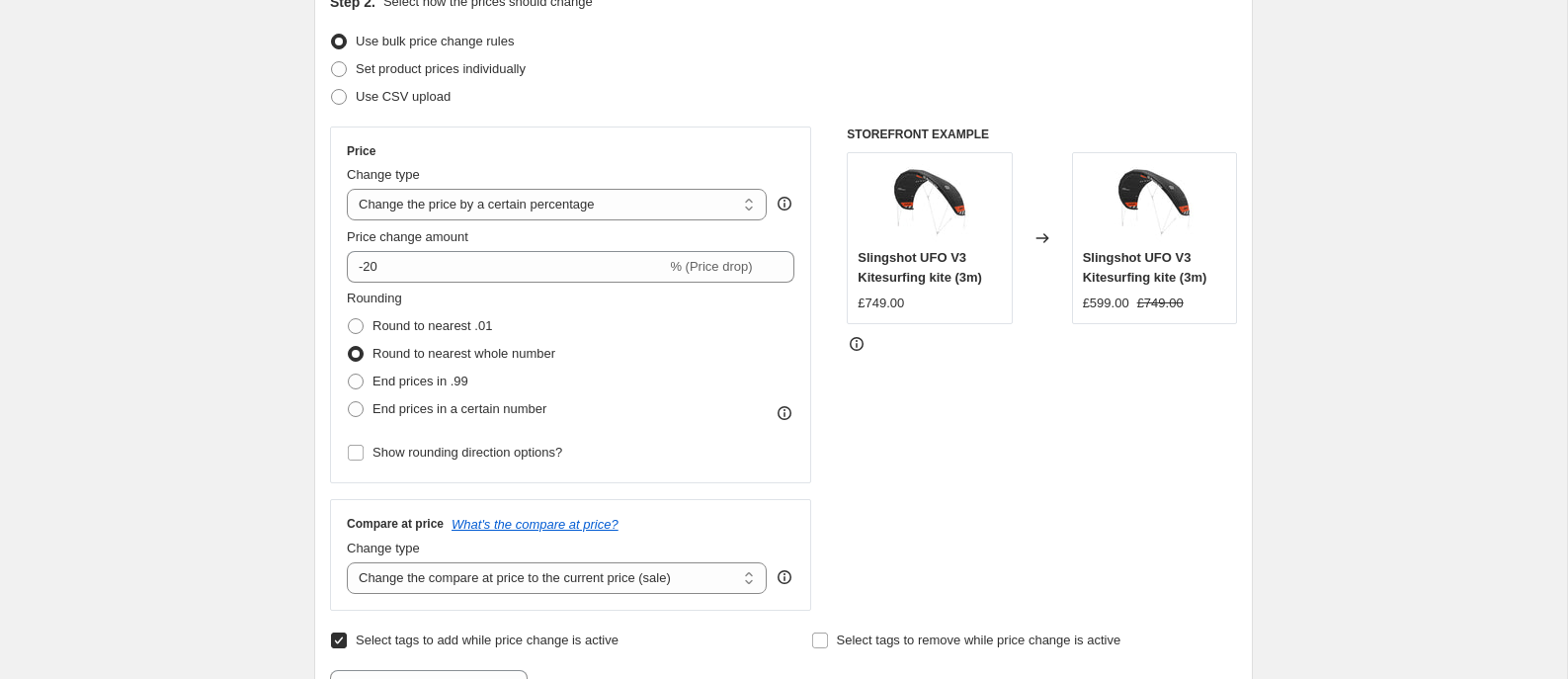 scroll, scrollTop: 205, scrollLeft: 0, axis: vertical 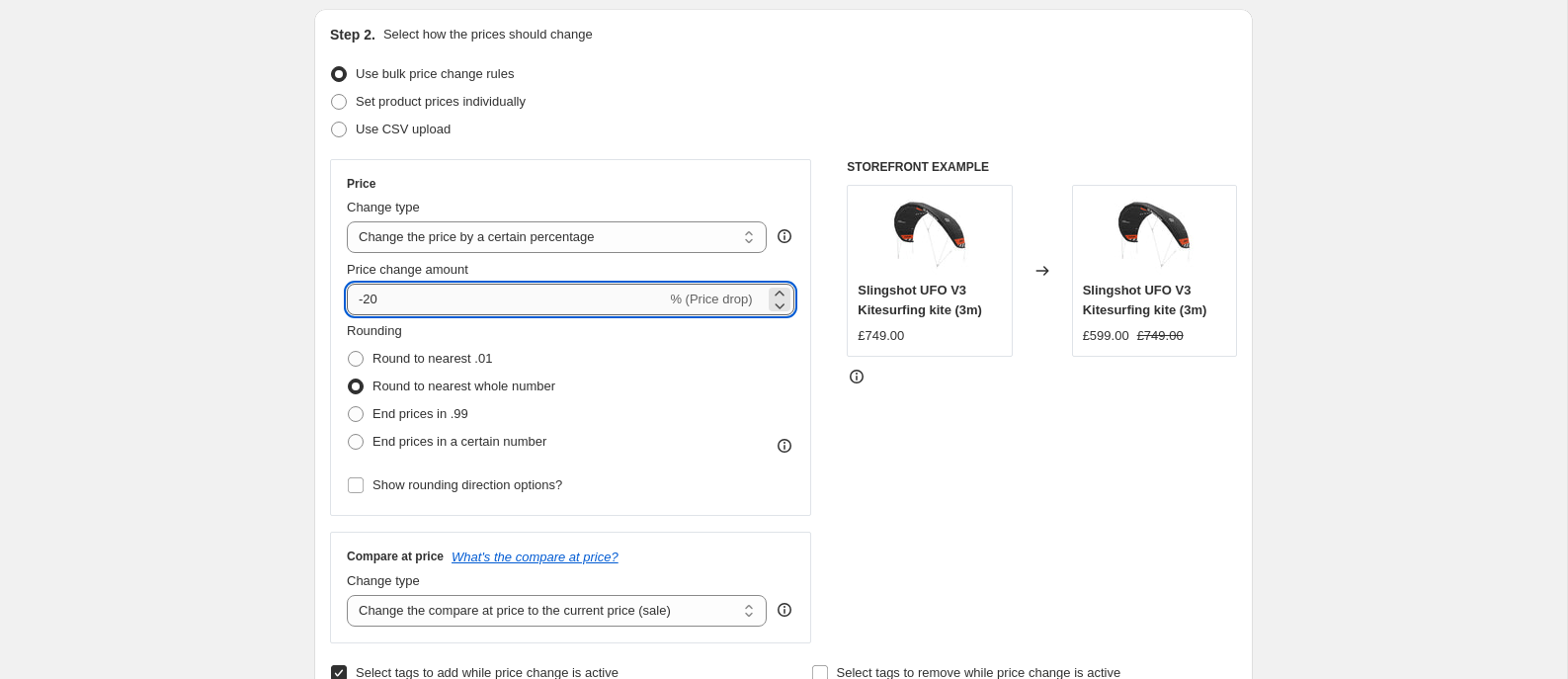 click on "-20" at bounding box center [506, 299] 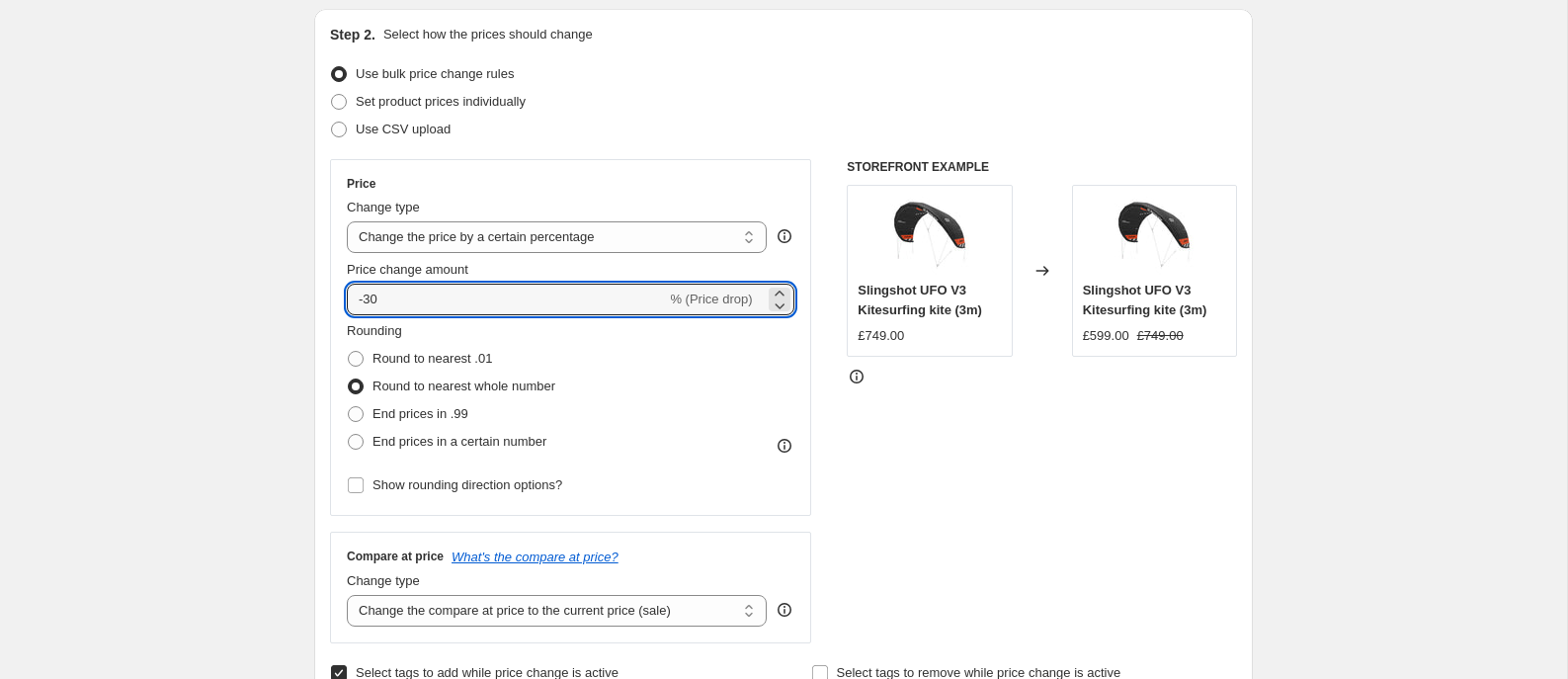 scroll, scrollTop: 0, scrollLeft: 0, axis: both 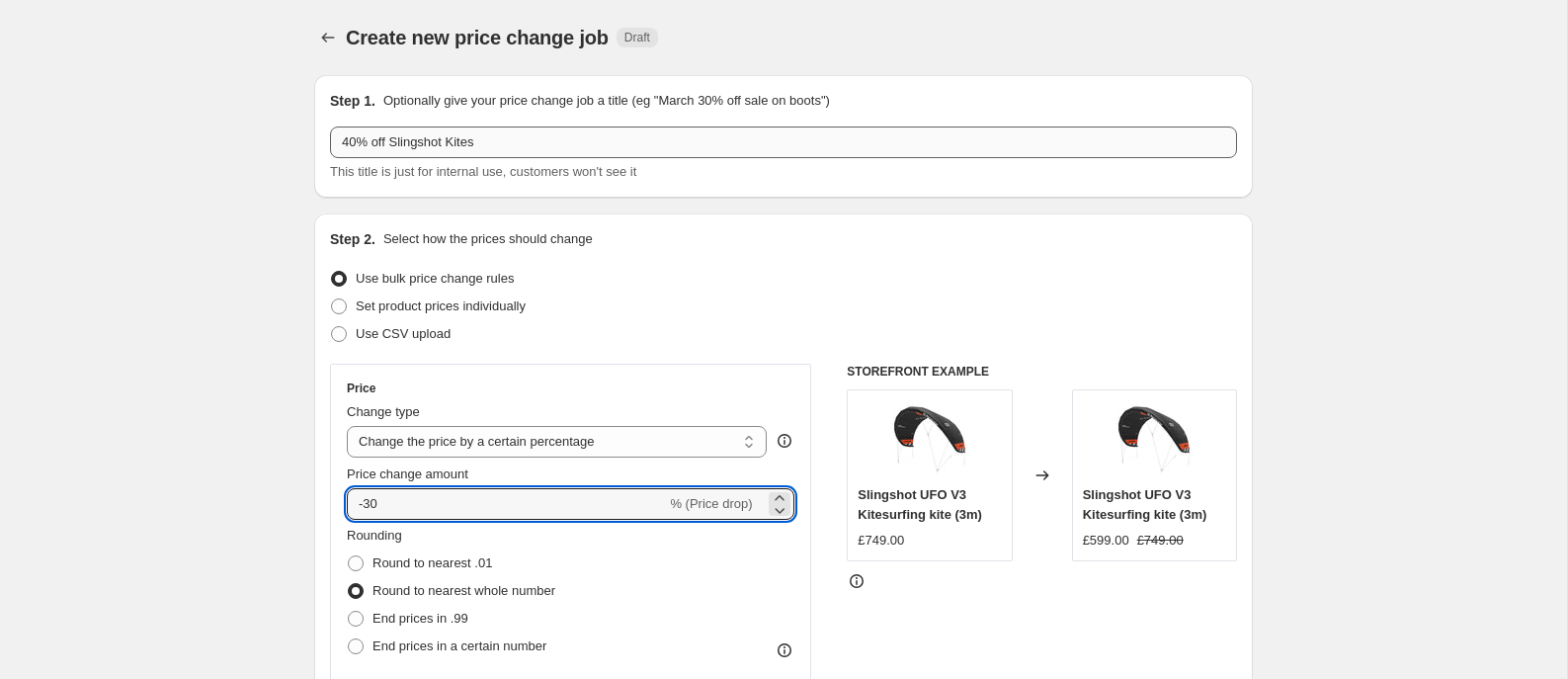 type on "-30" 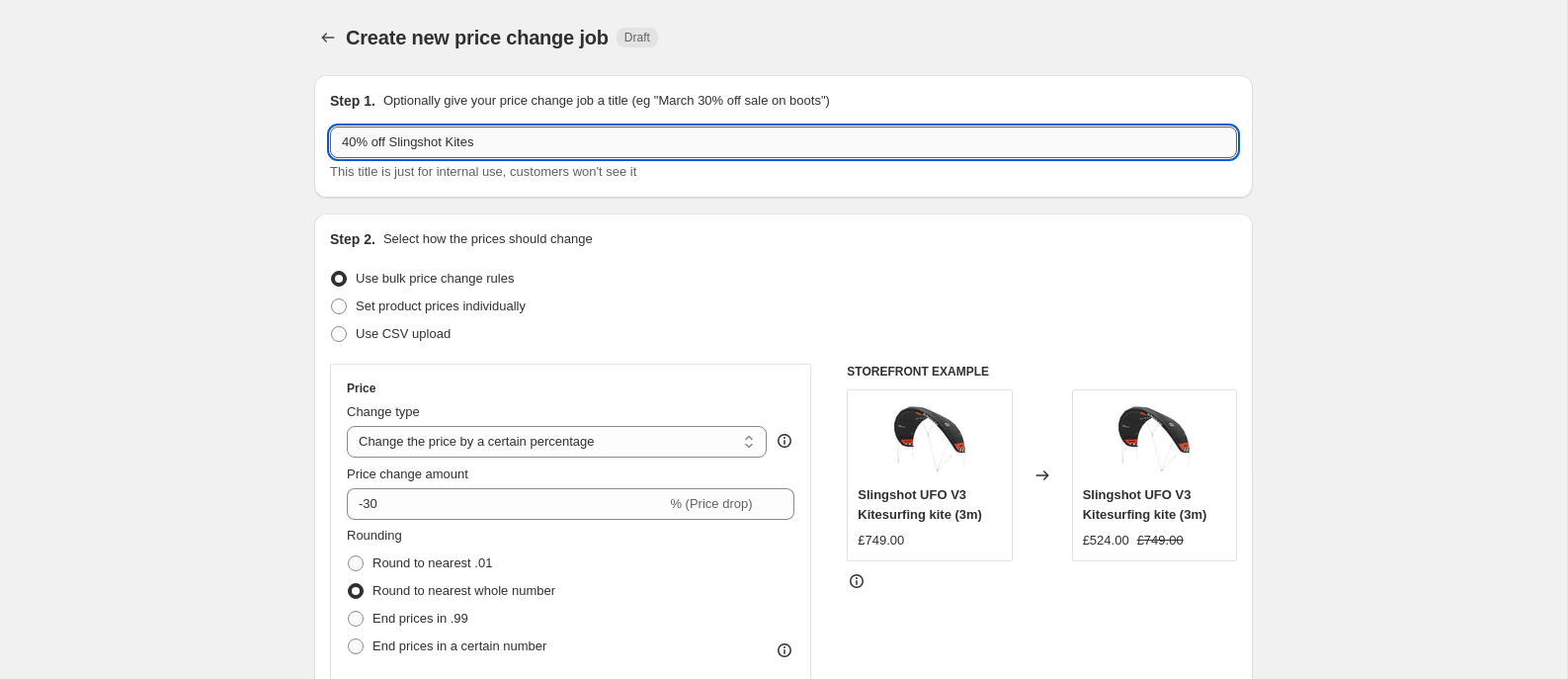 click on "40% off Slingshot Kites" at bounding box center [784, 142] 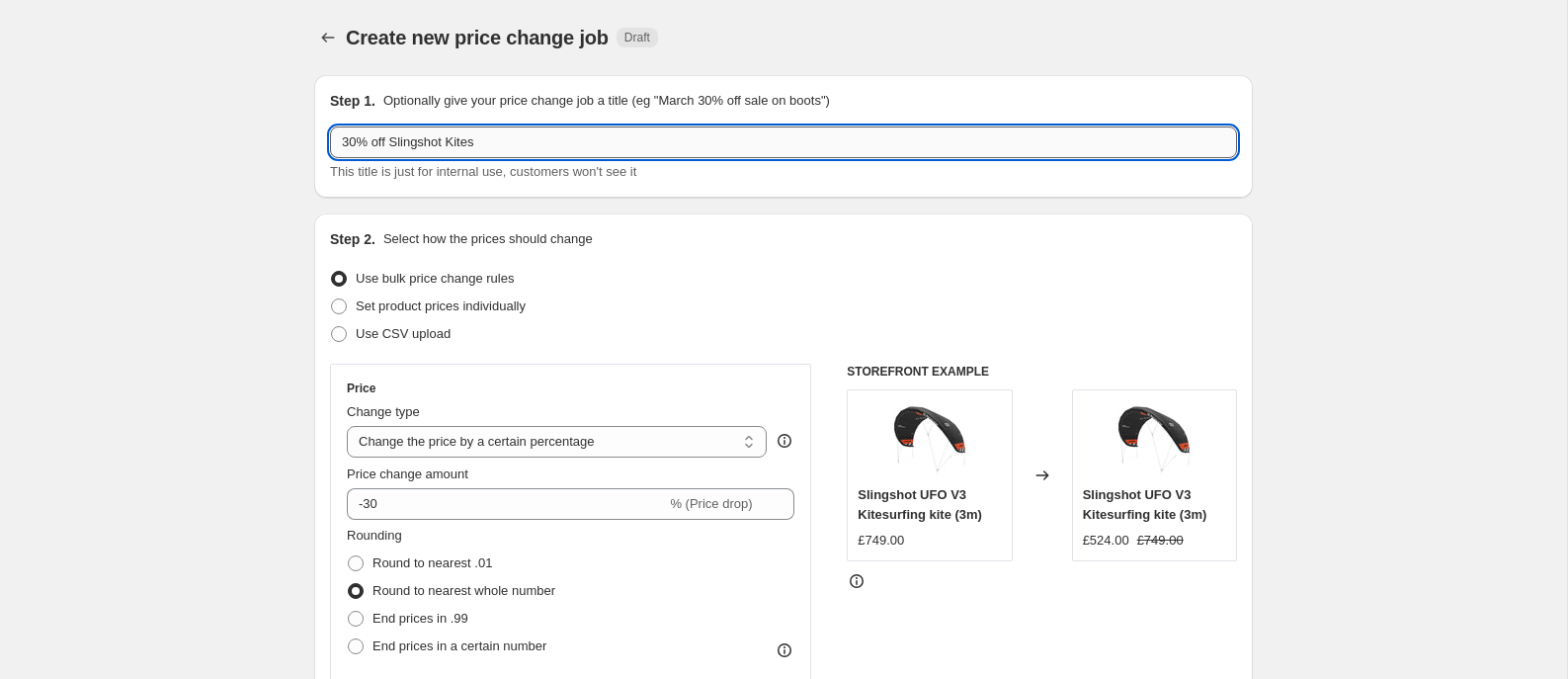 click on "30% off Slingshot Kites" at bounding box center [784, 142] 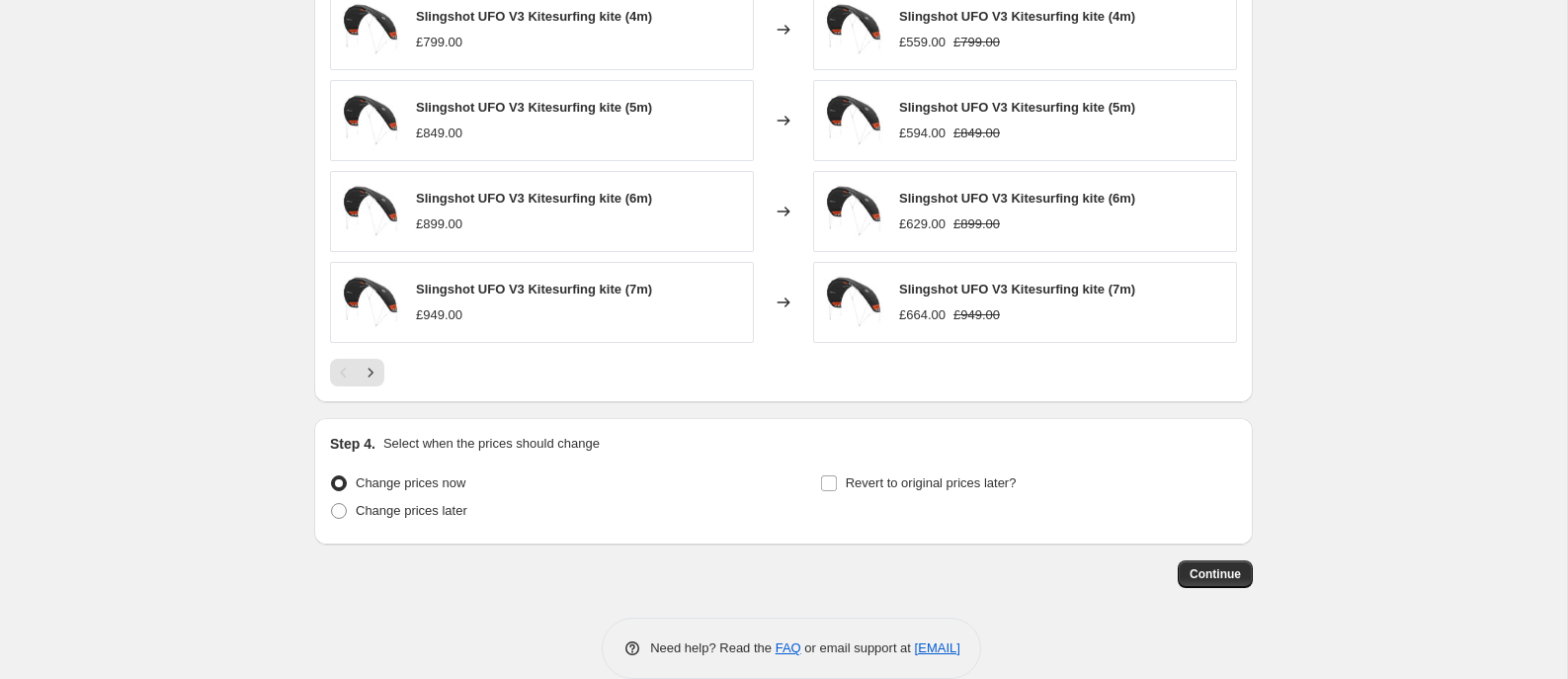 scroll, scrollTop: 1460, scrollLeft: 0, axis: vertical 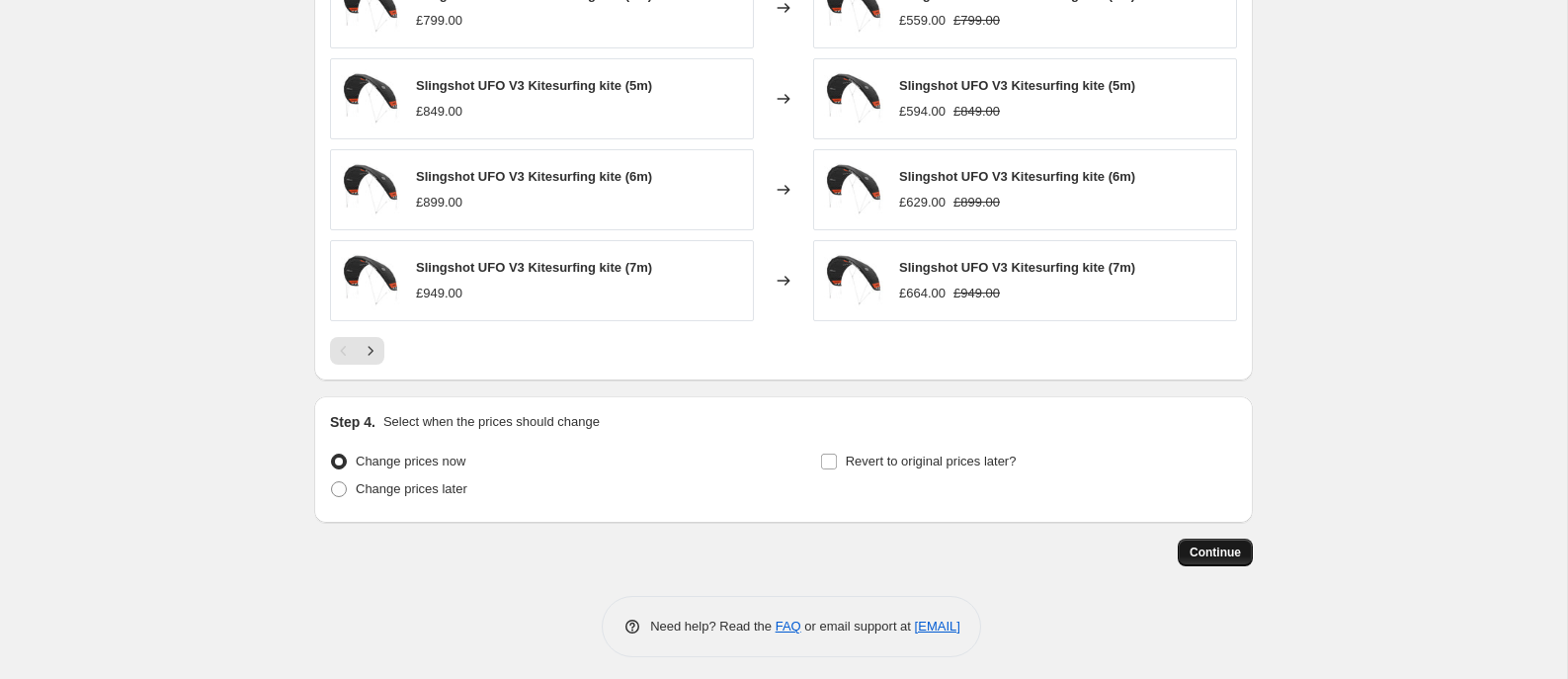 type on "30% off Slingshot Kites" 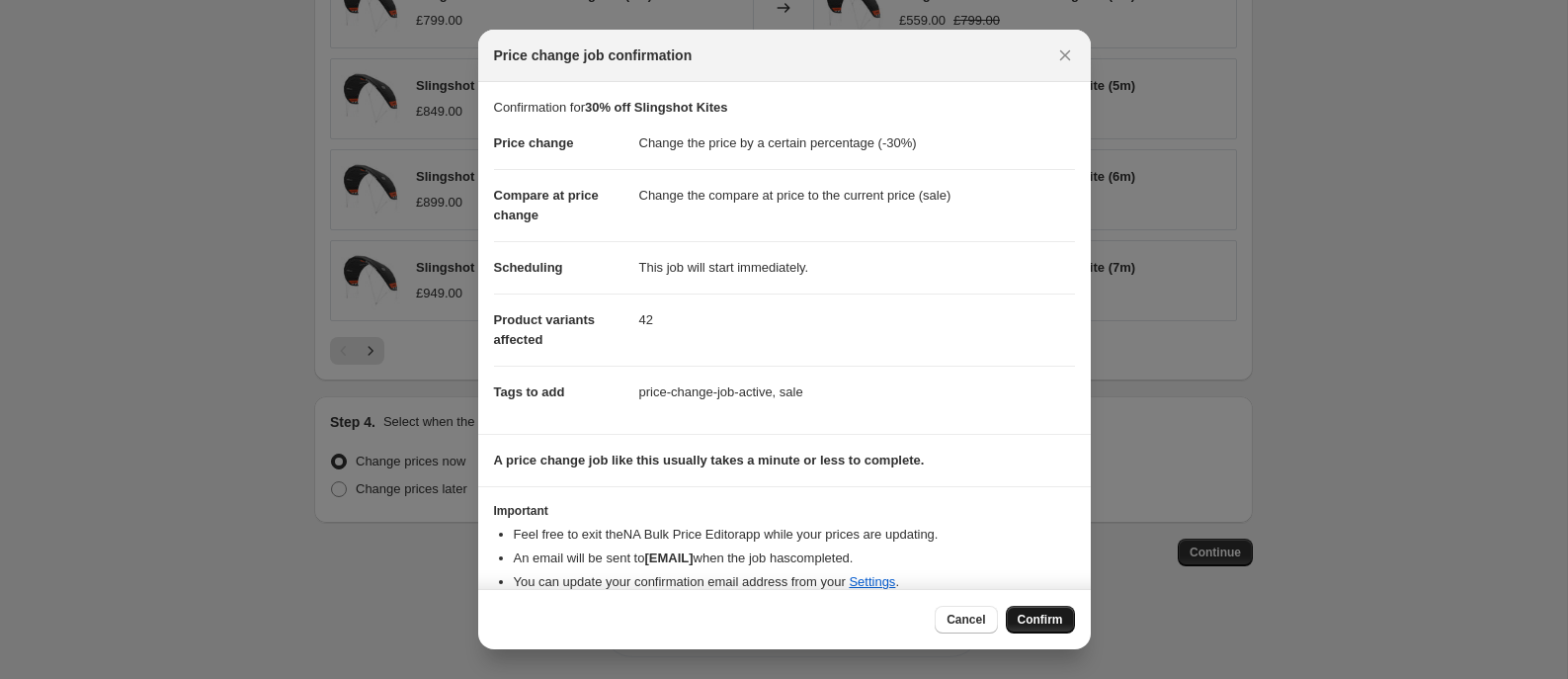click on "Confirm" at bounding box center (1040, 620) 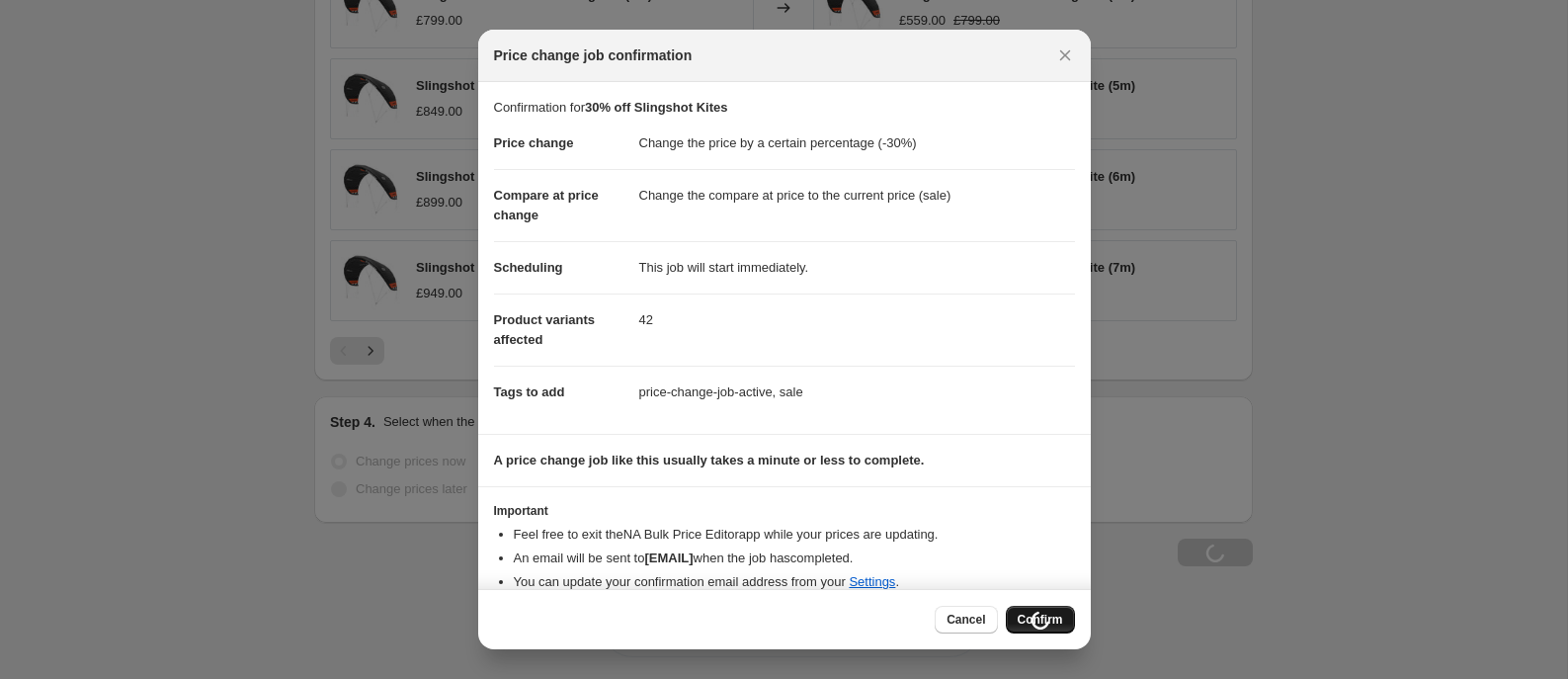 scroll, scrollTop: 1527, scrollLeft: 0, axis: vertical 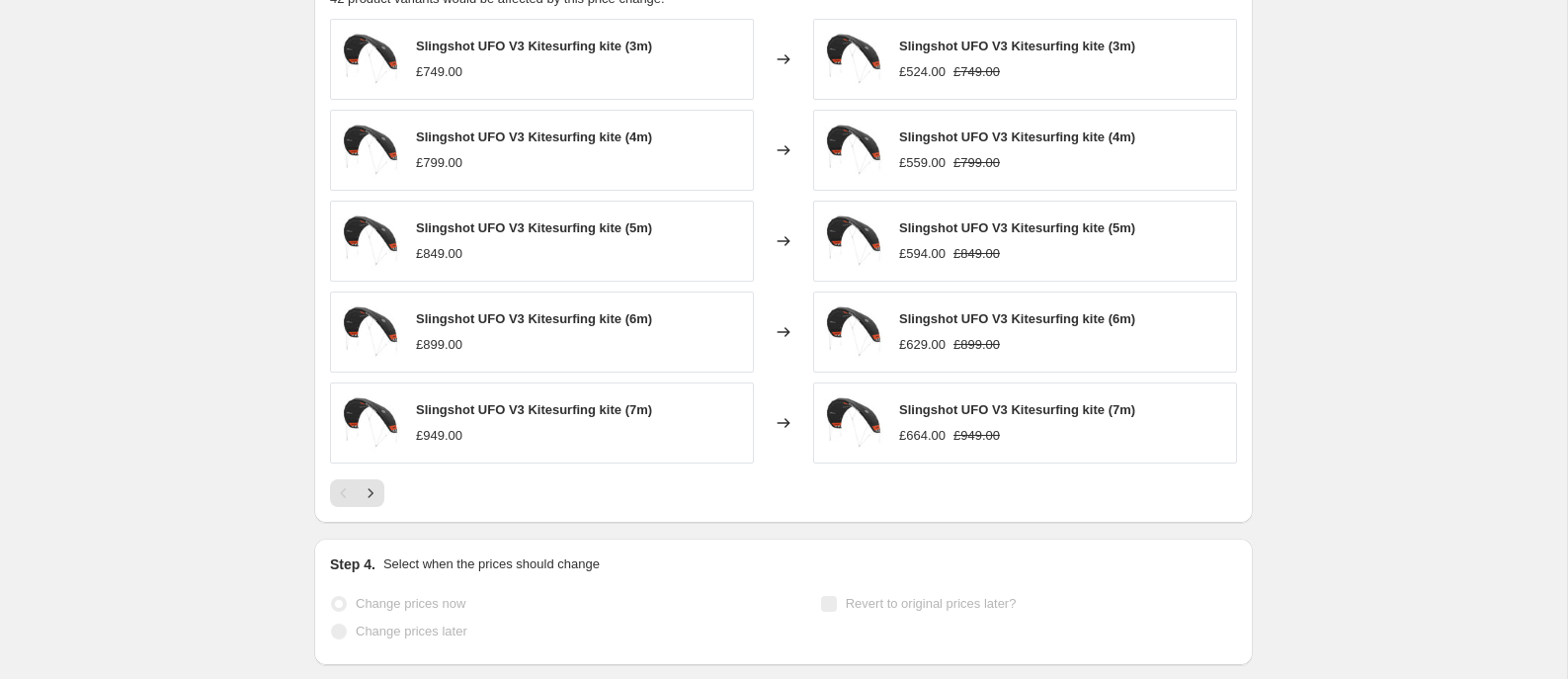select on "percentage" 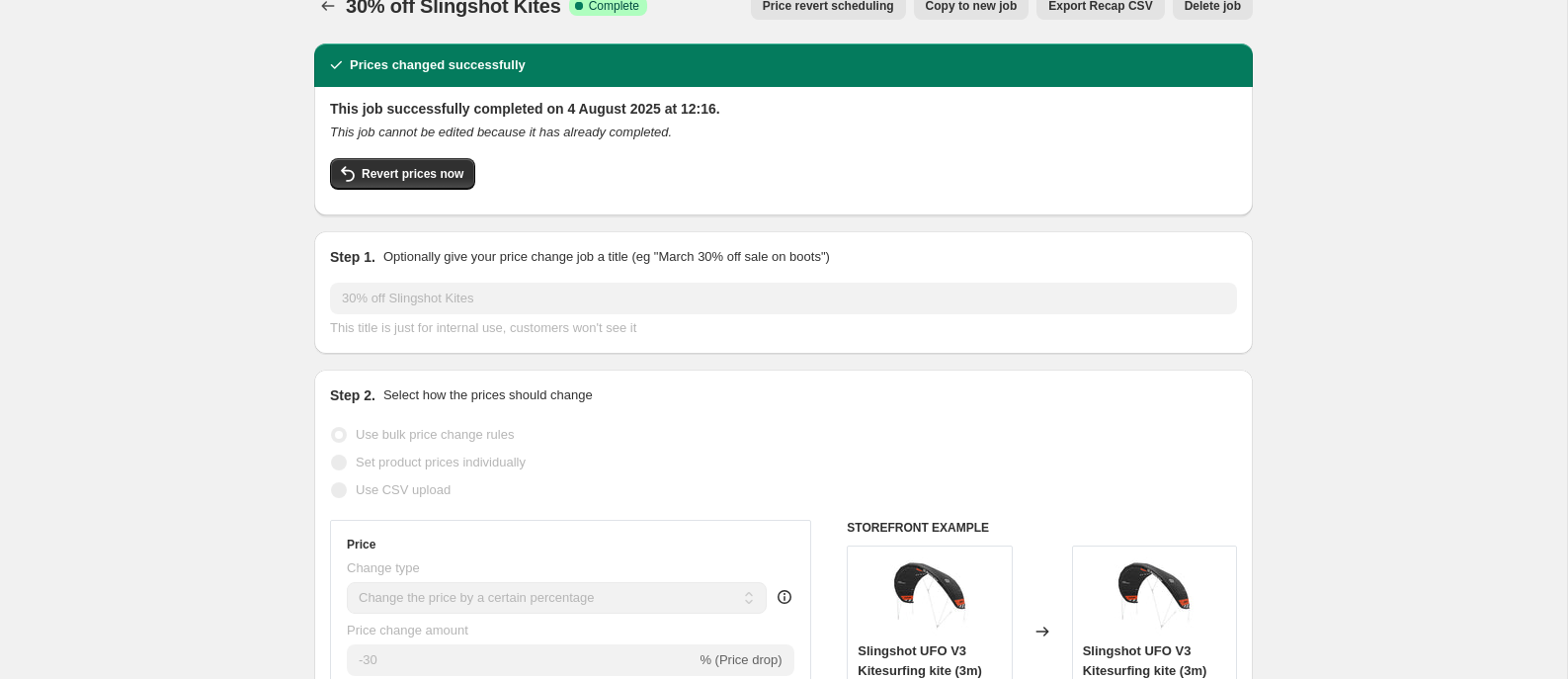 scroll, scrollTop: 0, scrollLeft: 0, axis: both 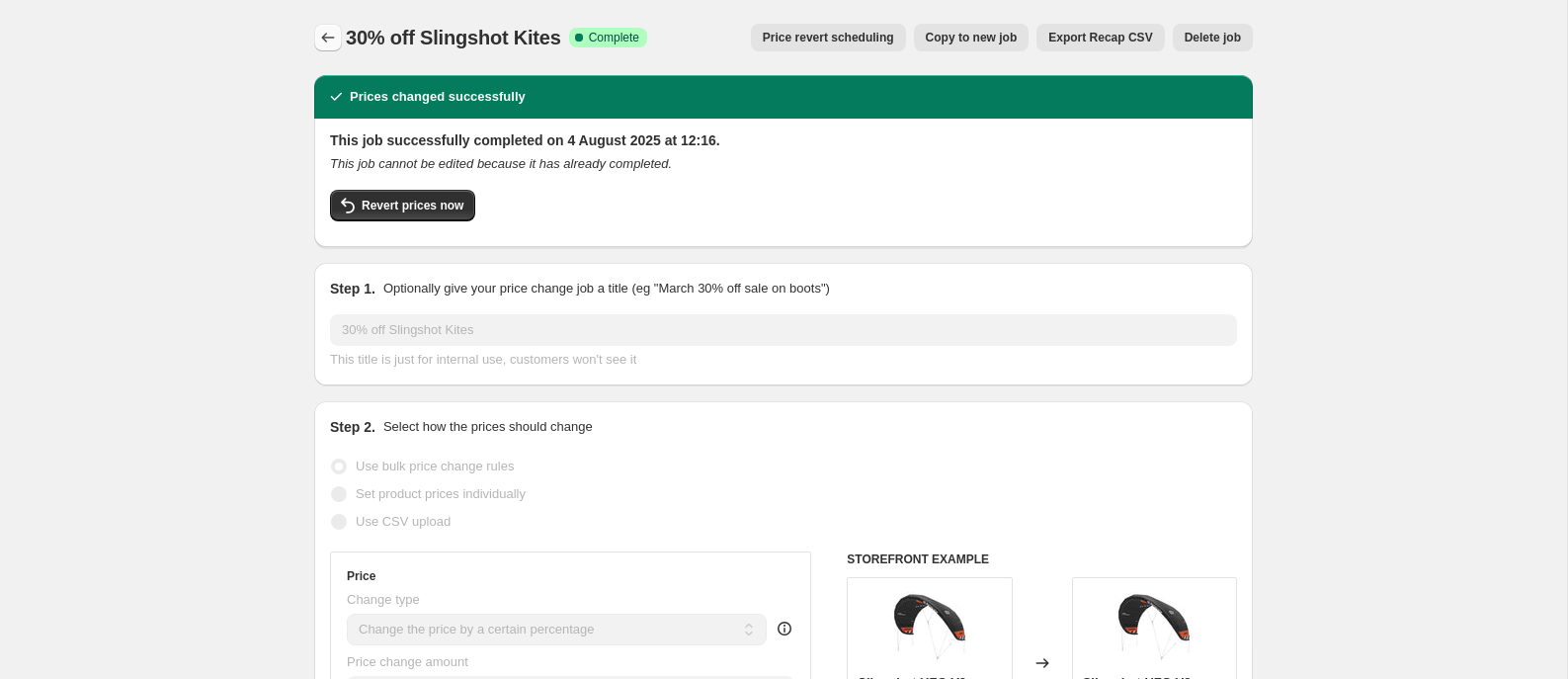 click 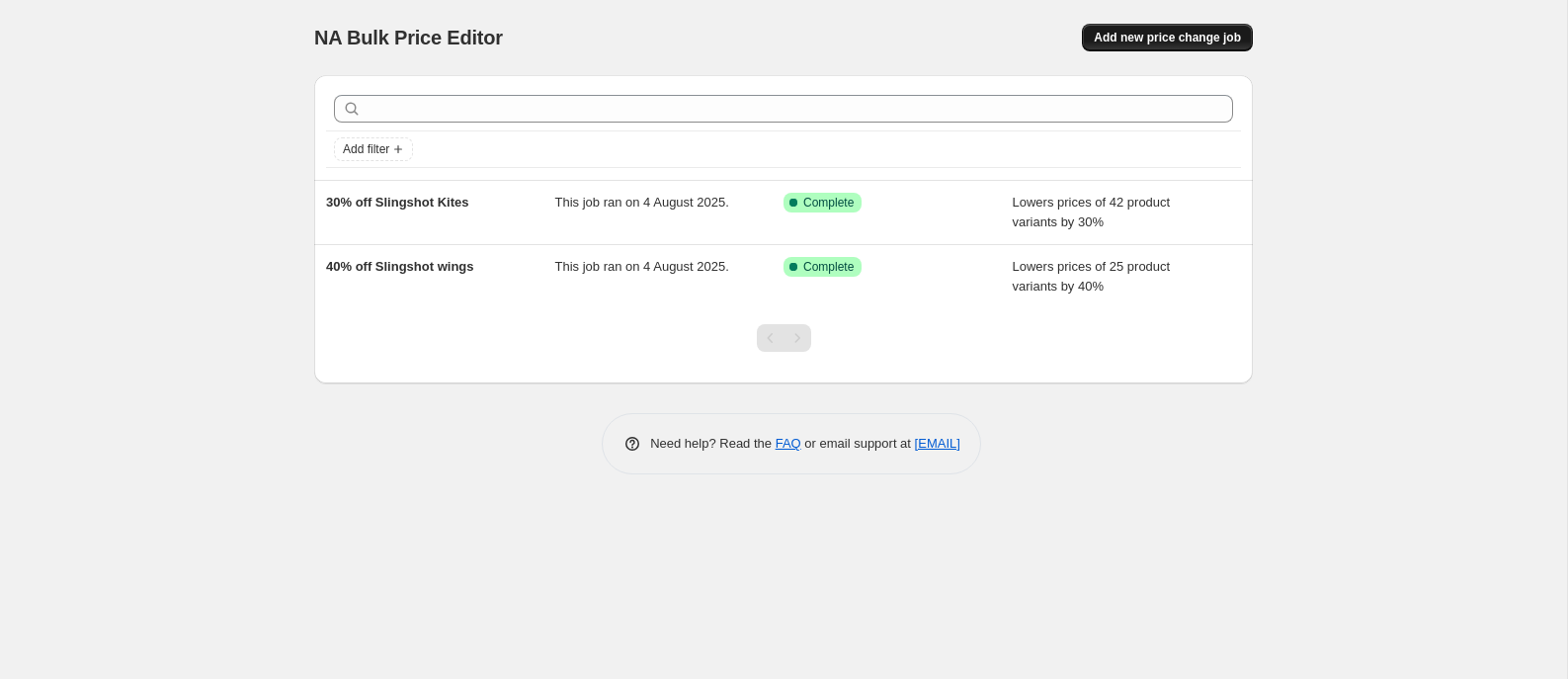click on "Add new price change job" at bounding box center [1167, 38] 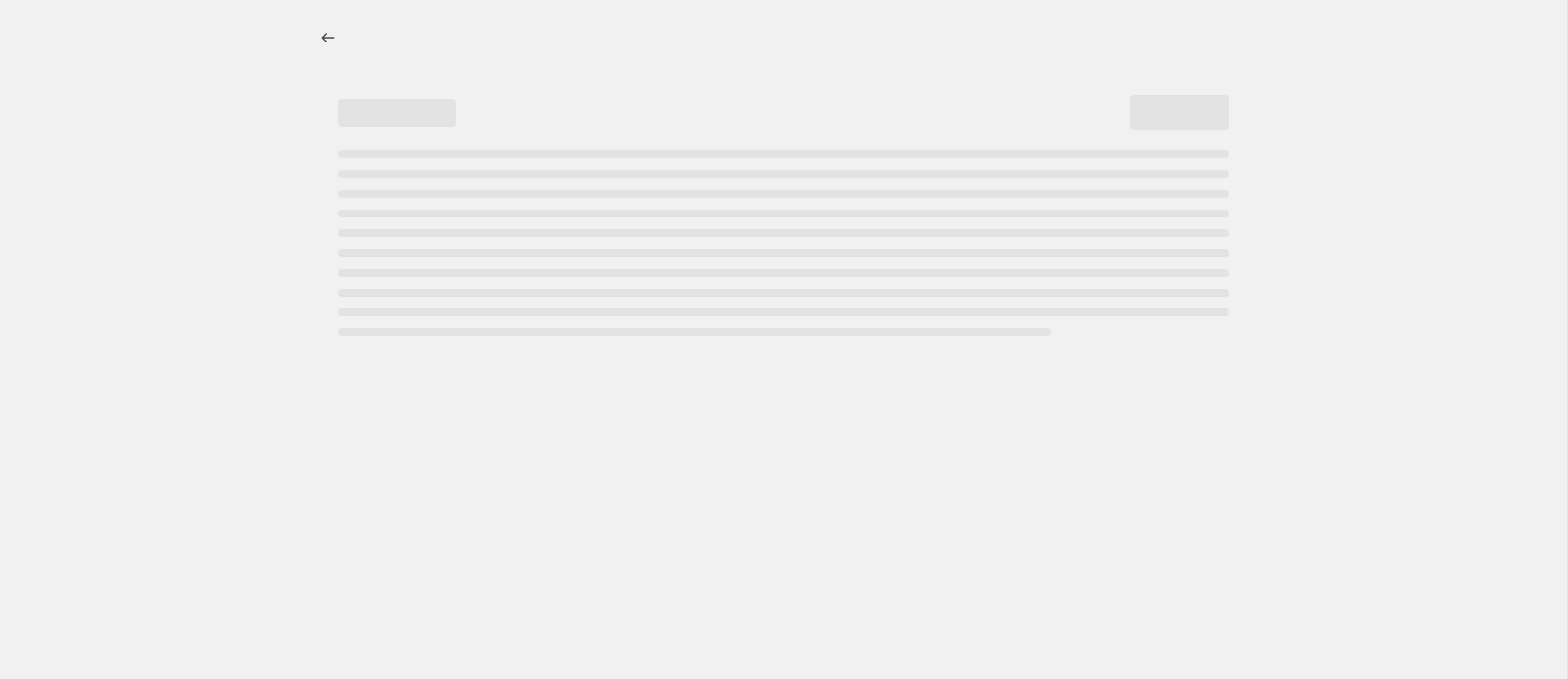 select on "percentage" 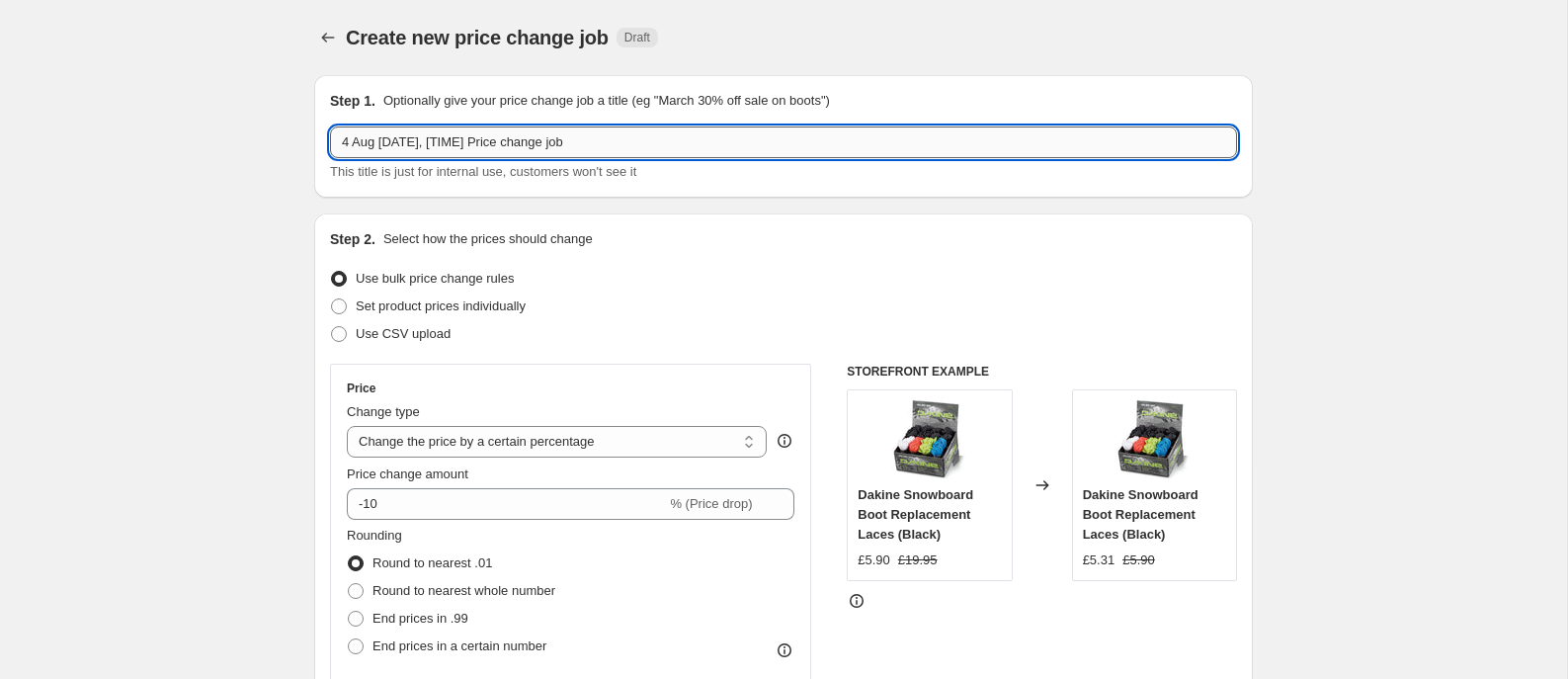 click on "4 Aug [DATE], [TIME] Price change job" at bounding box center [784, 142] 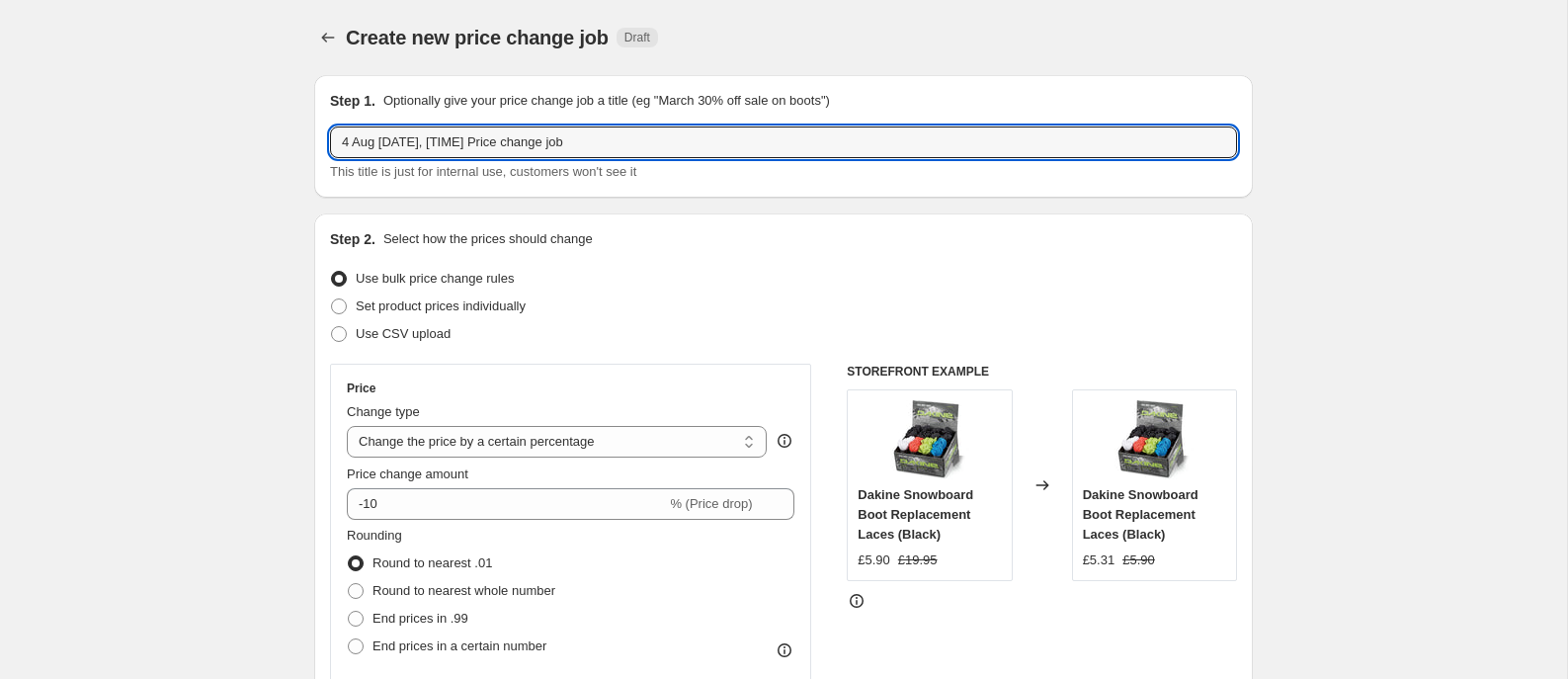 drag, startPoint x: 596, startPoint y: 142, endPoint x: 281, endPoint y: 135, distance: 315.07777 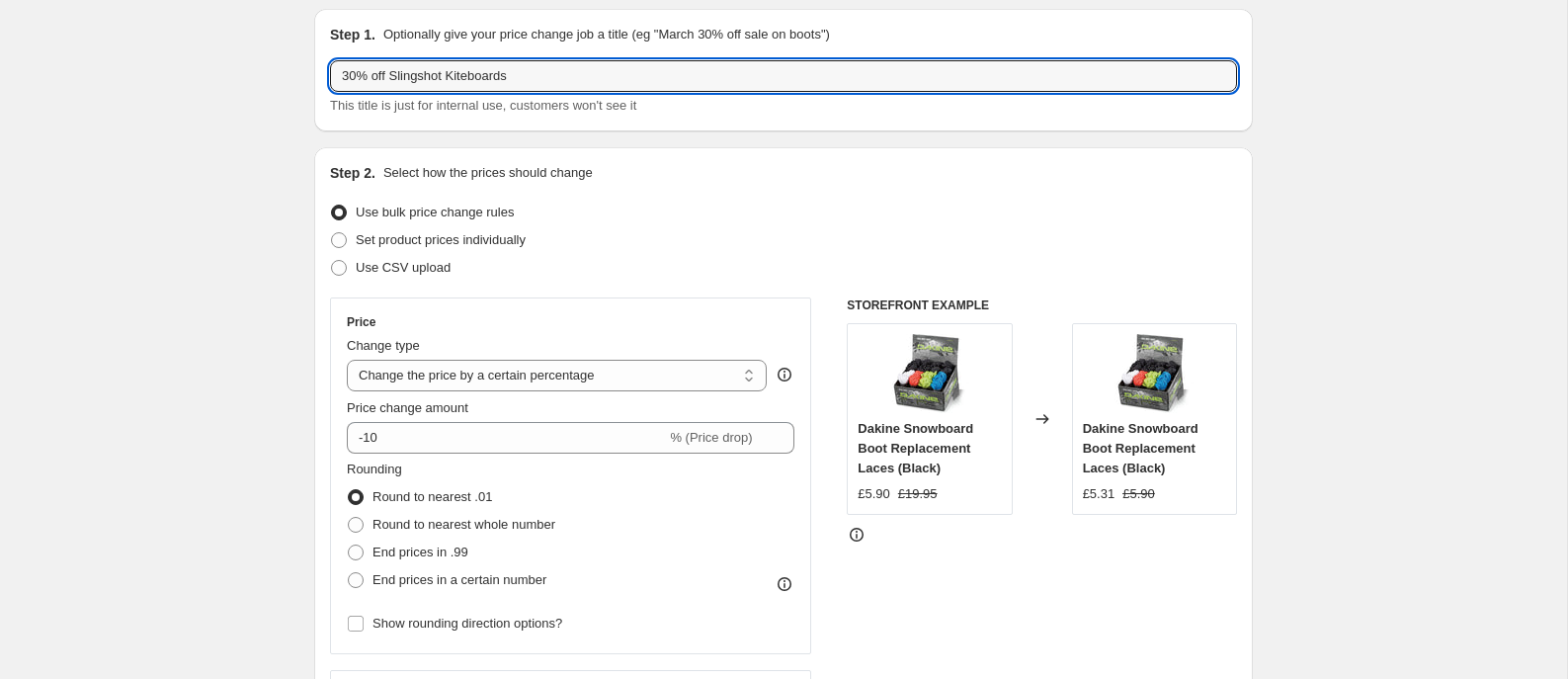 scroll, scrollTop: 122, scrollLeft: 0, axis: vertical 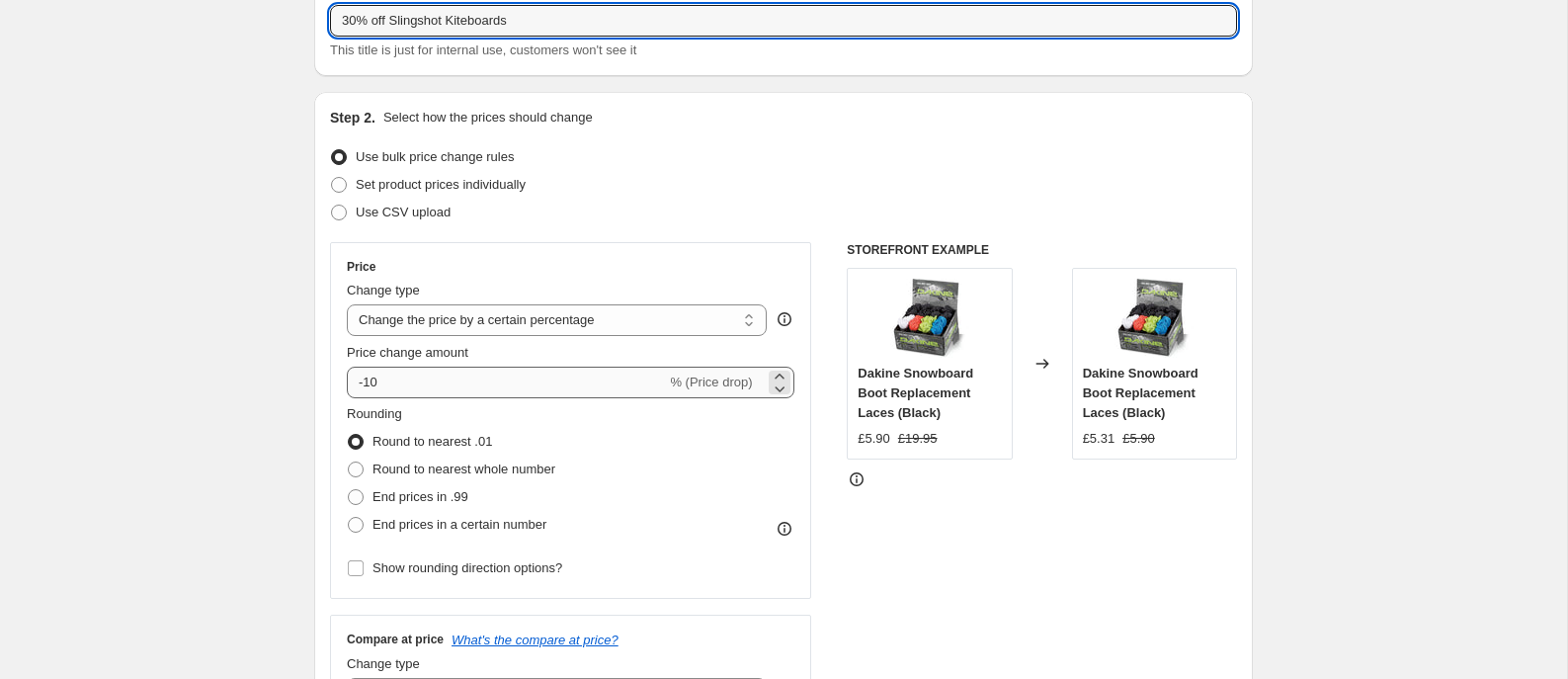 type on "30% off Slingshot Kiteboards" 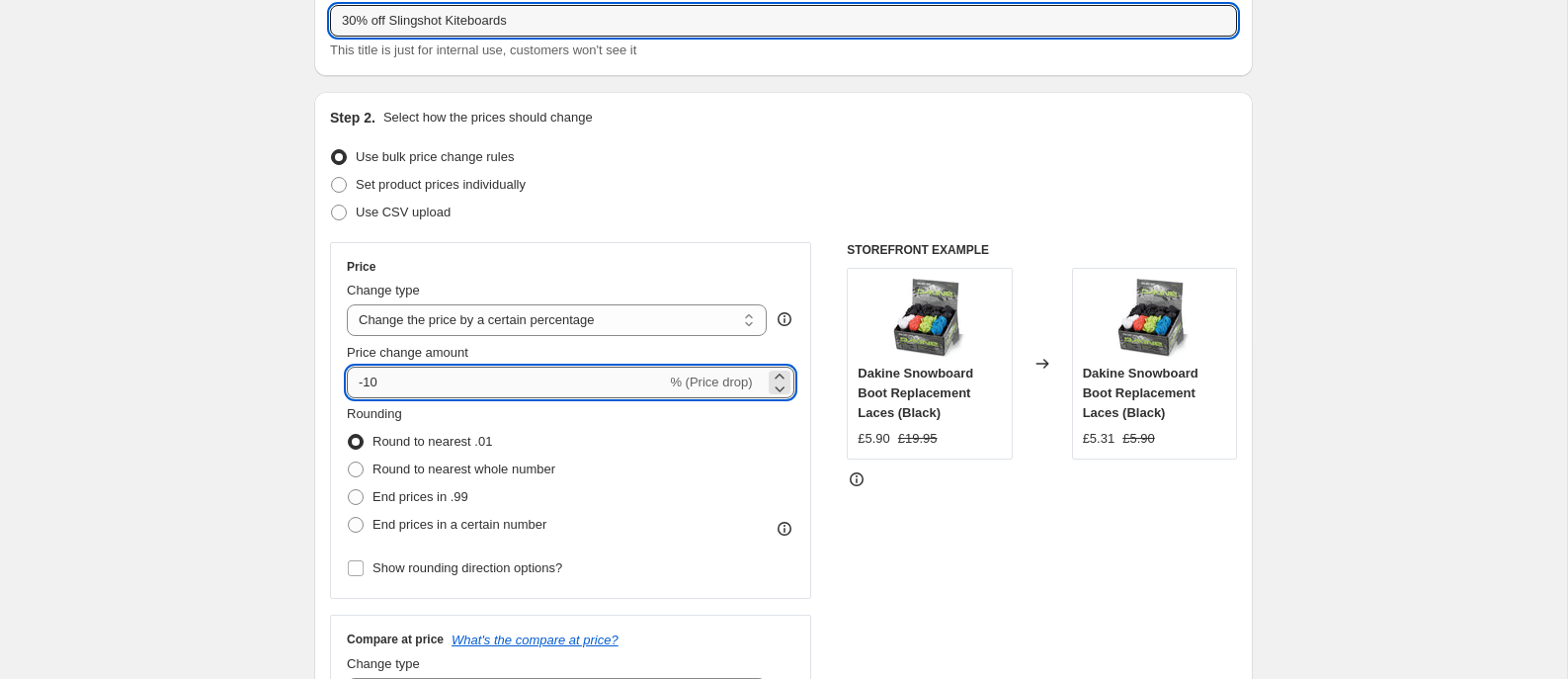 click on "-10" at bounding box center (506, 382) 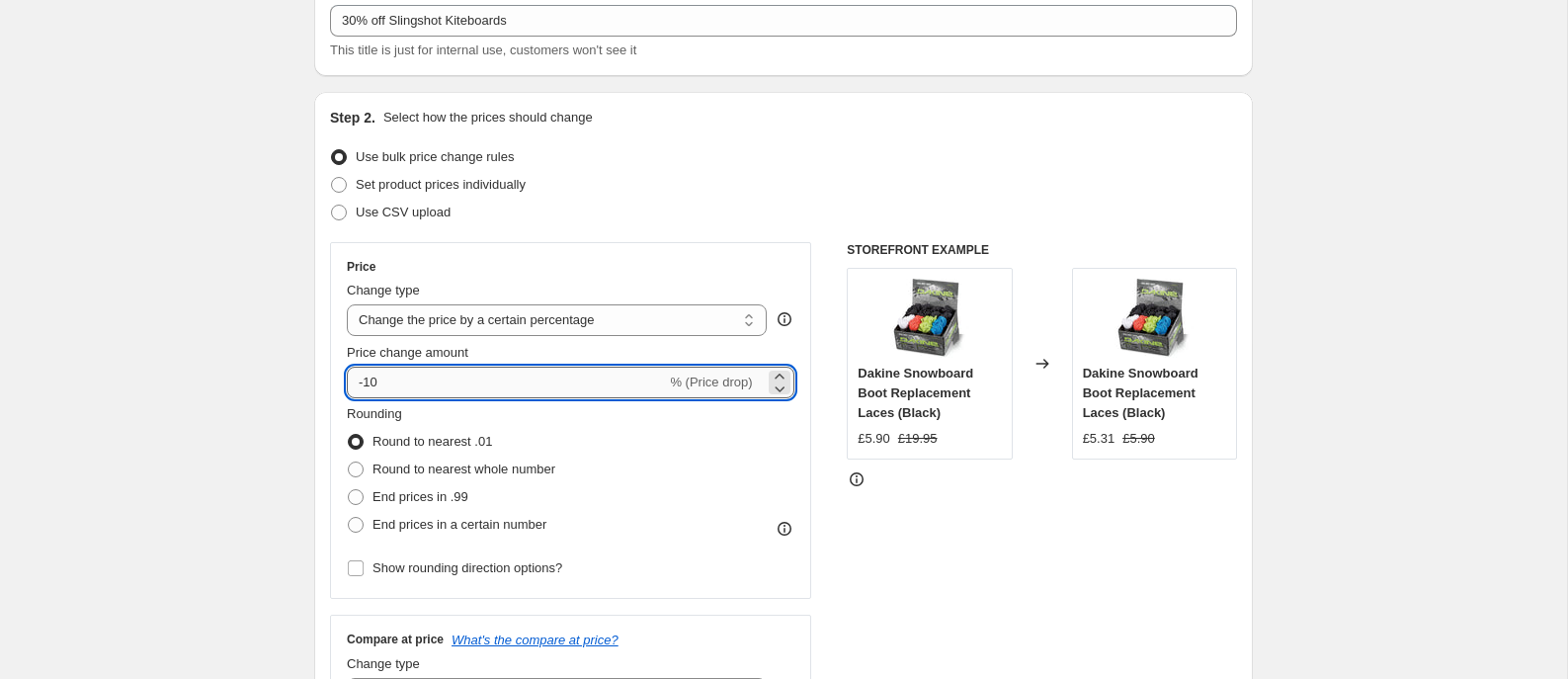 type on "-1" 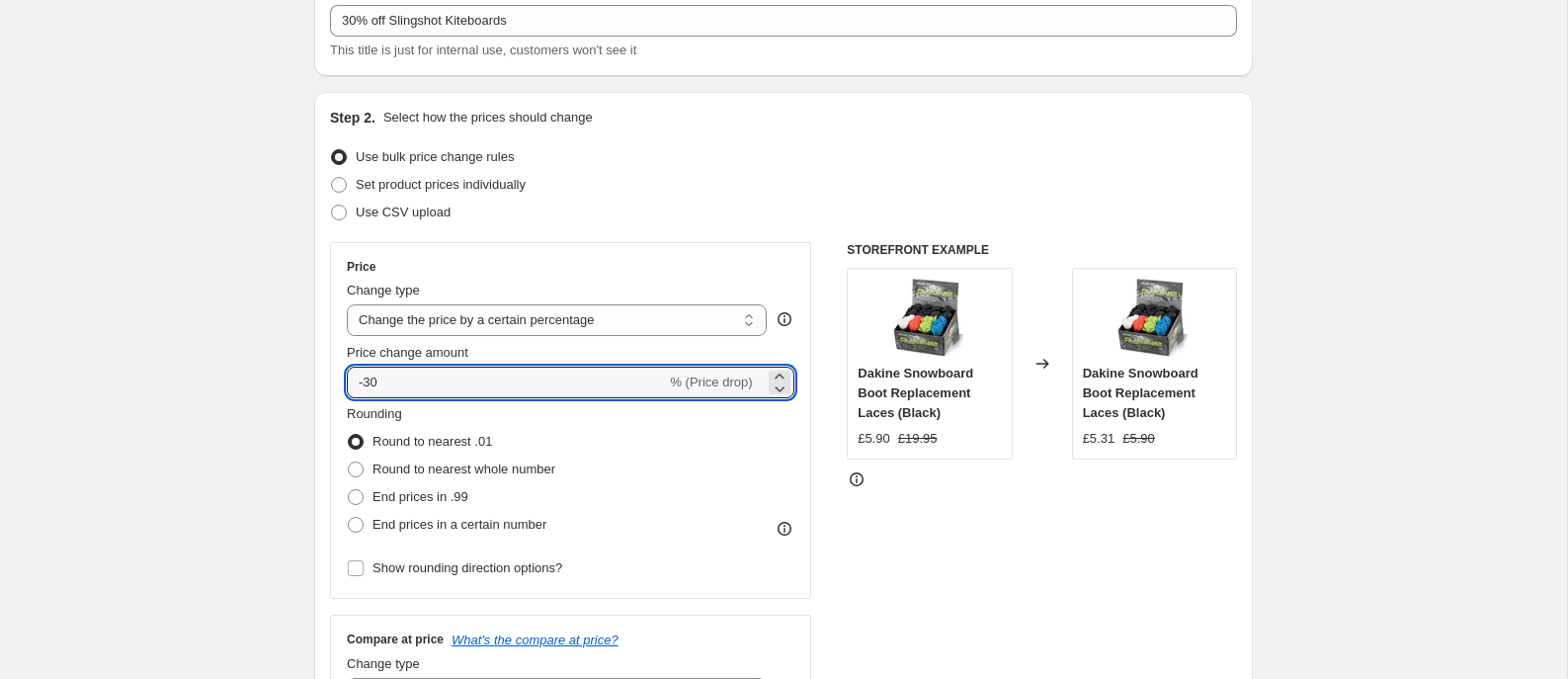 scroll, scrollTop: 191, scrollLeft: 0, axis: vertical 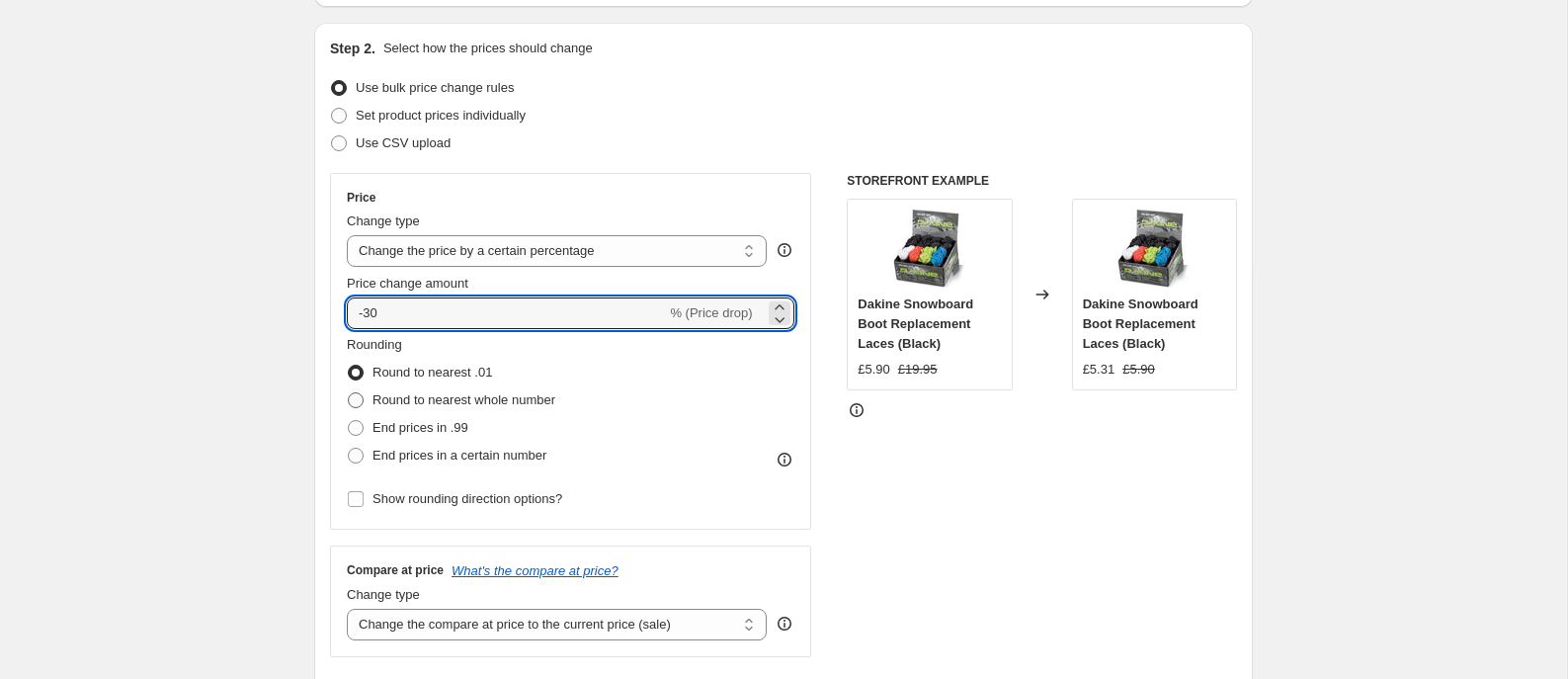 type on "-30" 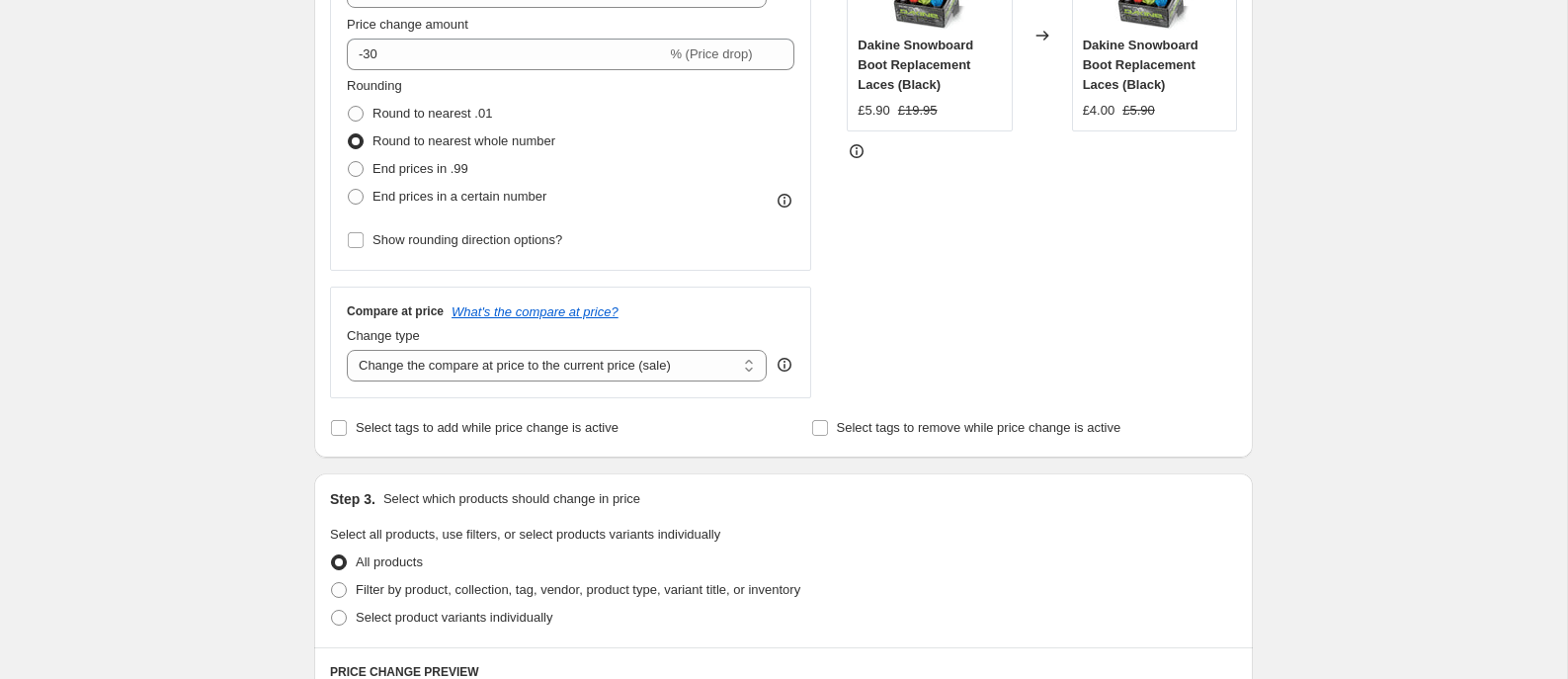 scroll, scrollTop: 466, scrollLeft: 0, axis: vertical 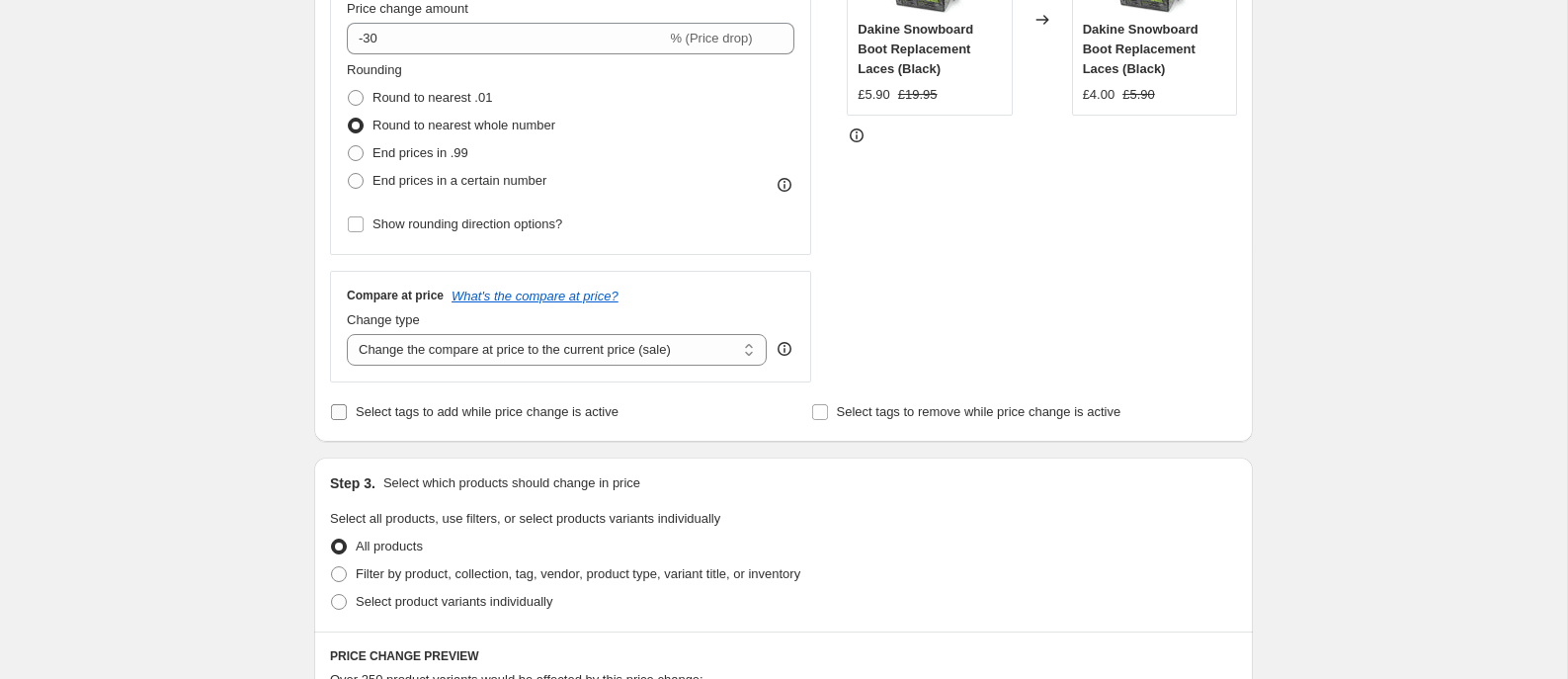 click on "Select tags to add while price change is active" at bounding box center (339, 412) 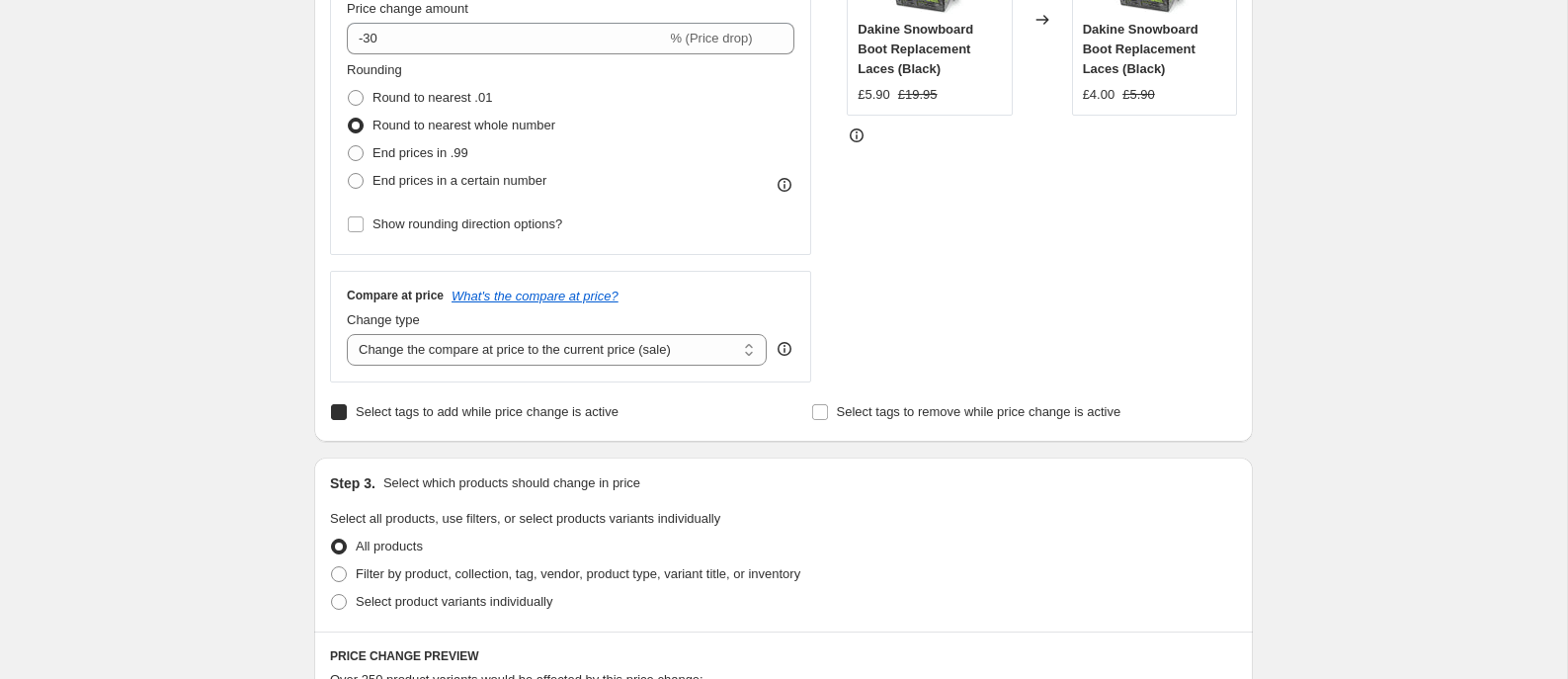 checkbox on "true" 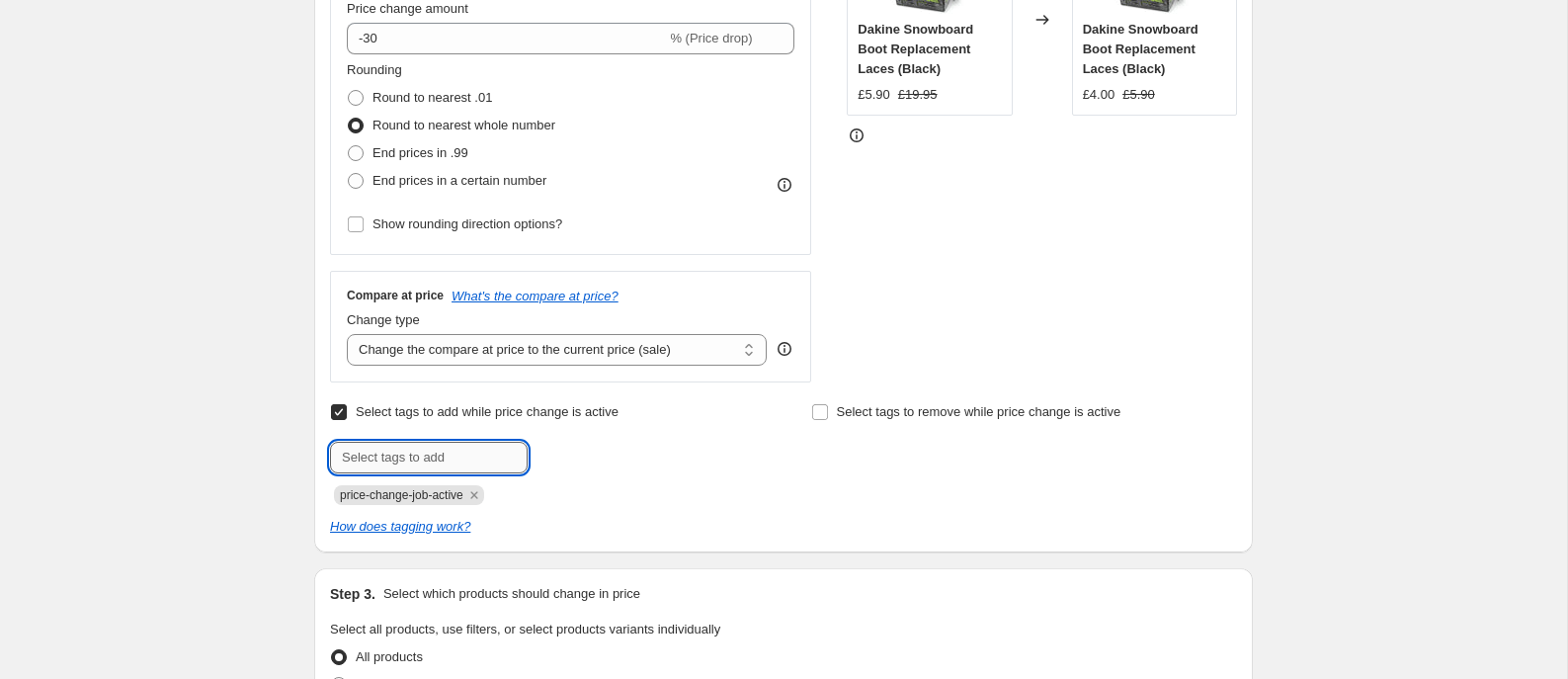 click at bounding box center [429, 458] 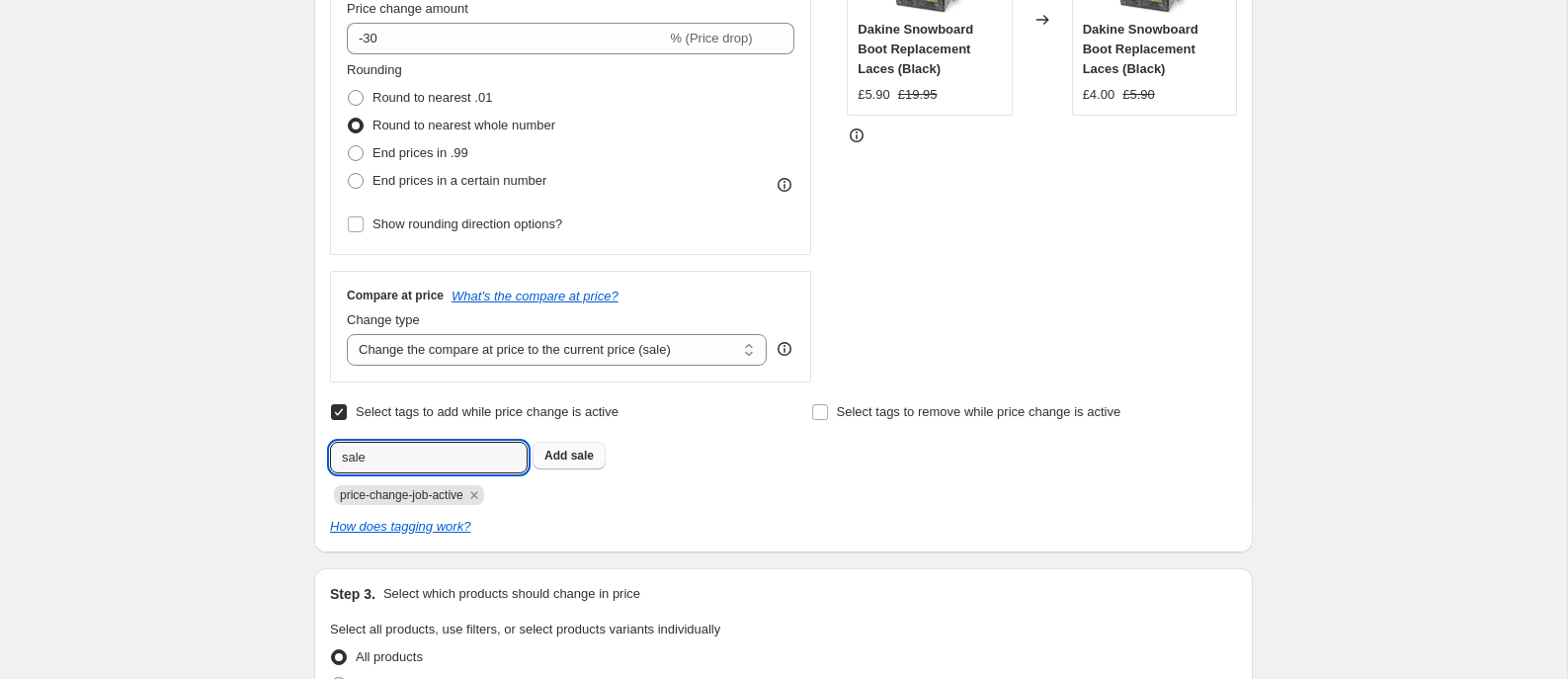 type on "sale" 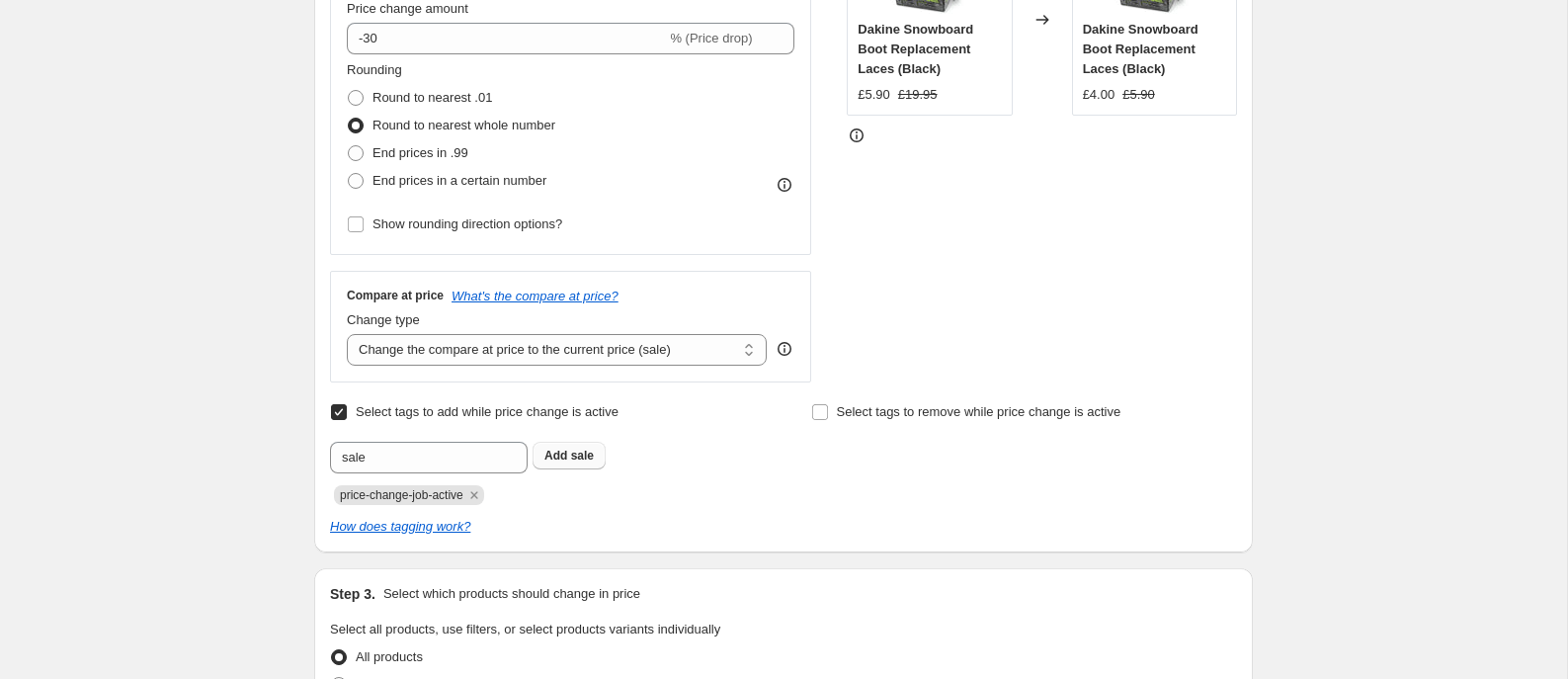 click on "Add" at bounding box center [555, 456] 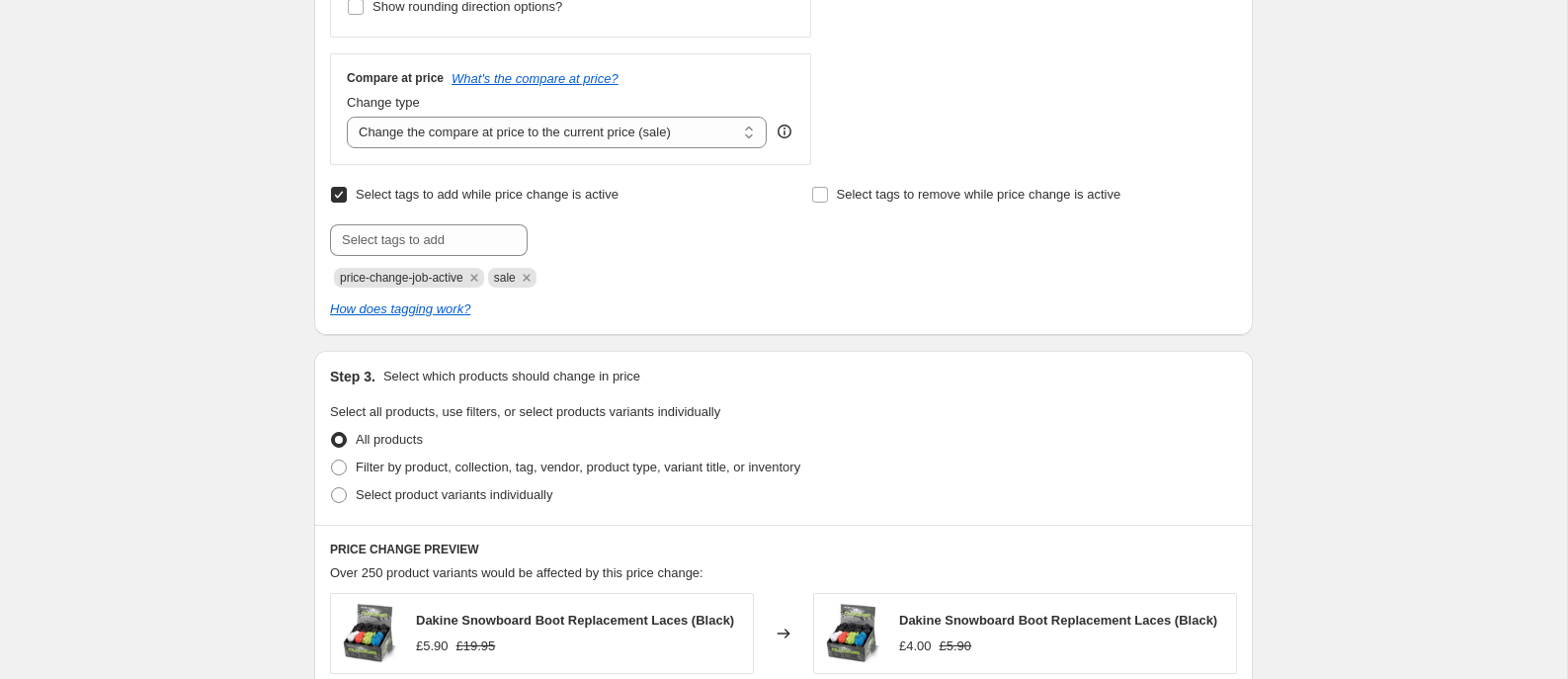 scroll, scrollTop: 717, scrollLeft: 0, axis: vertical 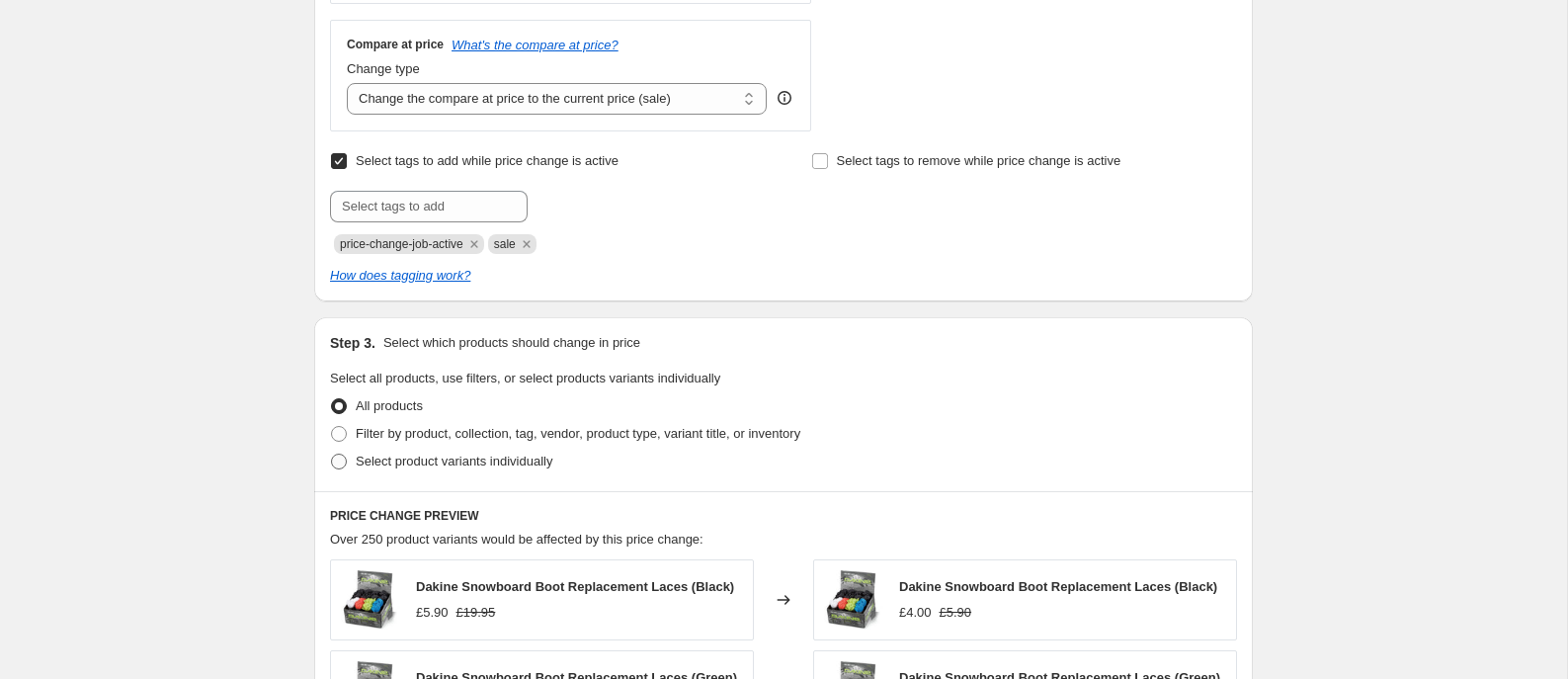 click at bounding box center (339, 462) 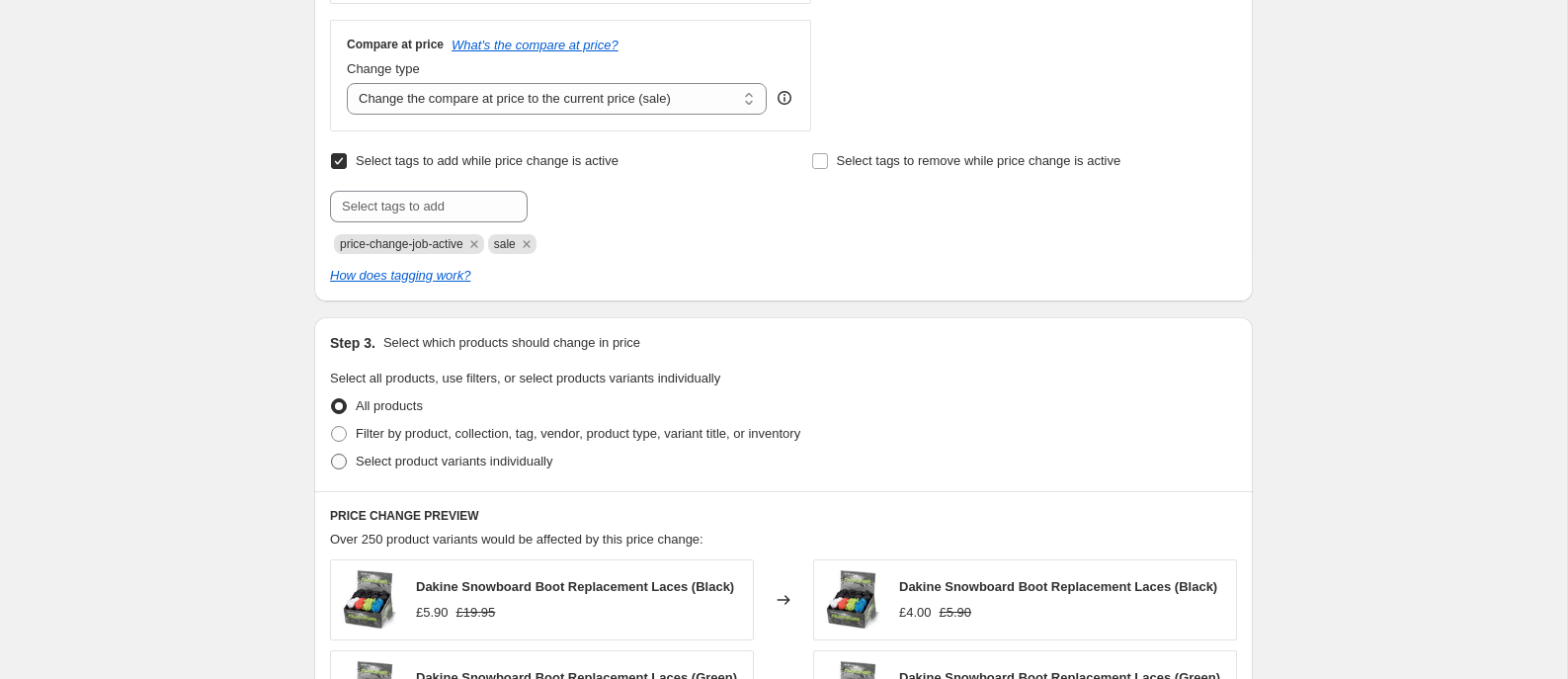 radio on "true" 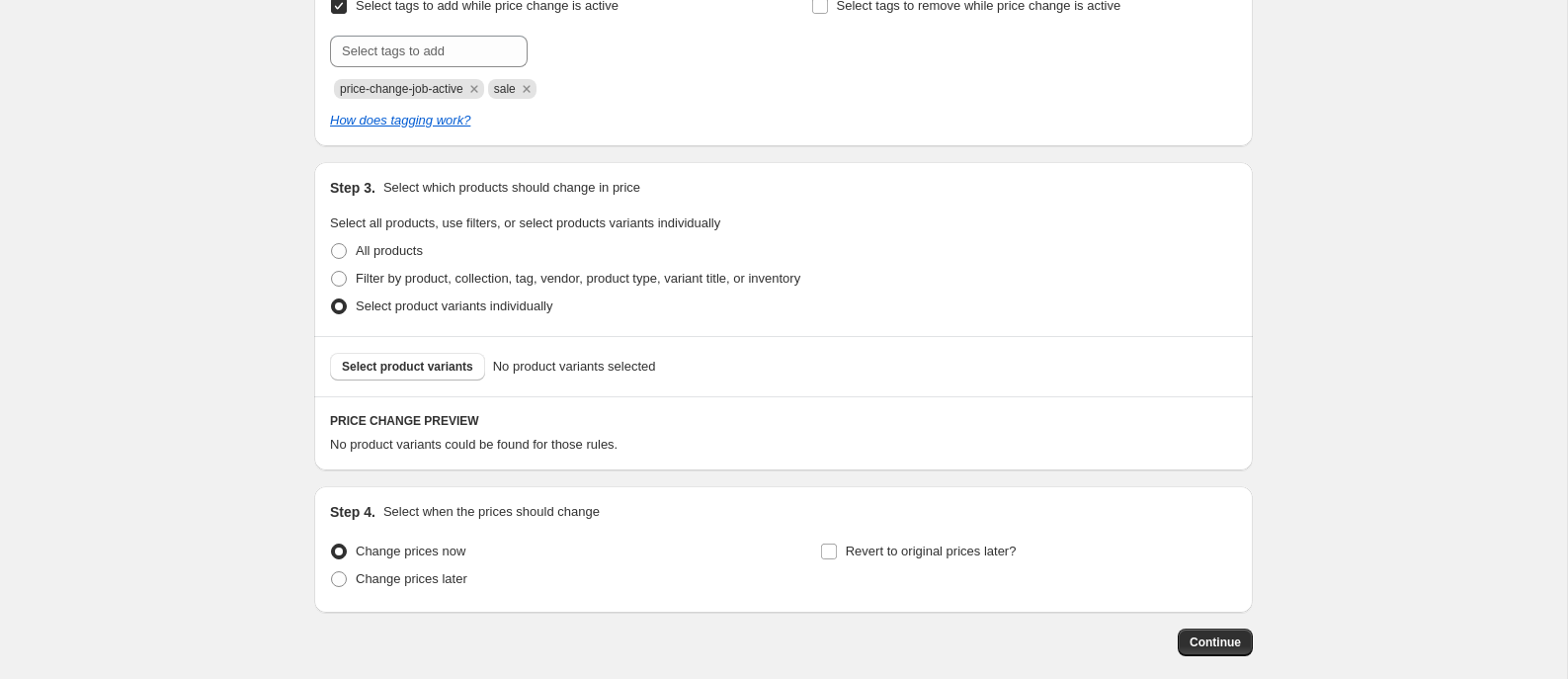 scroll, scrollTop: 873, scrollLeft: 0, axis: vertical 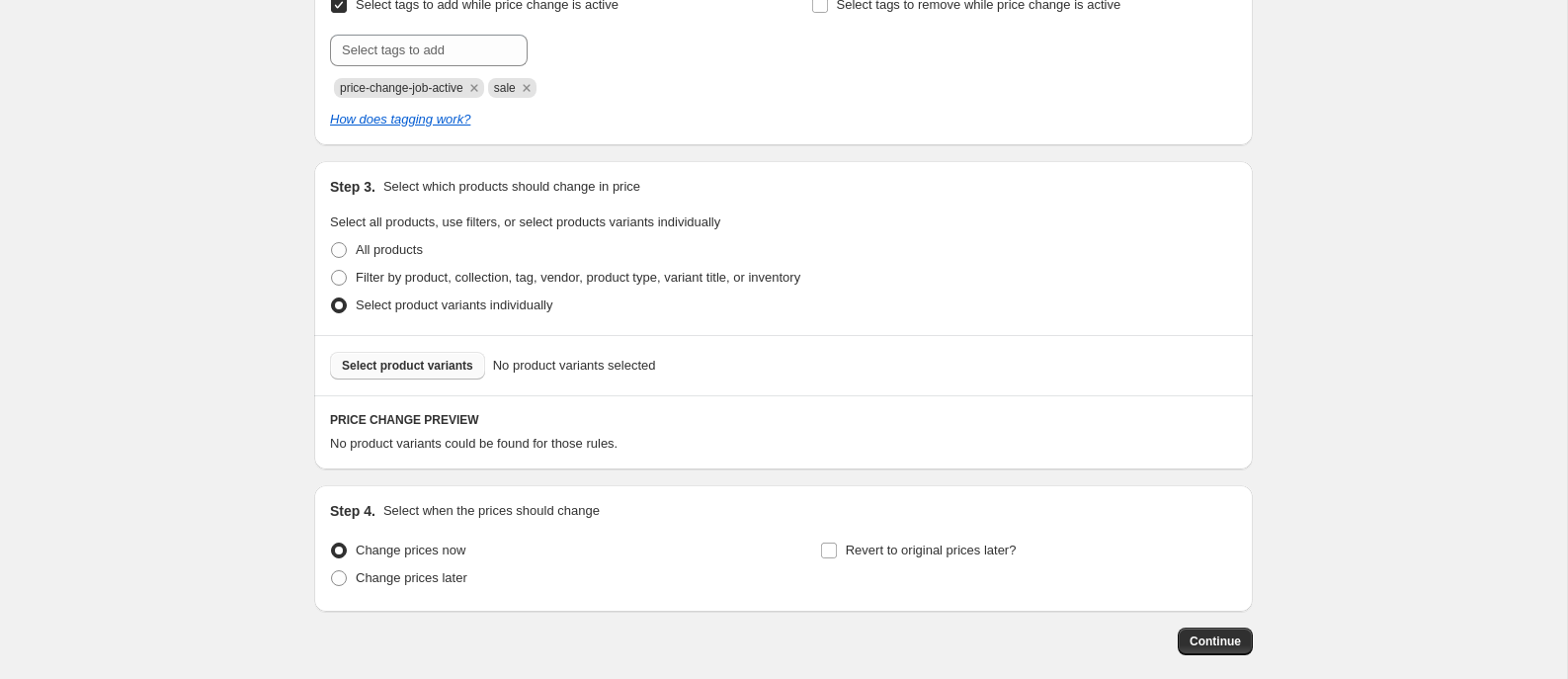 click on "Select product variants" at bounding box center (407, 366) 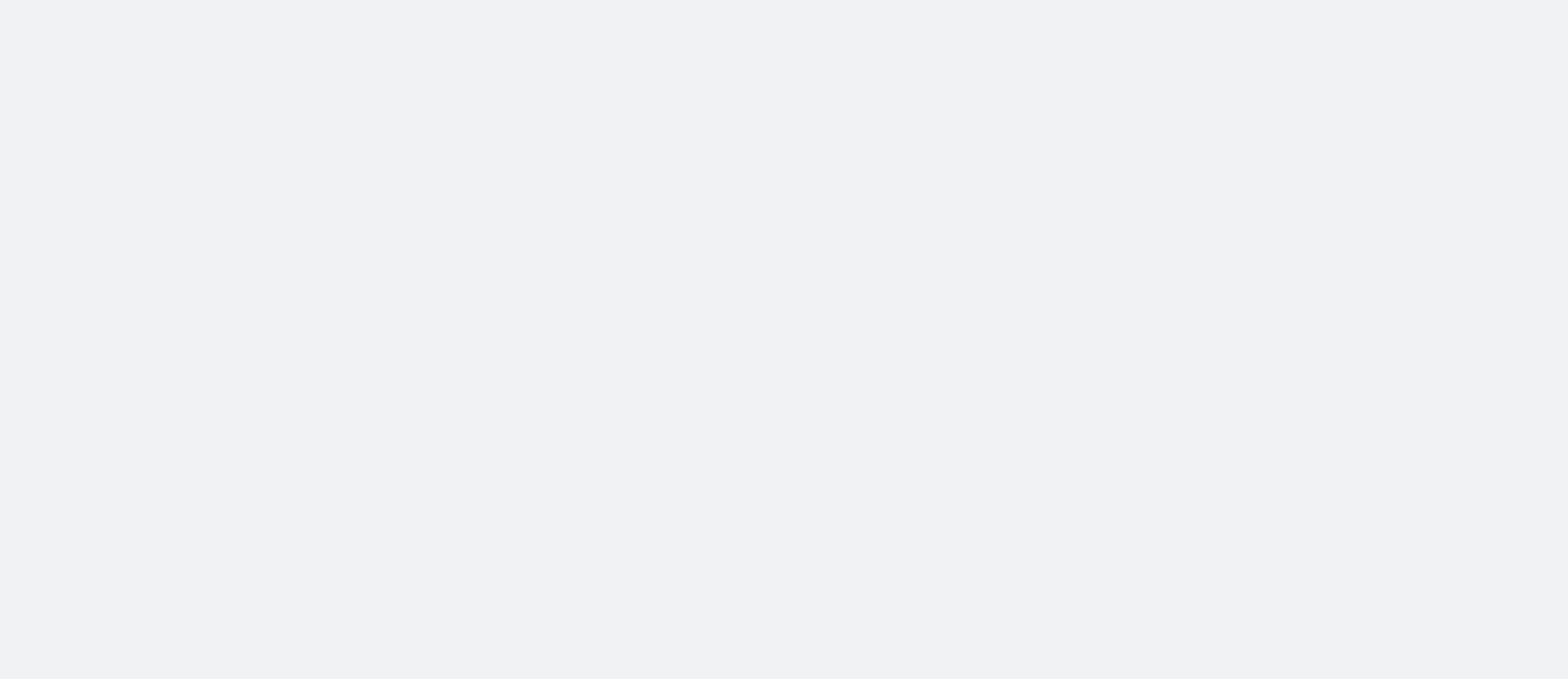 scroll, scrollTop: 0, scrollLeft: 0, axis: both 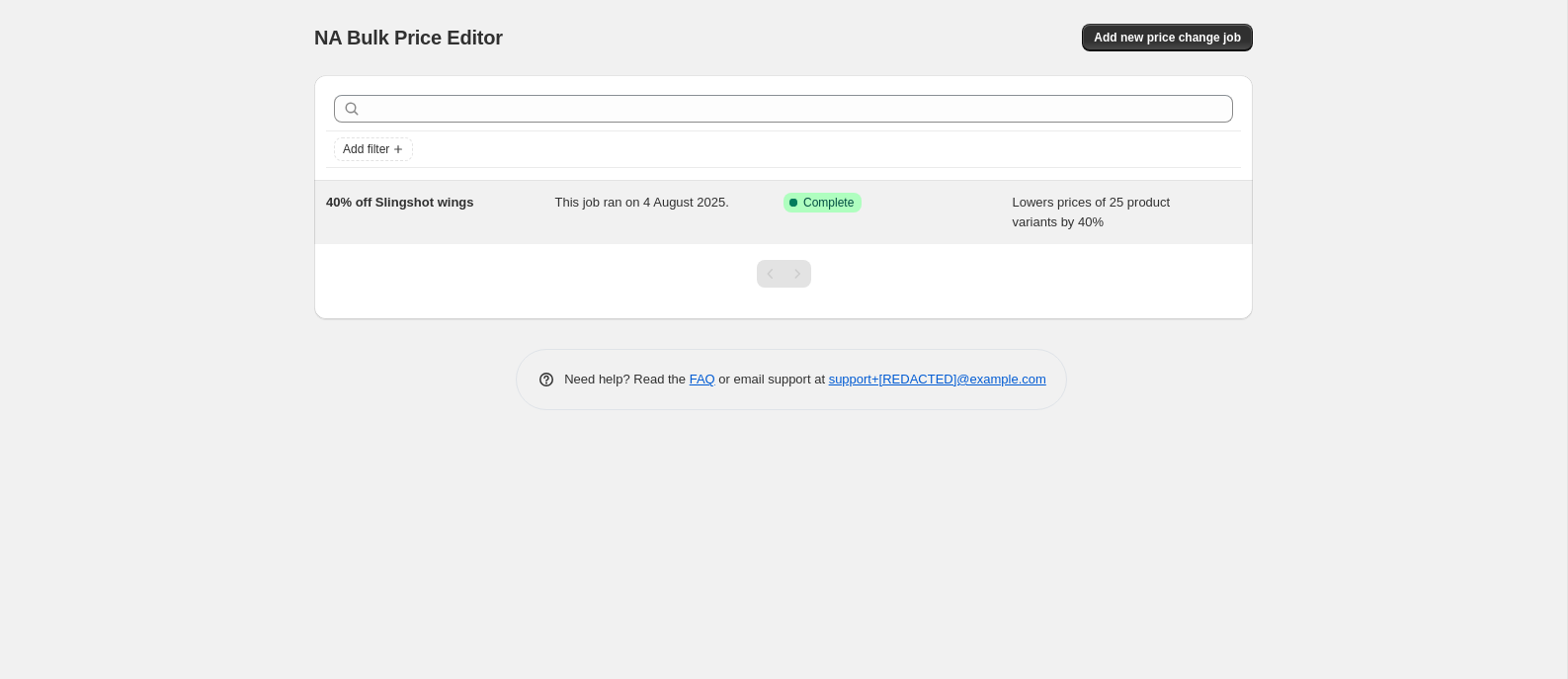 click on "40% off Slingshot wings" at bounding box center (400, 202) 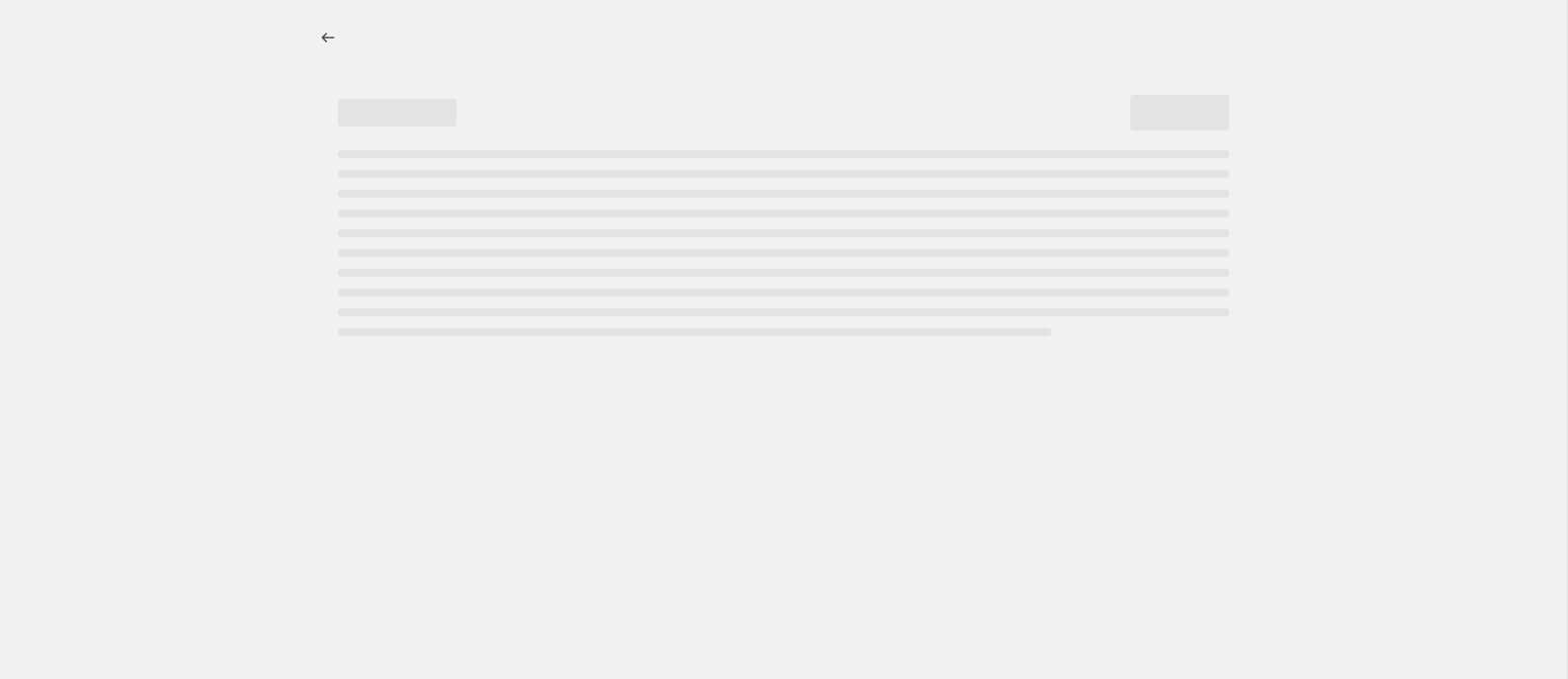 select on "percentage" 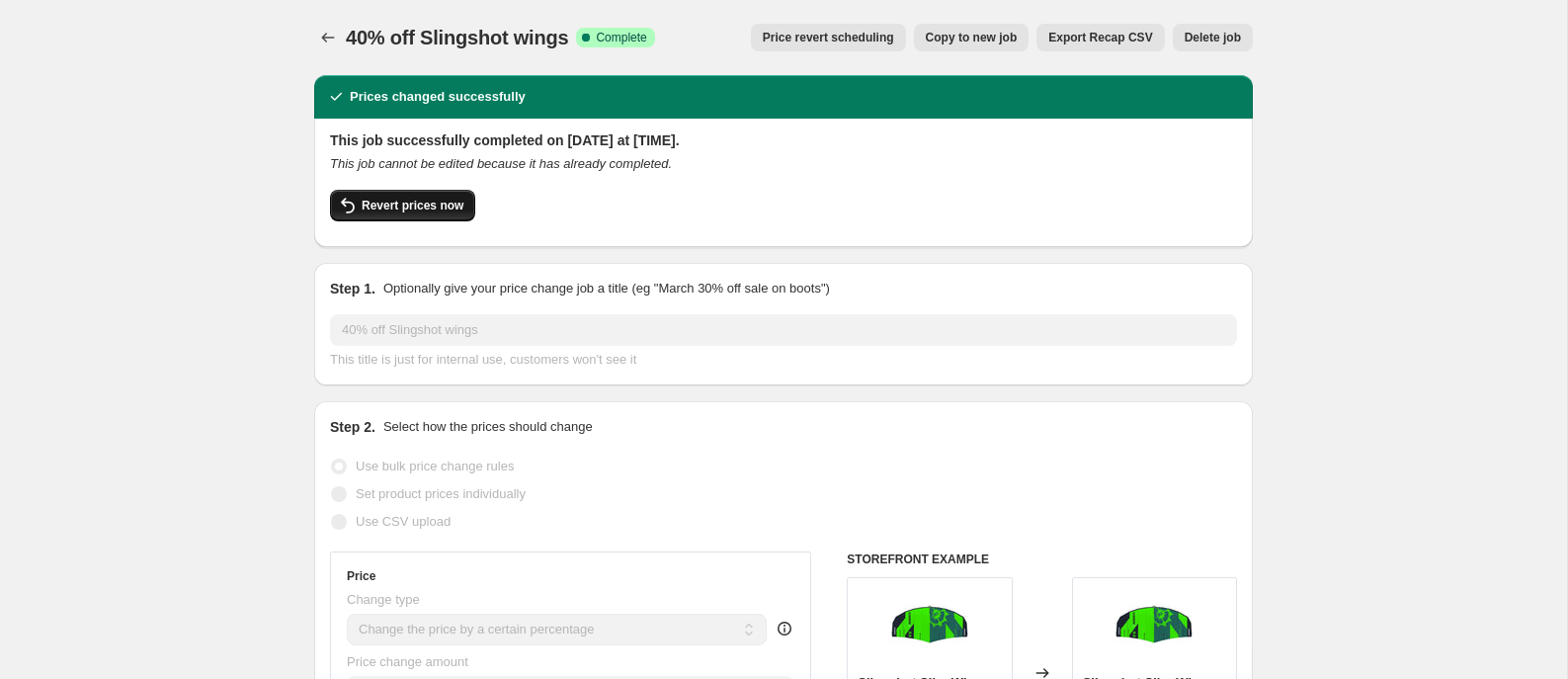 click on "Revert prices now" at bounding box center [412, 206] 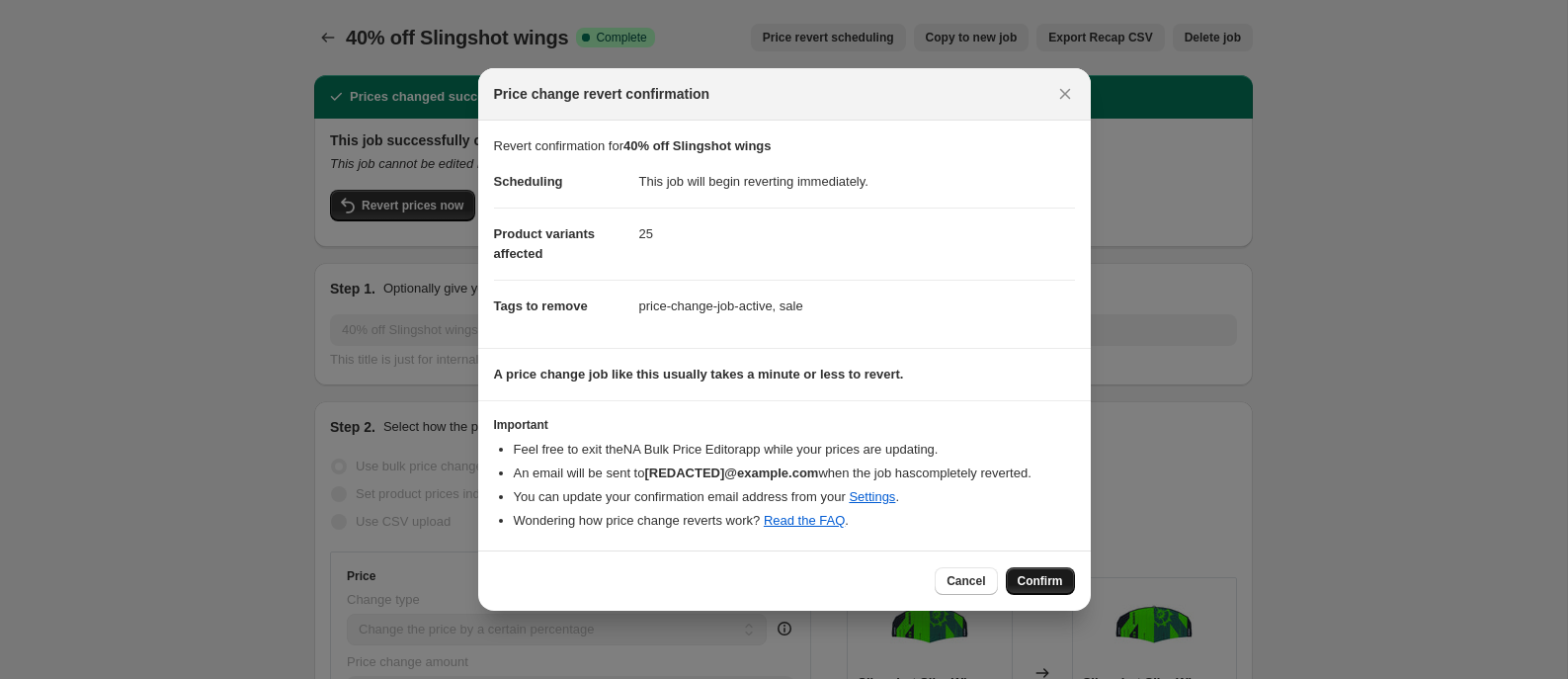 click on "Confirm" at bounding box center [1040, 581] 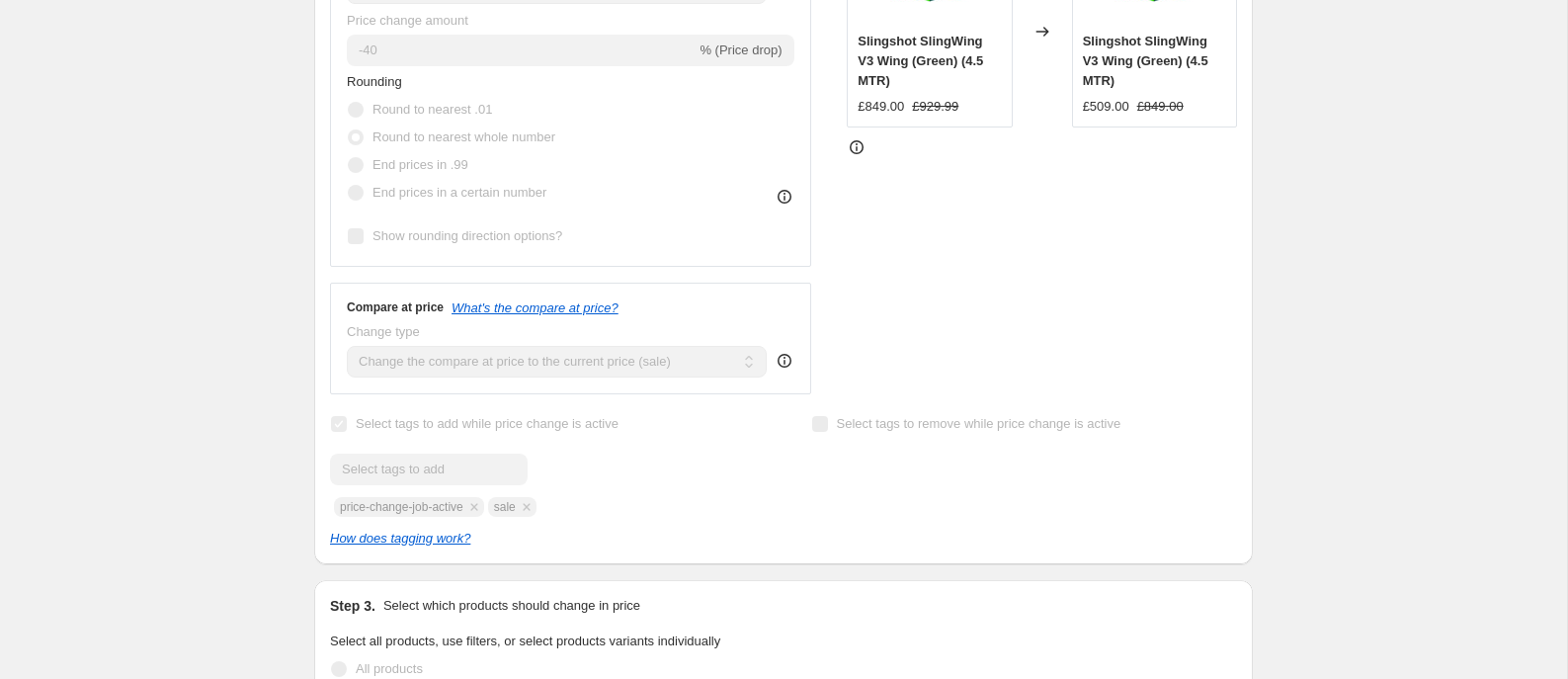 scroll, scrollTop: 0, scrollLeft: 0, axis: both 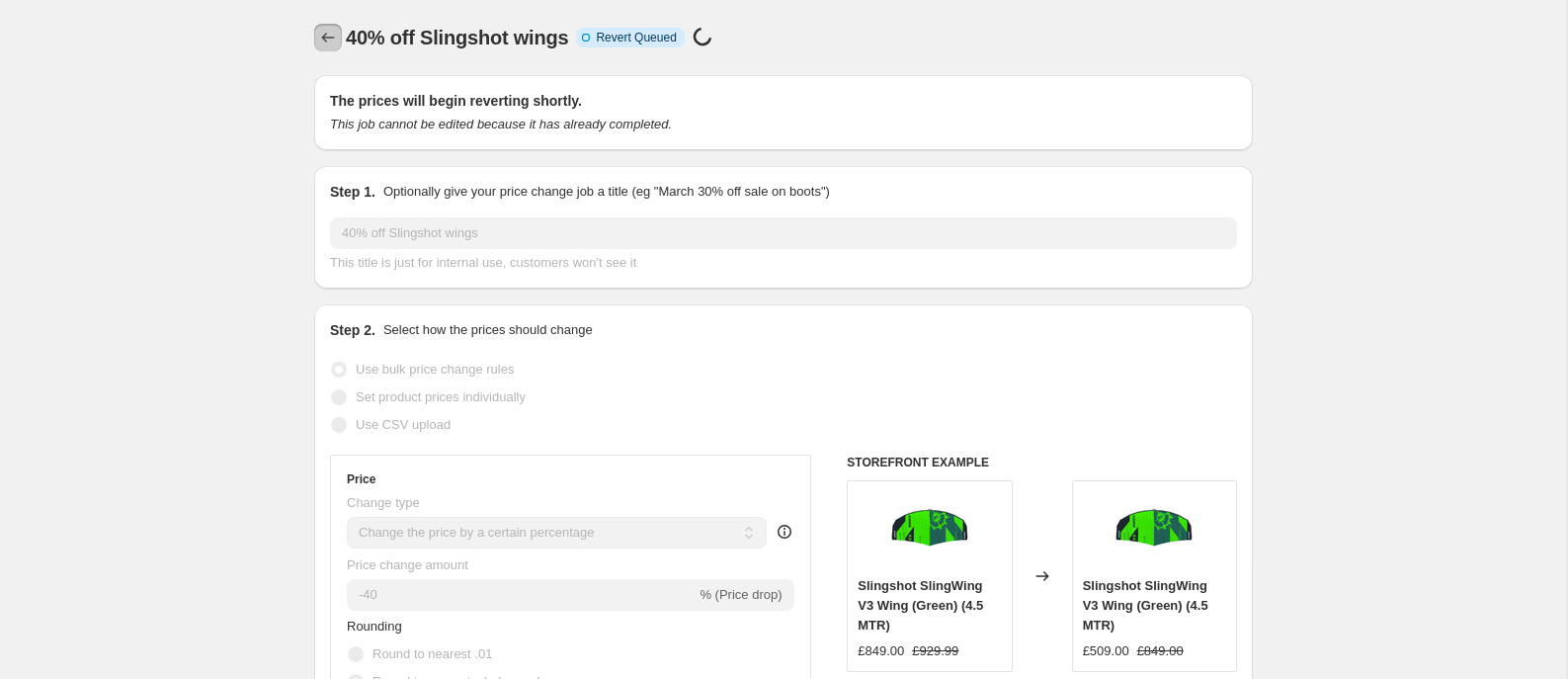 click 